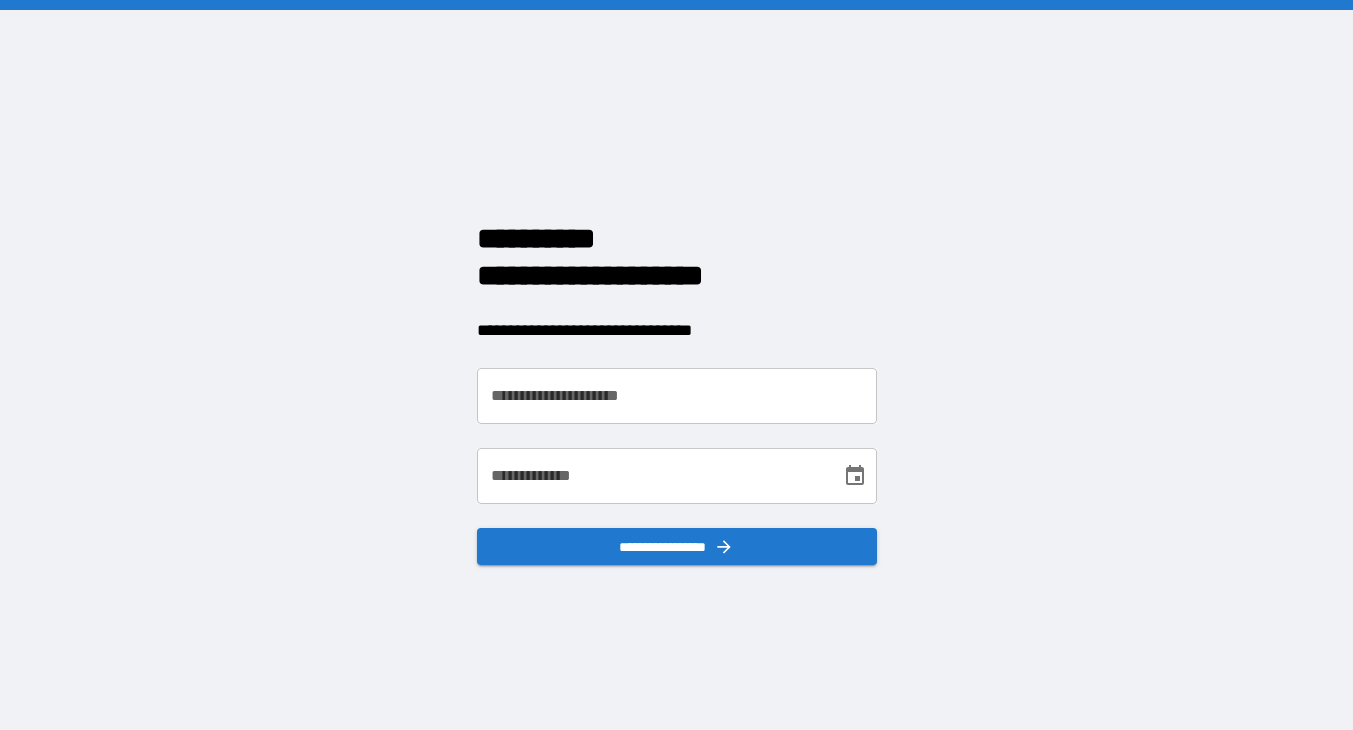 scroll, scrollTop: 0, scrollLeft: 0, axis: both 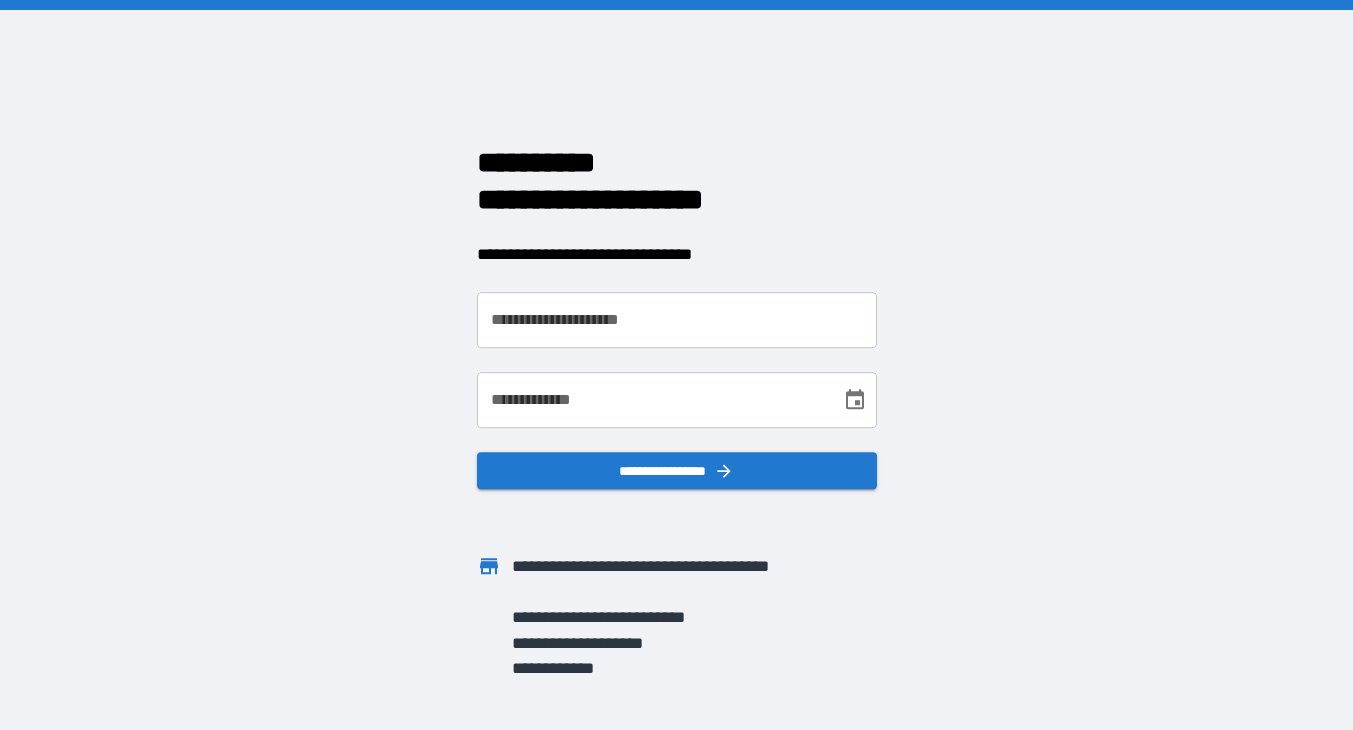 click on "**********" at bounding box center [677, 320] 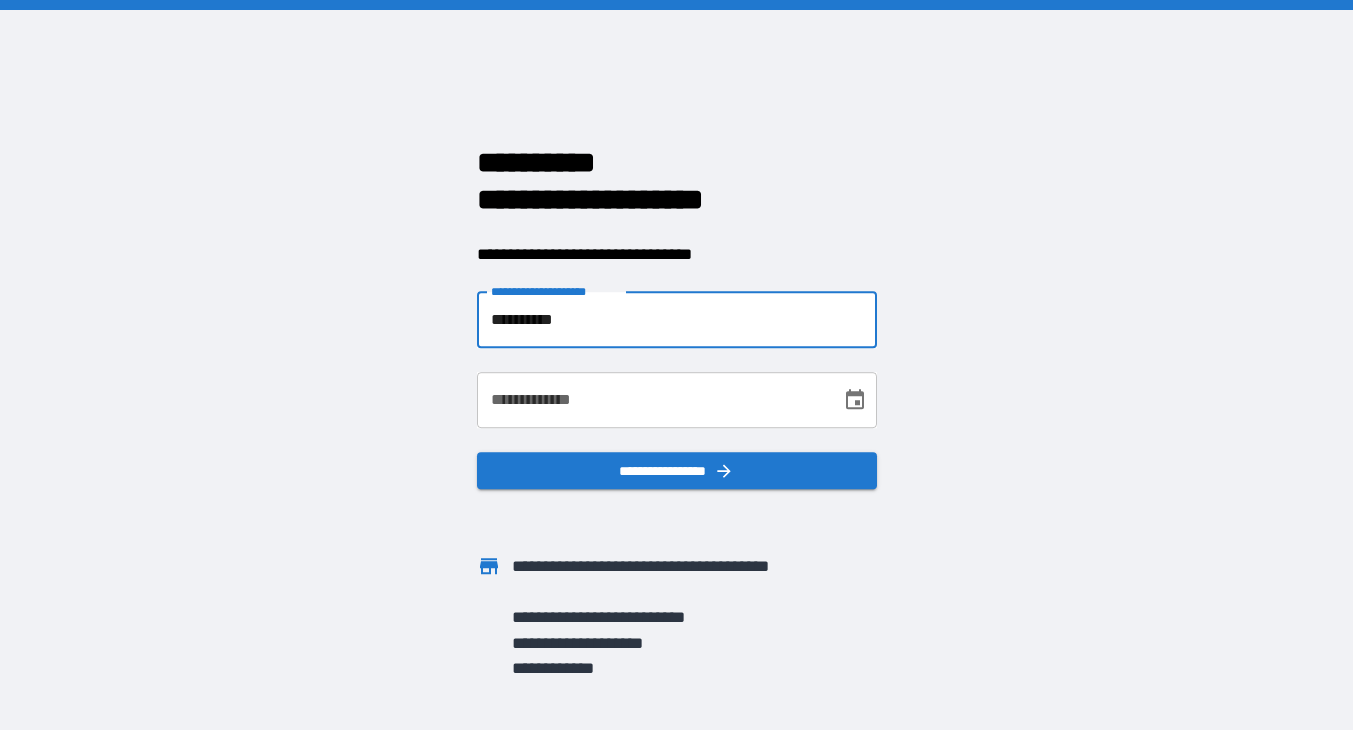 type on "**********" 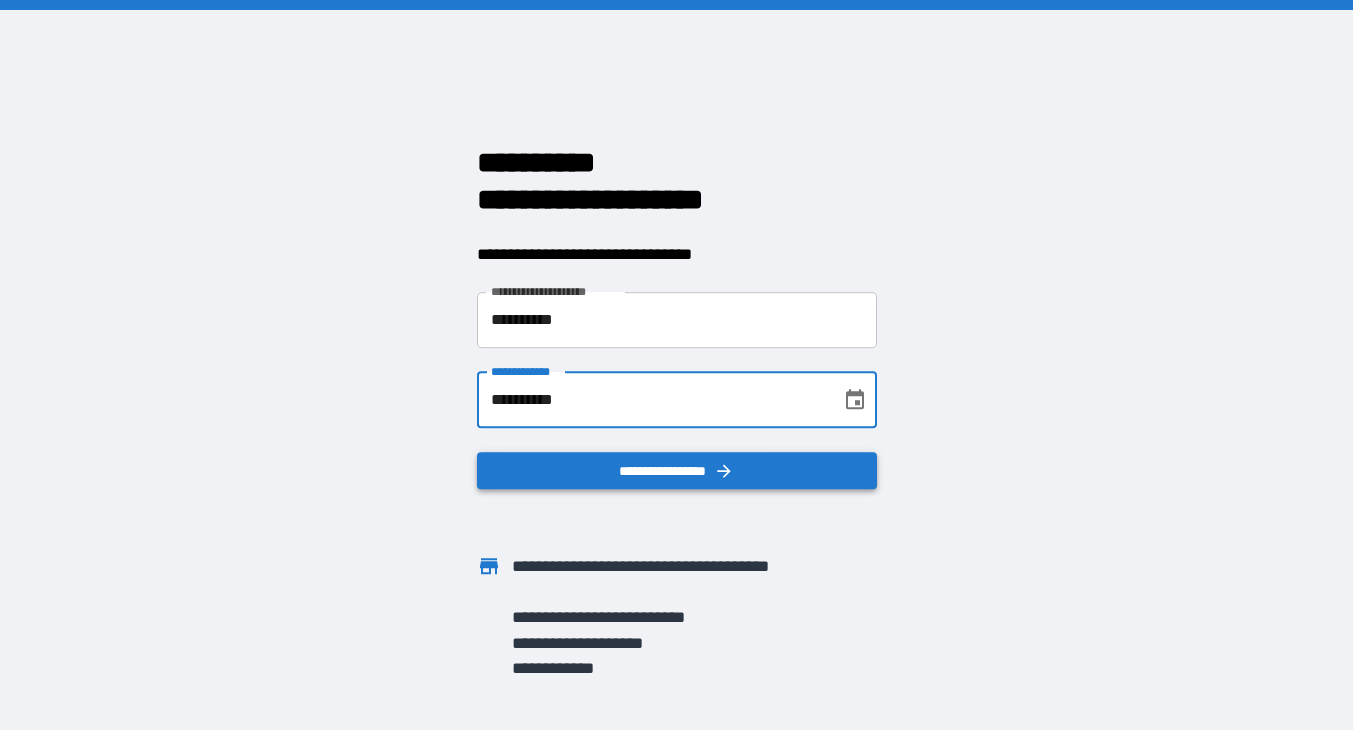 type on "**********" 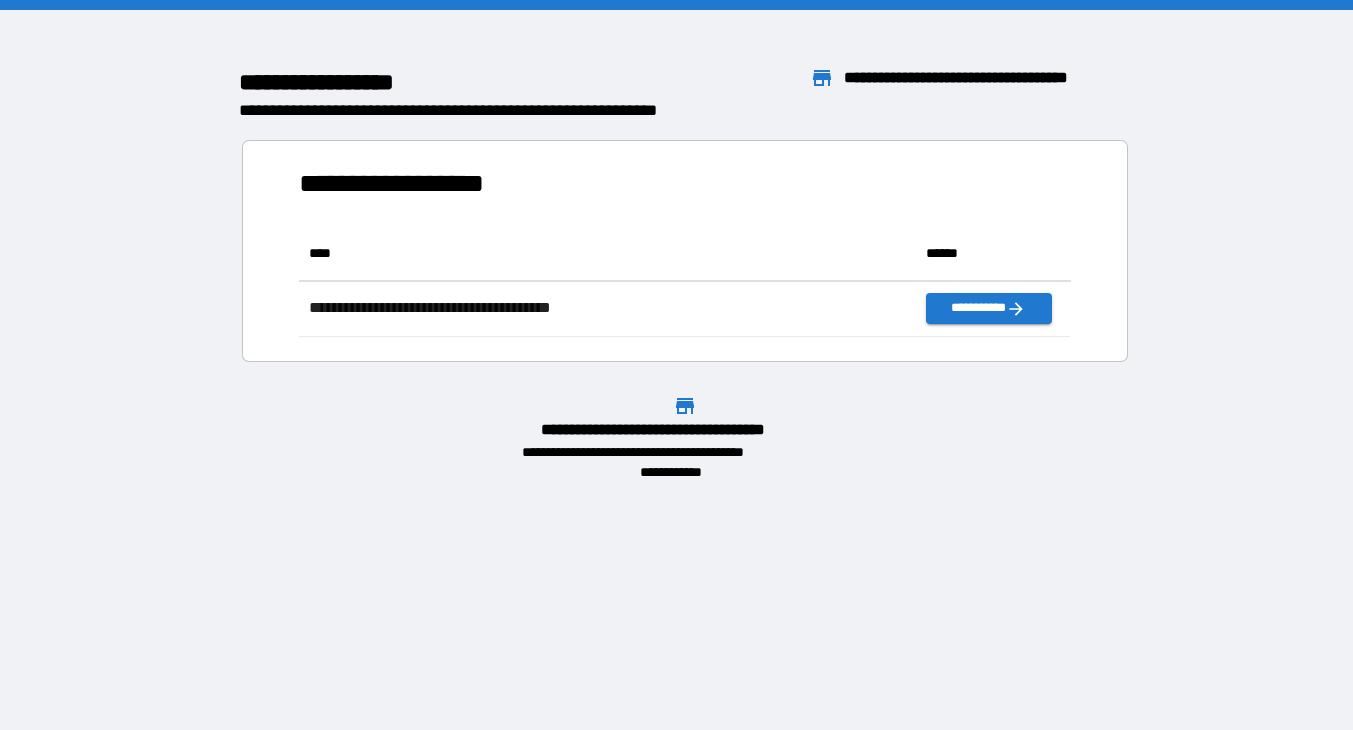 scroll, scrollTop: 1, scrollLeft: 1, axis: both 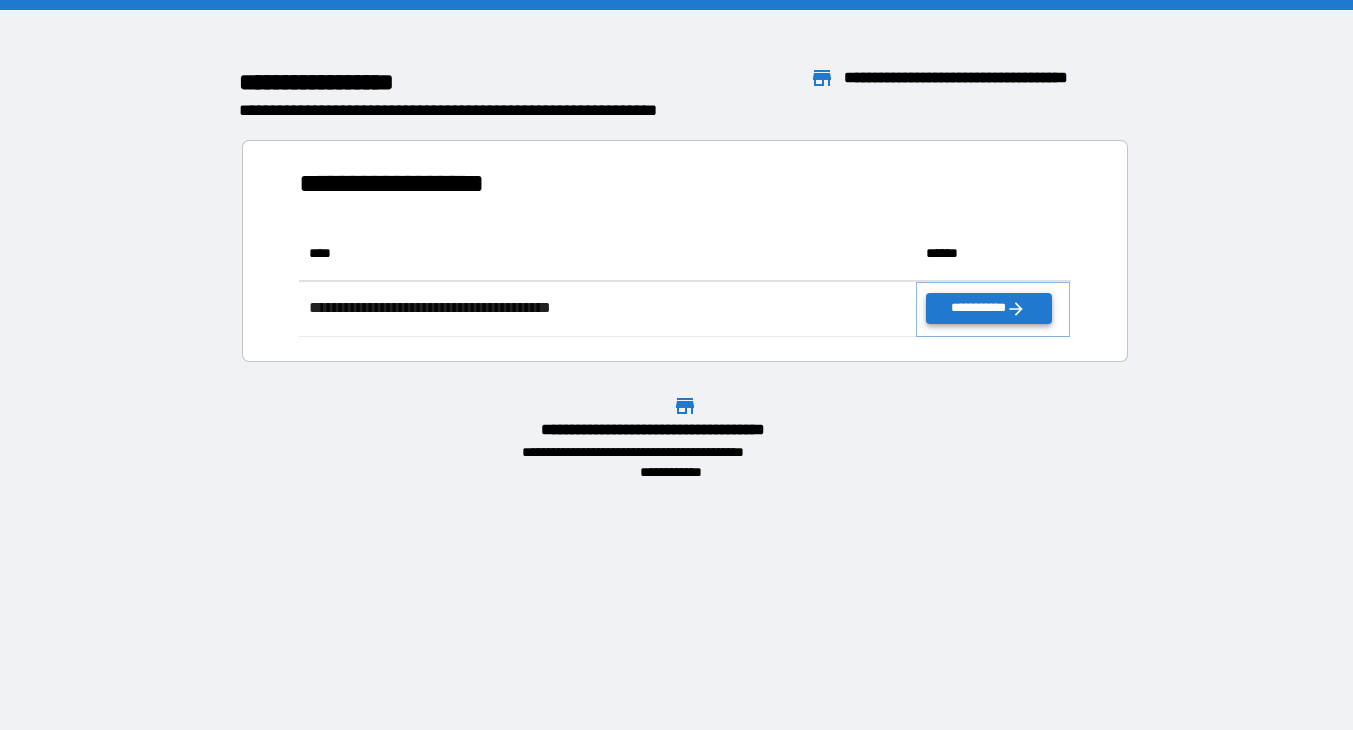 click on "**********" at bounding box center [988, 308] 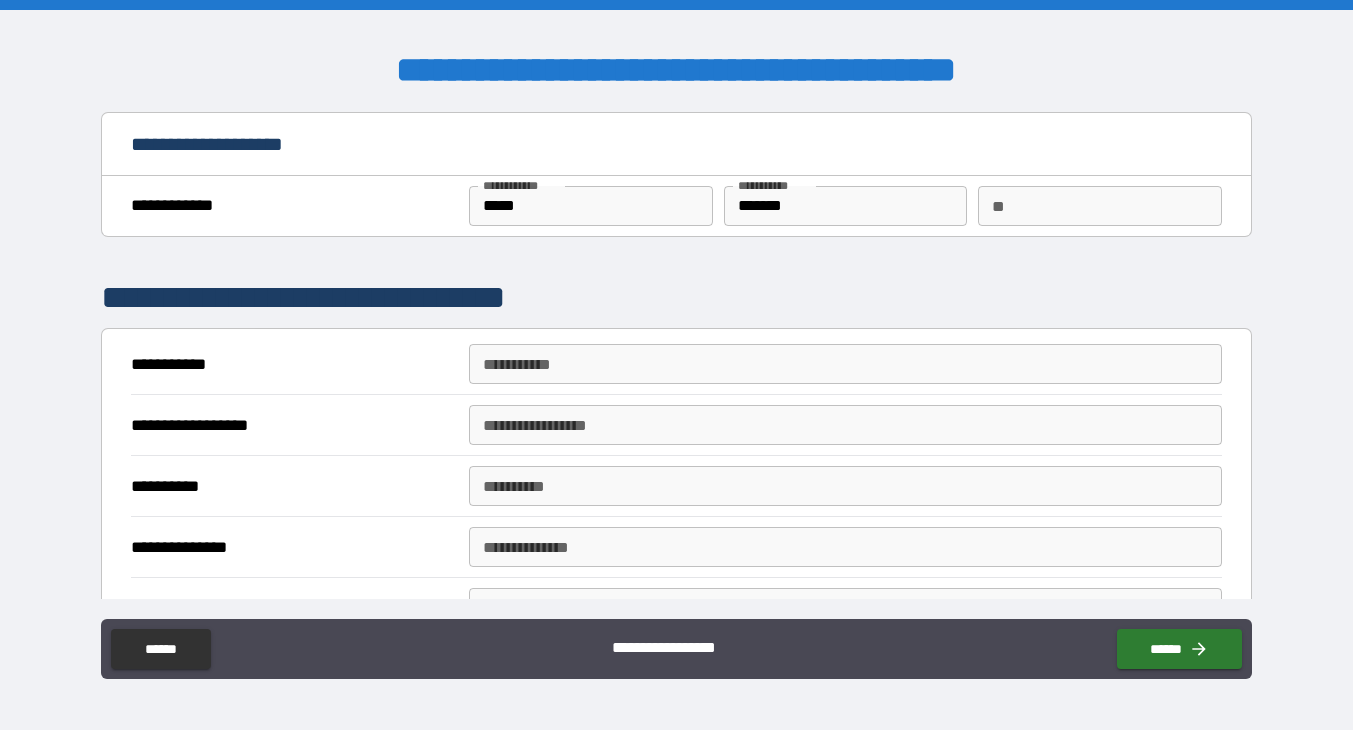 click on "**********" at bounding box center [845, 364] 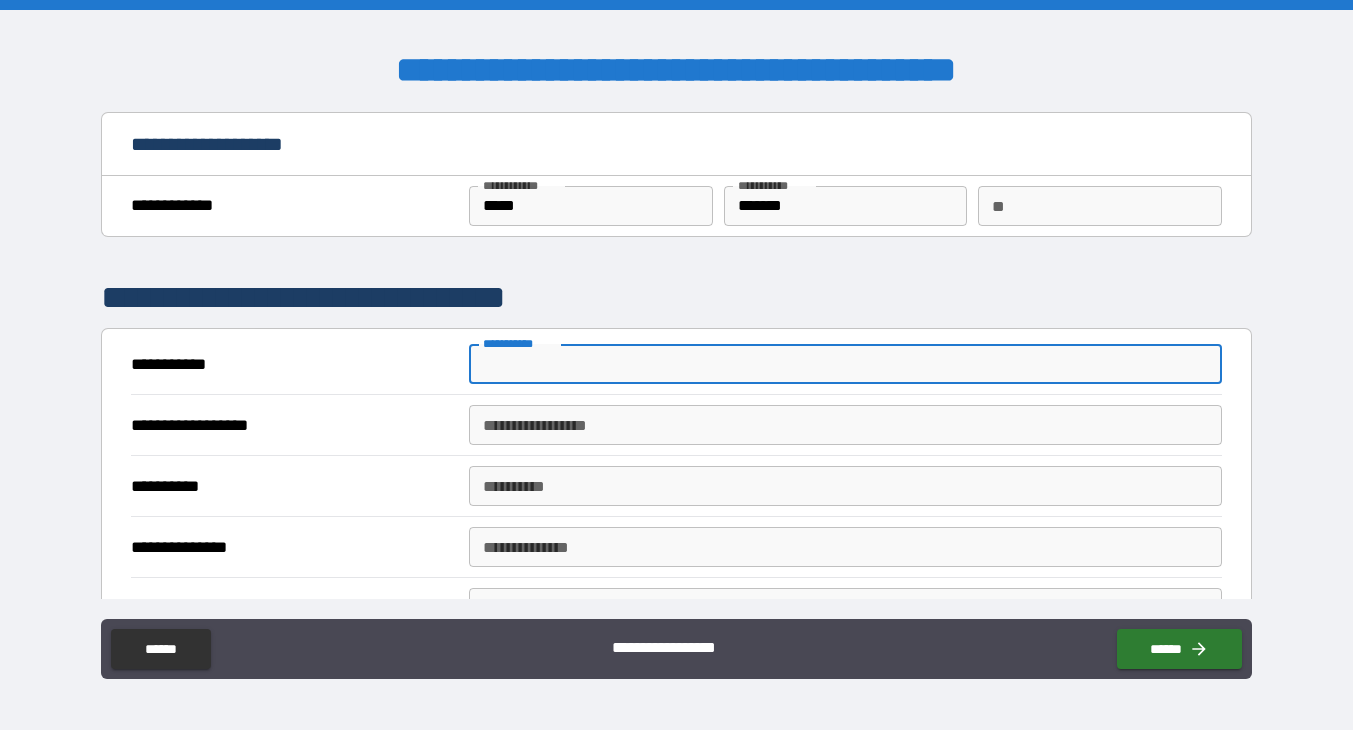 type on "**********" 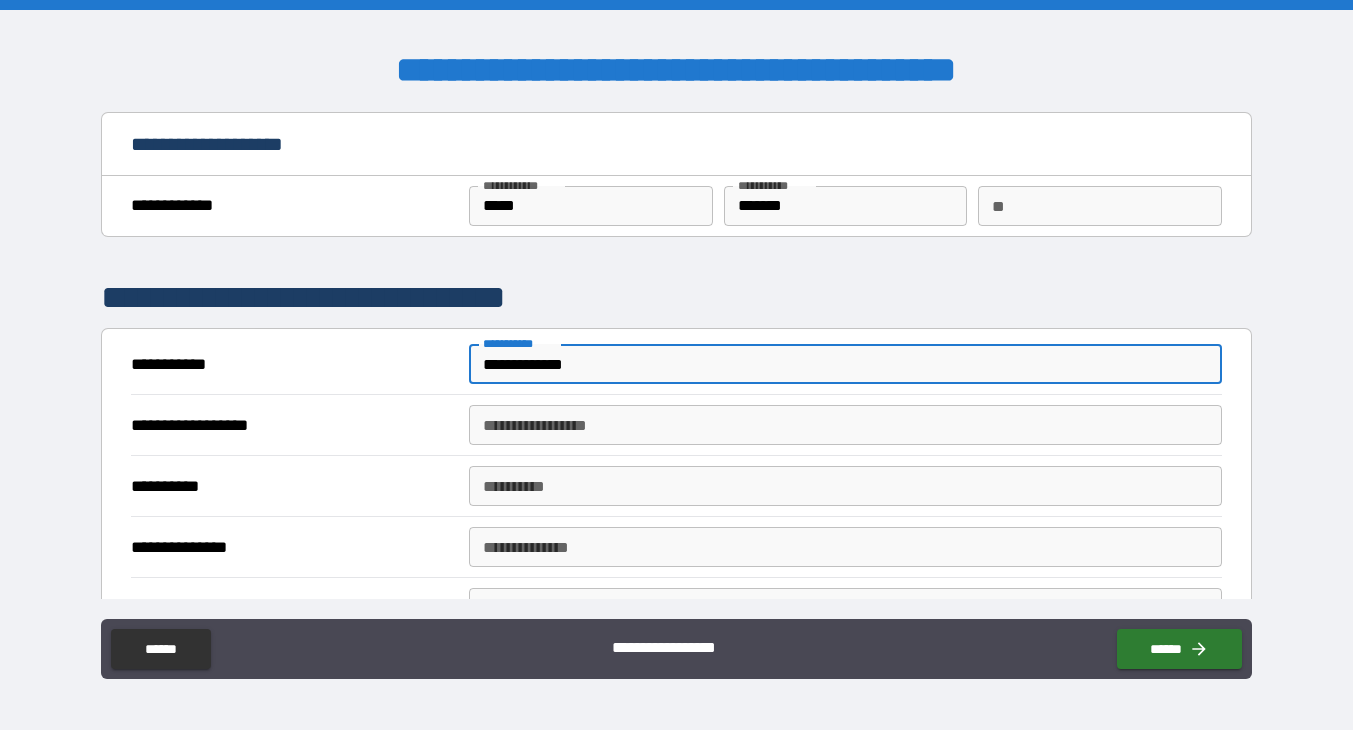 type on "*****" 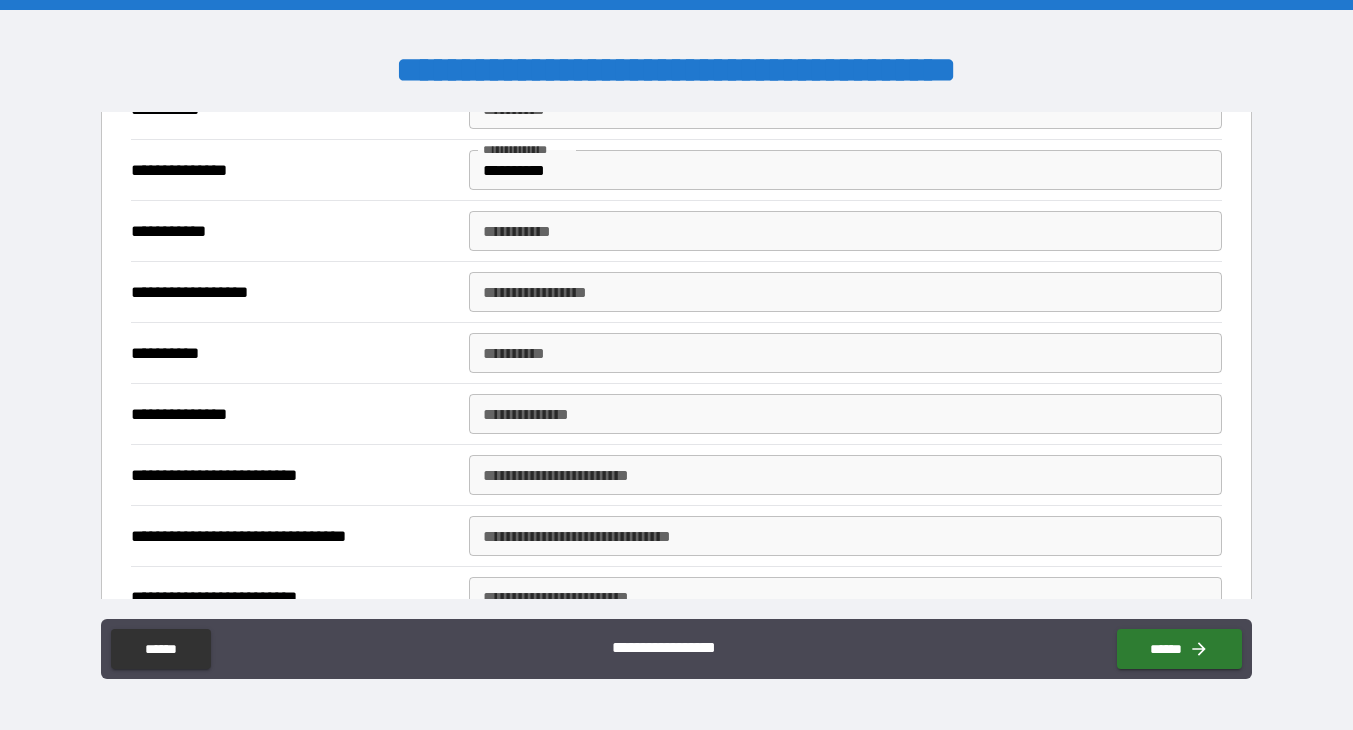 scroll, scrollTop: 373, scrollLeft: 0, axis: vertical 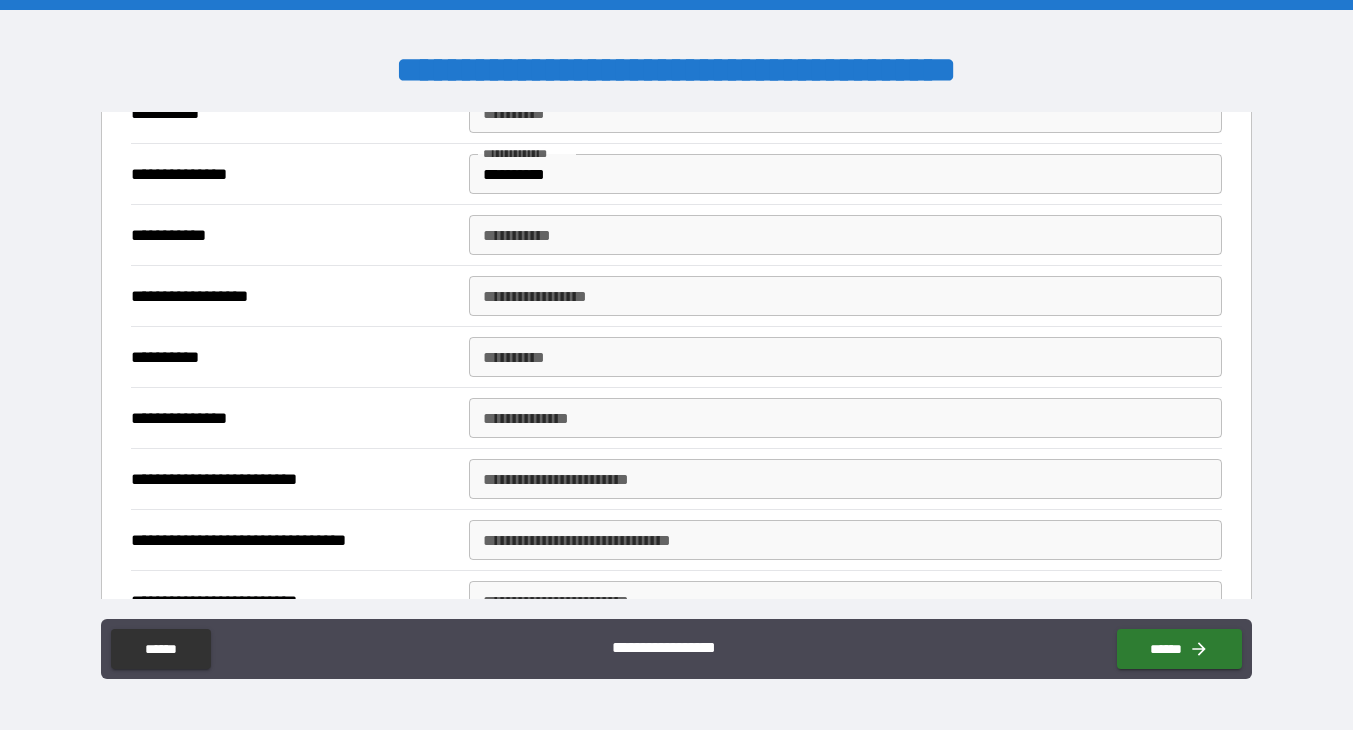 click on "**********" at bounding box center (845, 235) 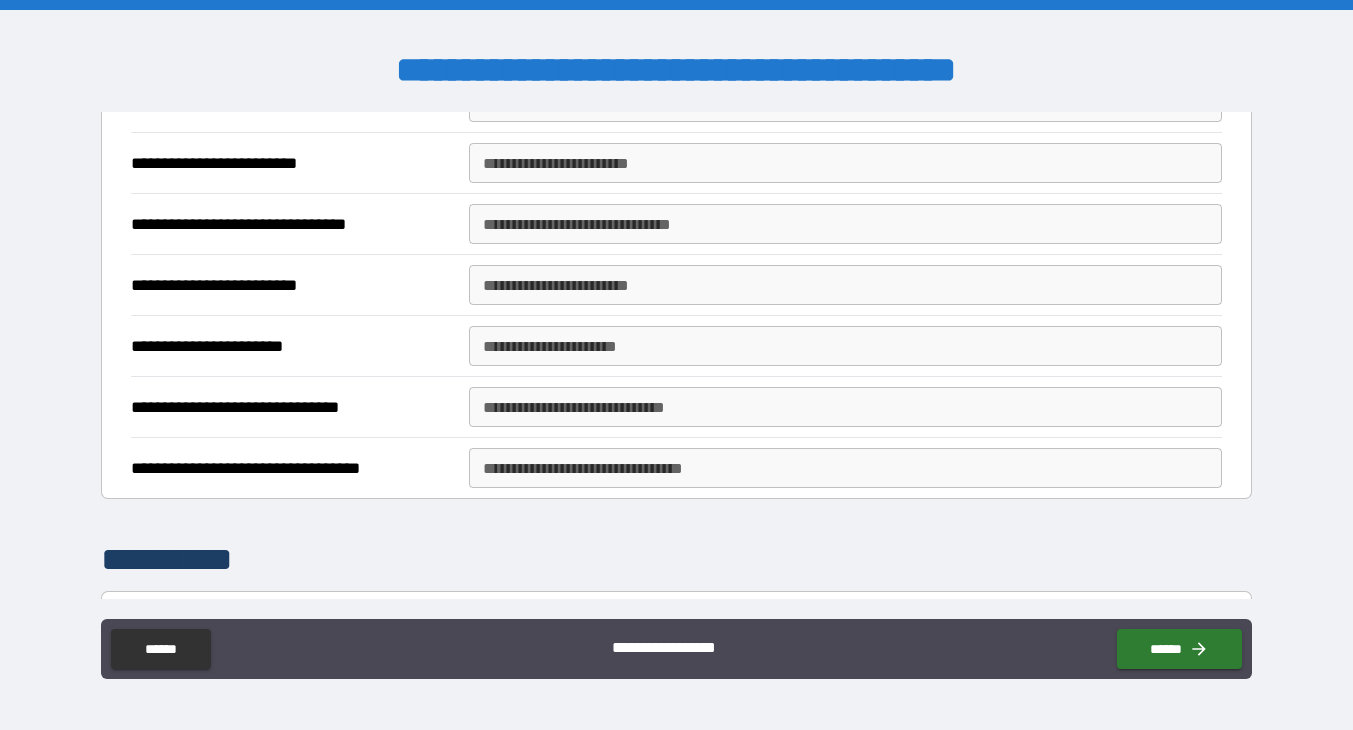 scroll, scrollTop: 692, scrollLeft: 0, axis: vertical 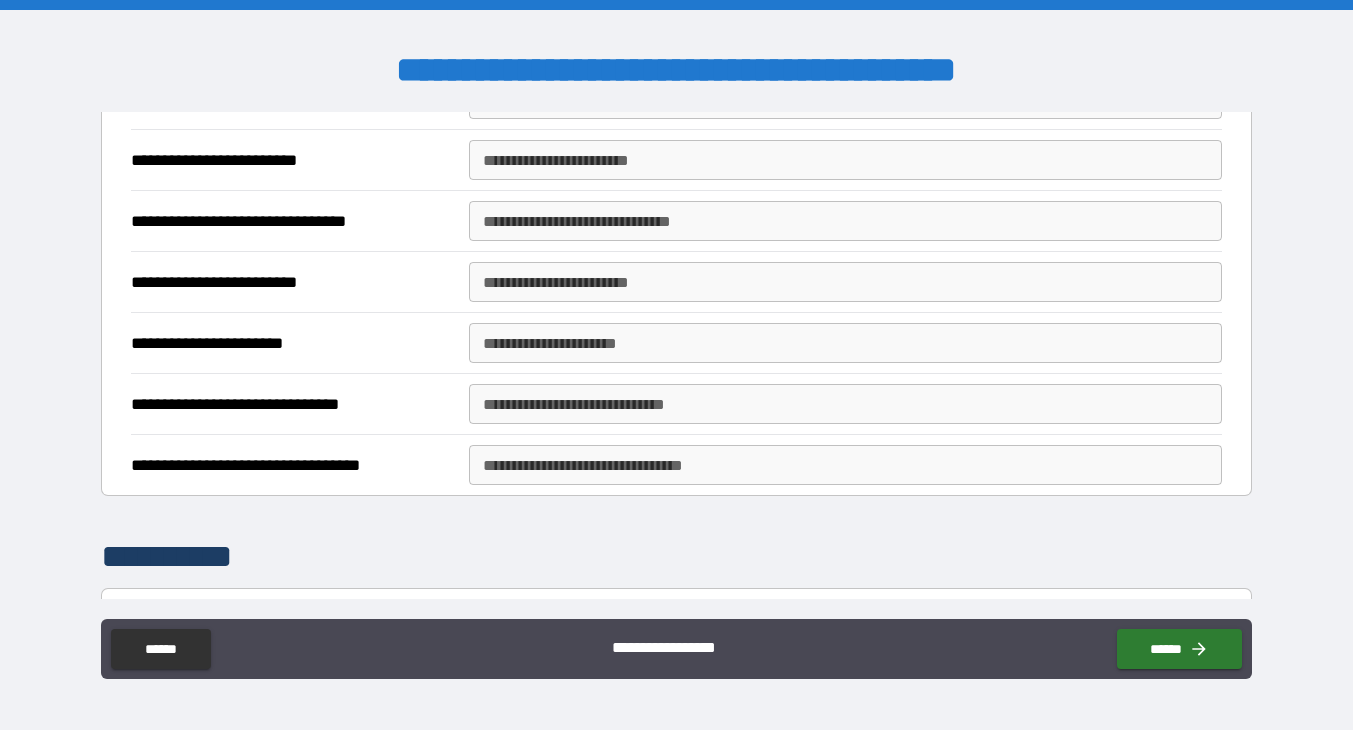 type on "**********" 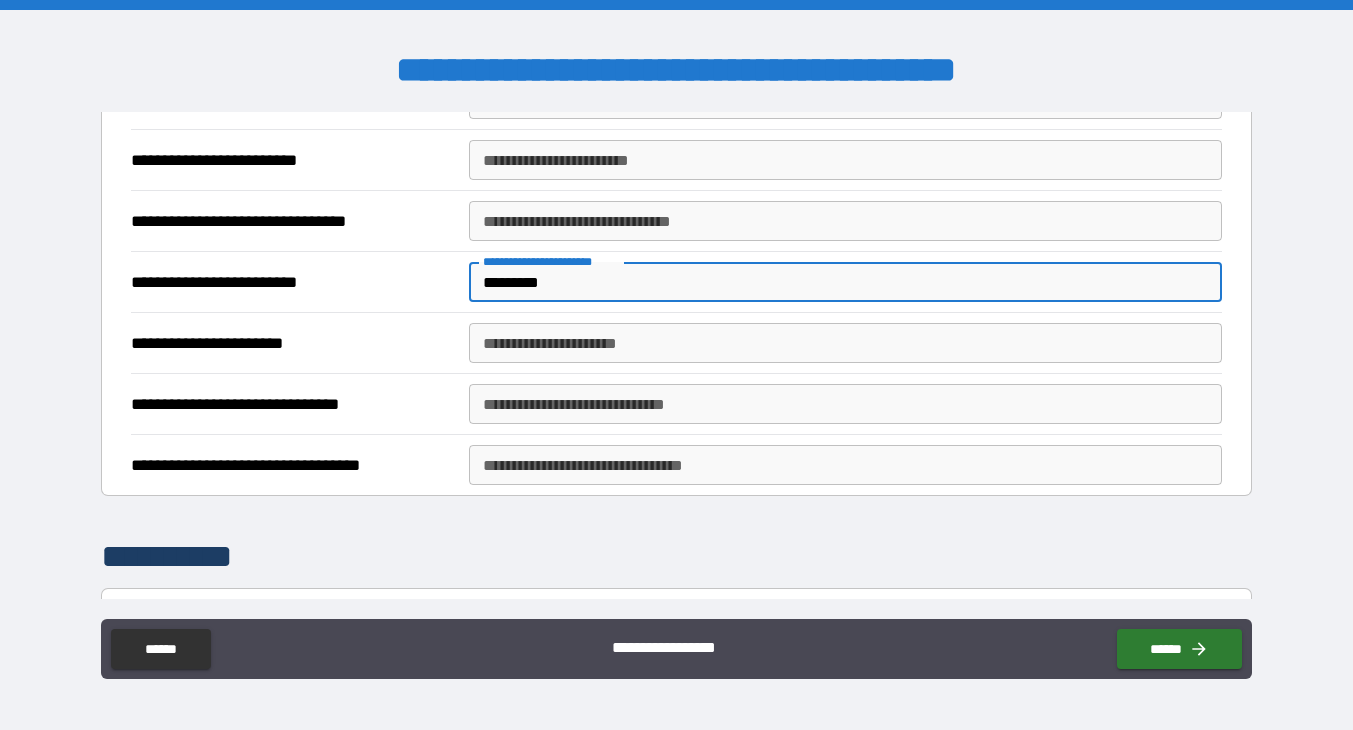 type on "*********" 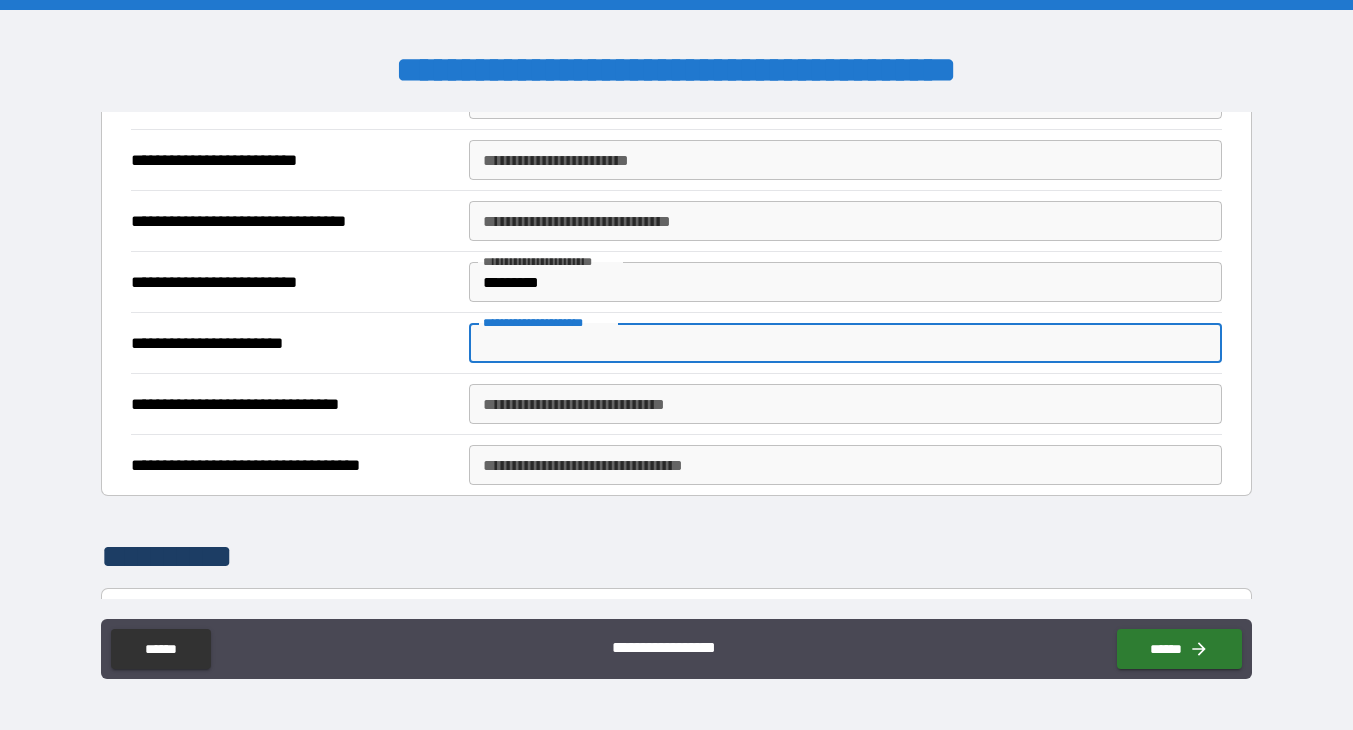 click on "*********" at bounding box center (845, 282) 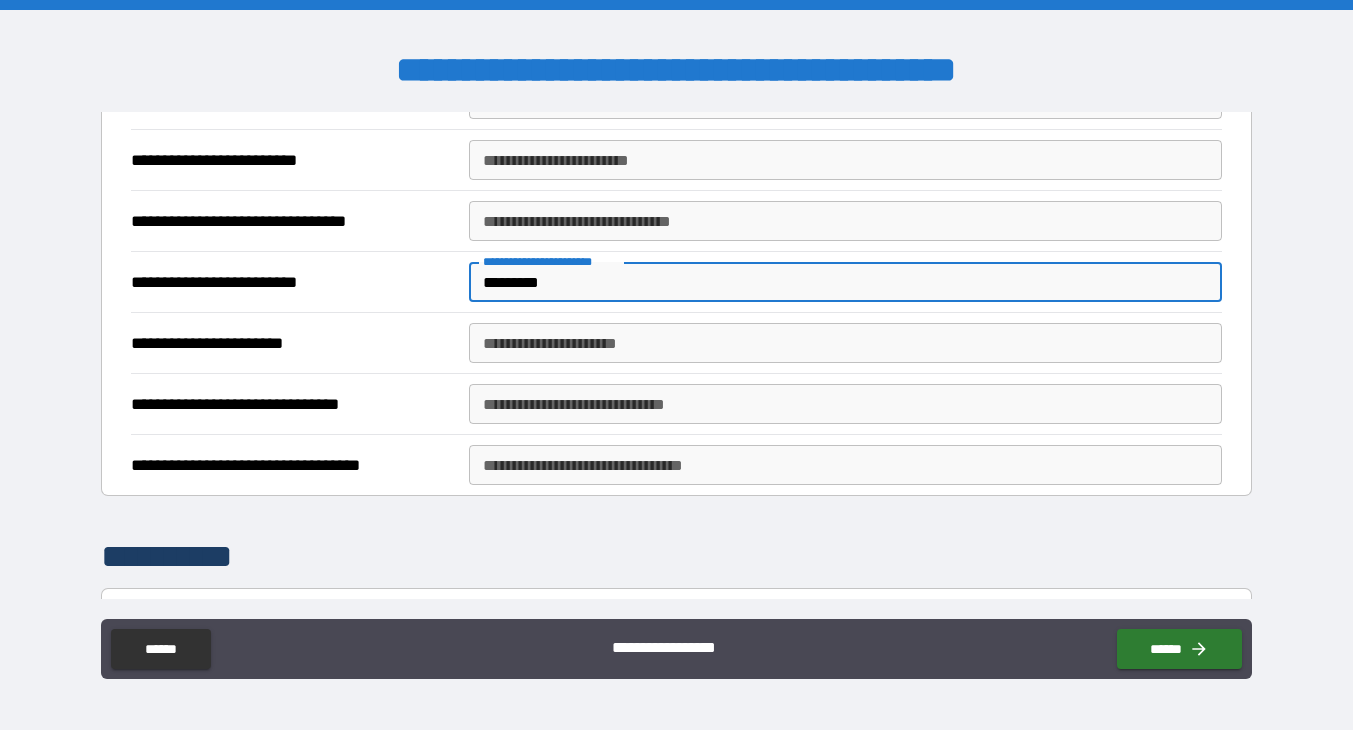 click on "*********" at bounding box center [845, 282] 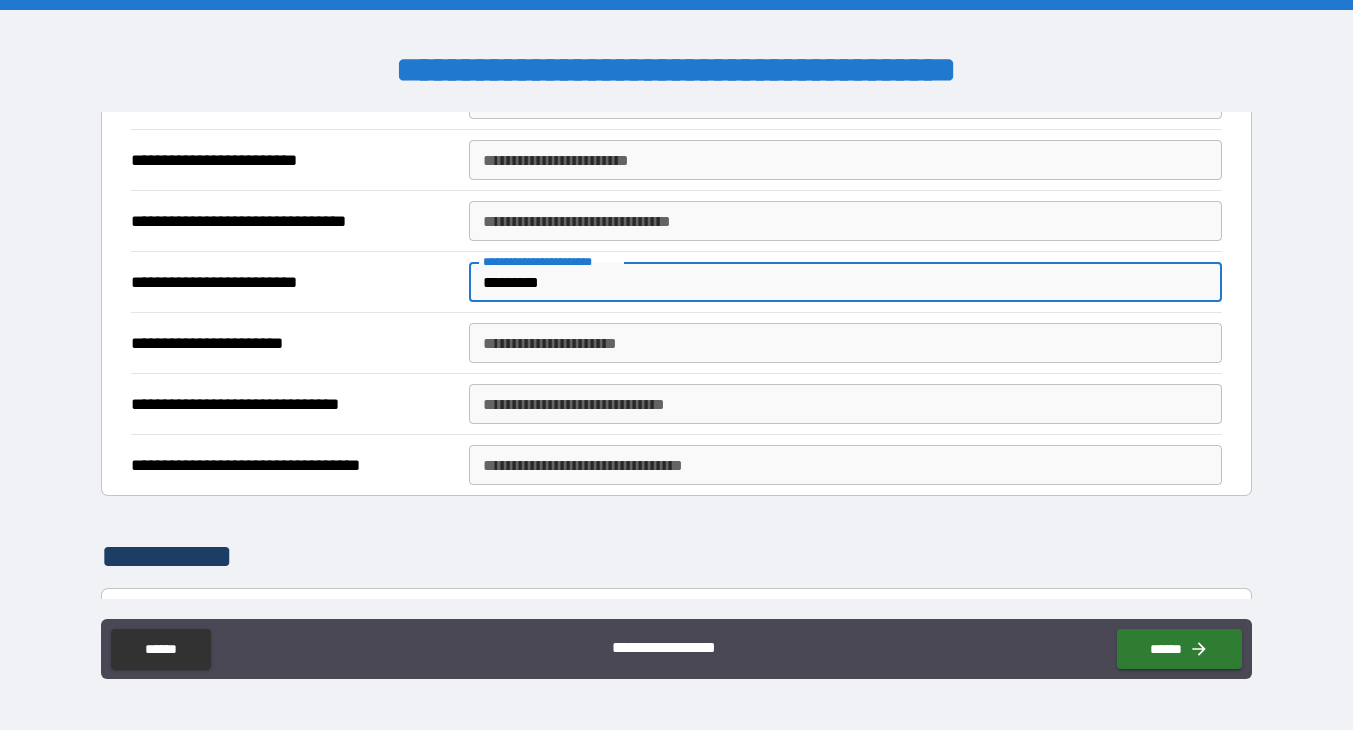 click on "**********" at bounding box center [845, 221] 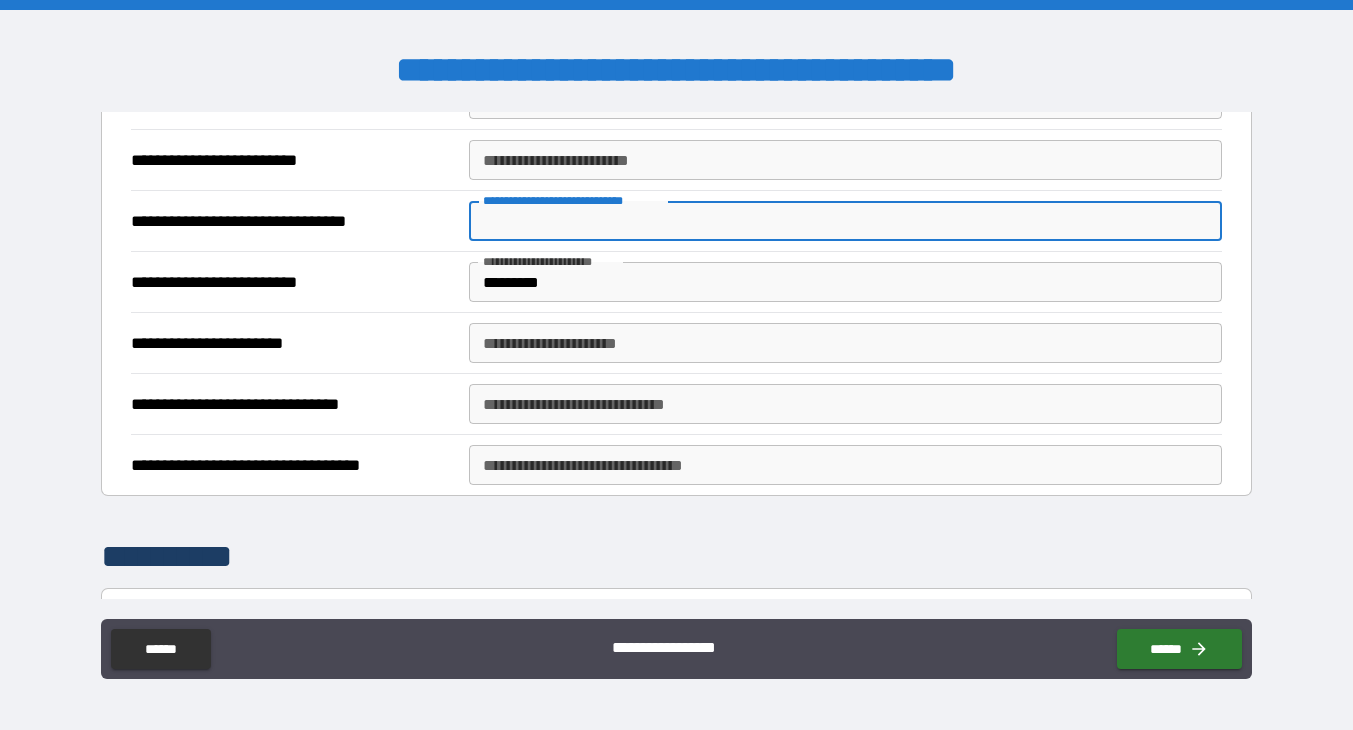 type on "**********" 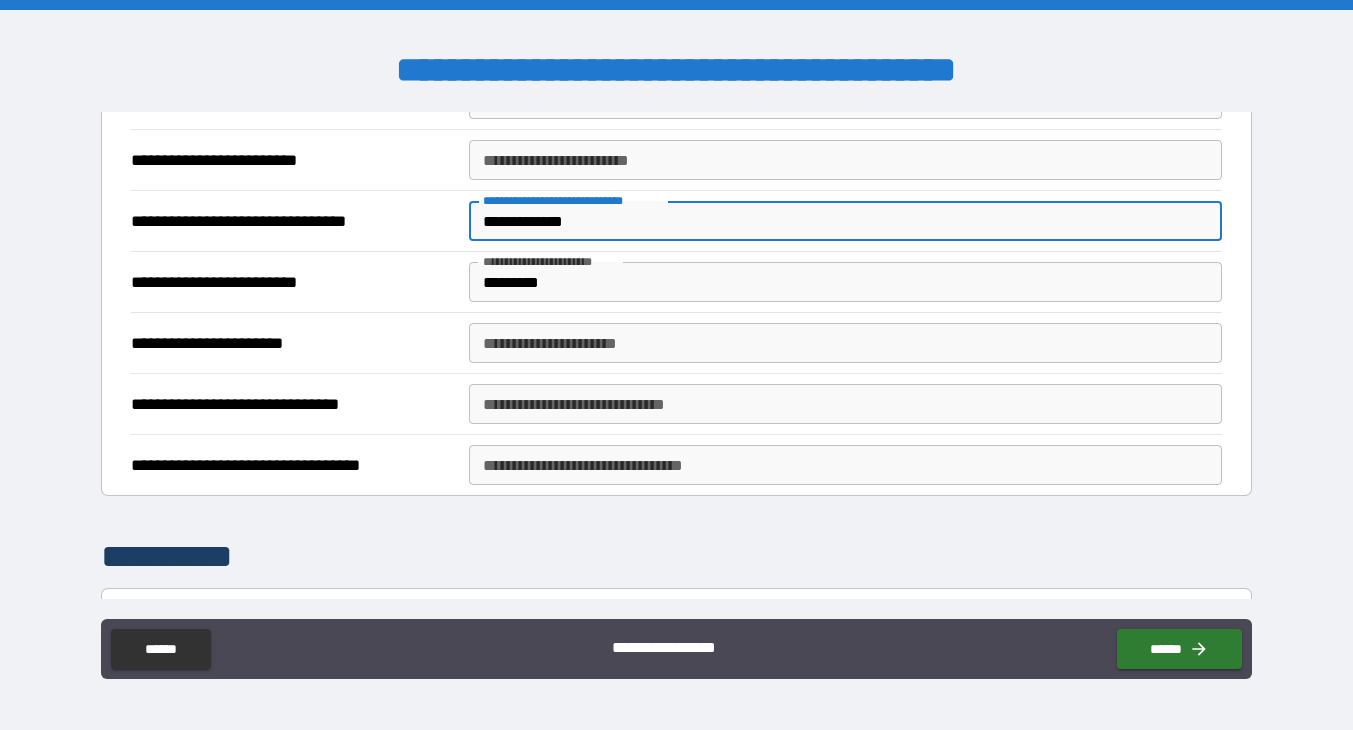 type on "**********" 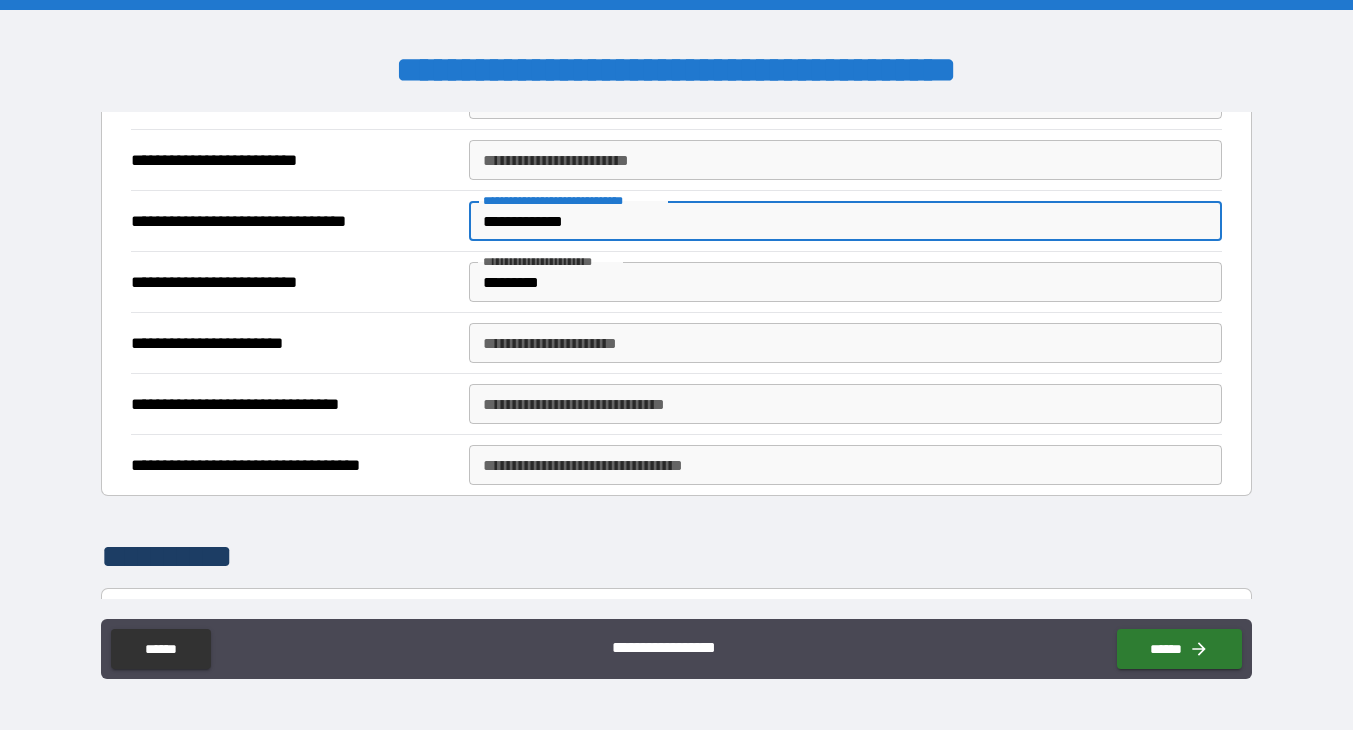 click on "*********" at bounding box center [845, 282] 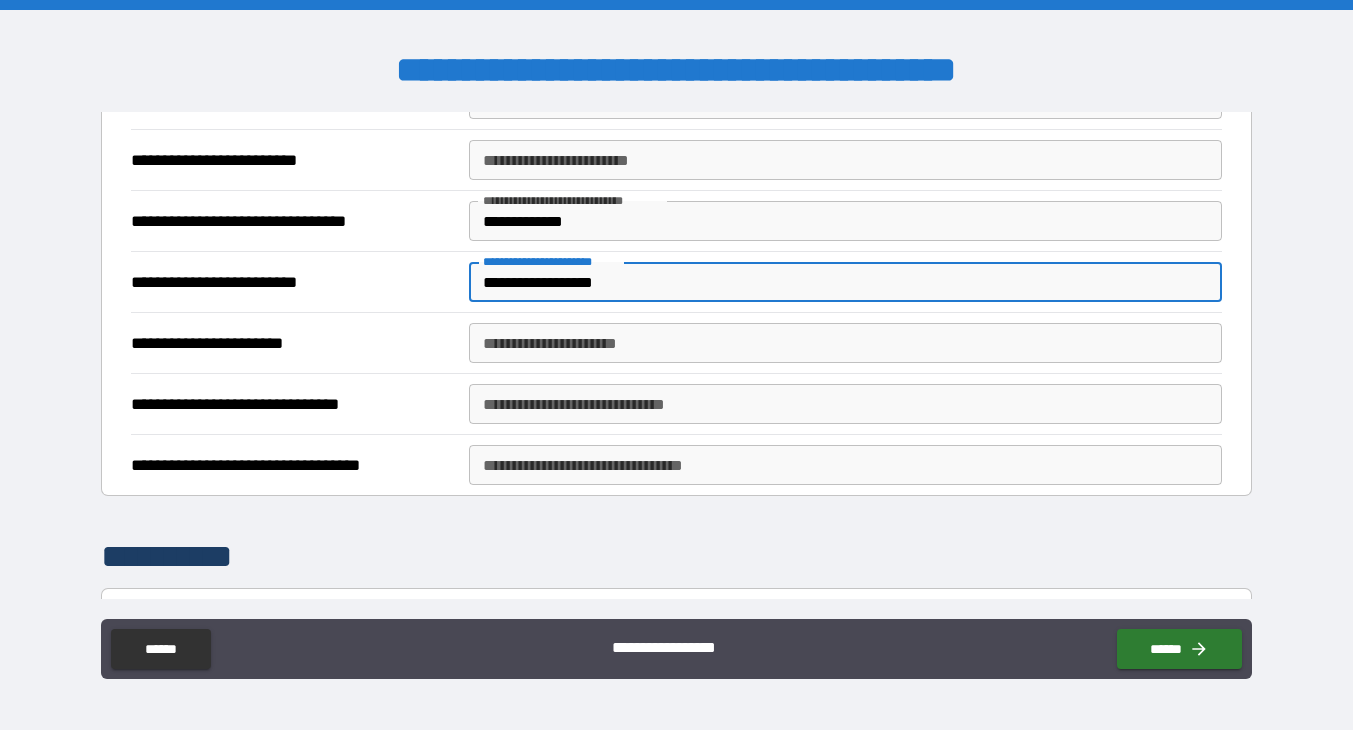 drag, startPoint x: 622, startPoint y: 279, endPoint x: 563, endPoint y: 277, distance: 59.03389 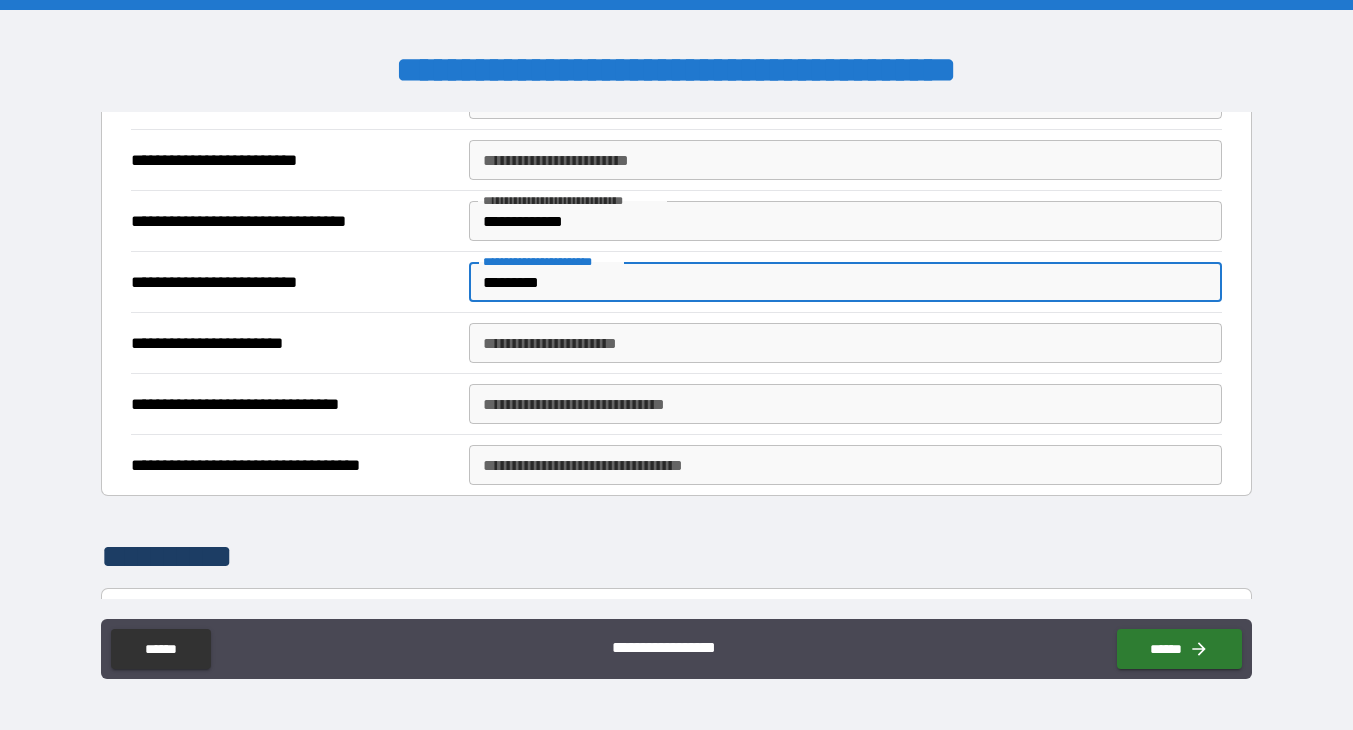 type on "*********" 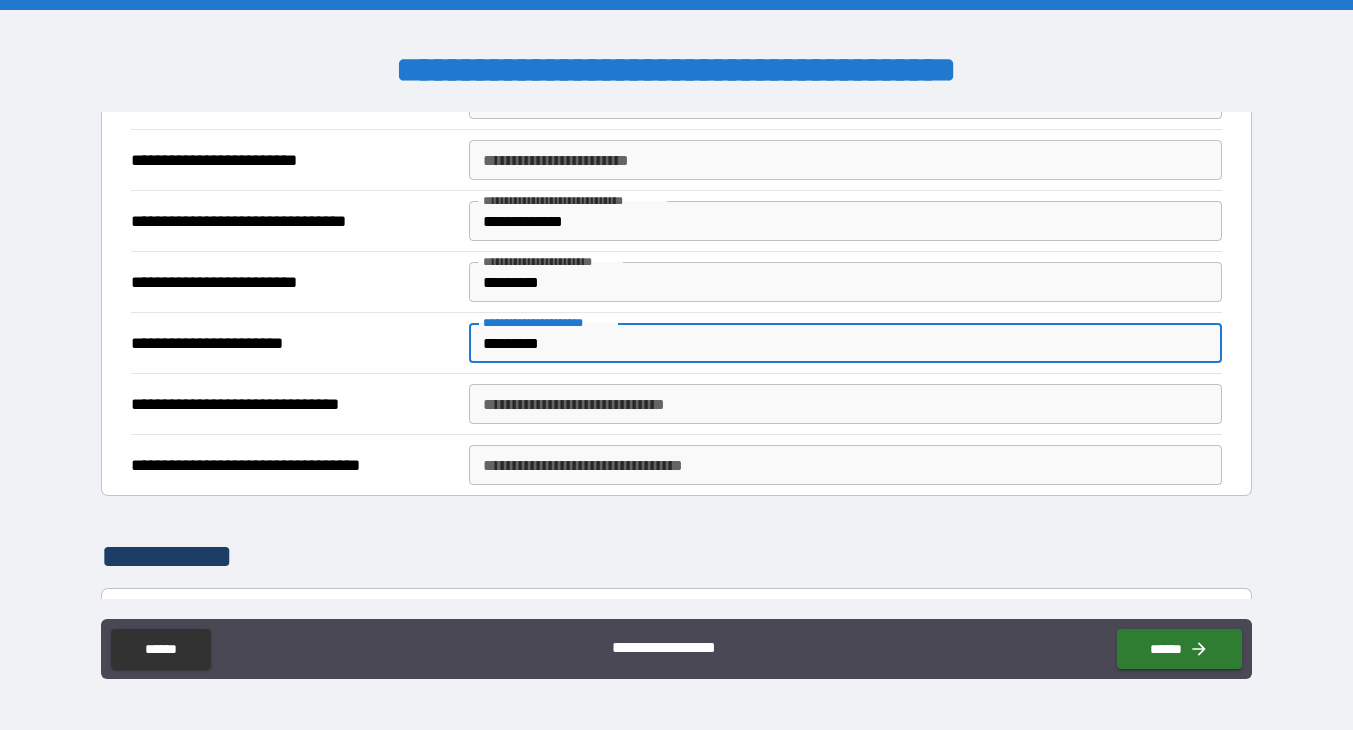 type on "*********" 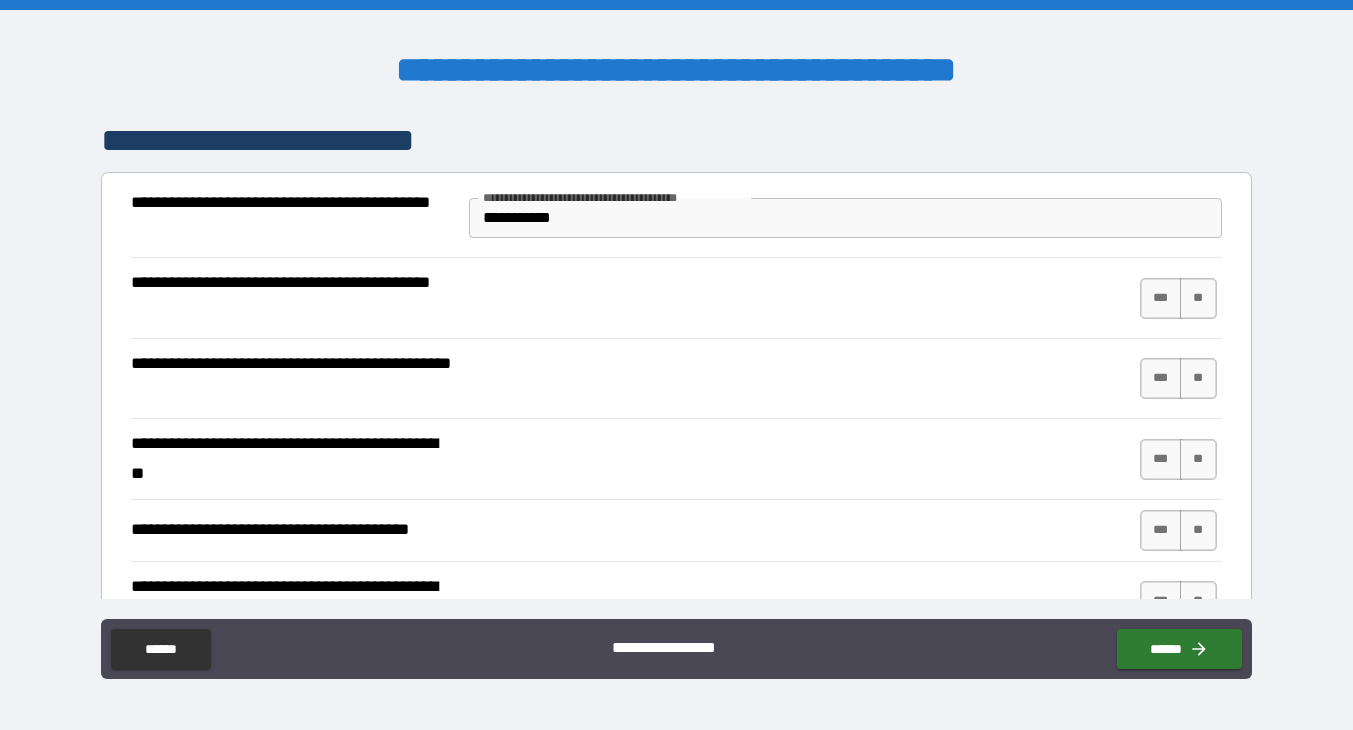 scroll, scrollTop: 1336, scrollLeft: 0, axis: vertical 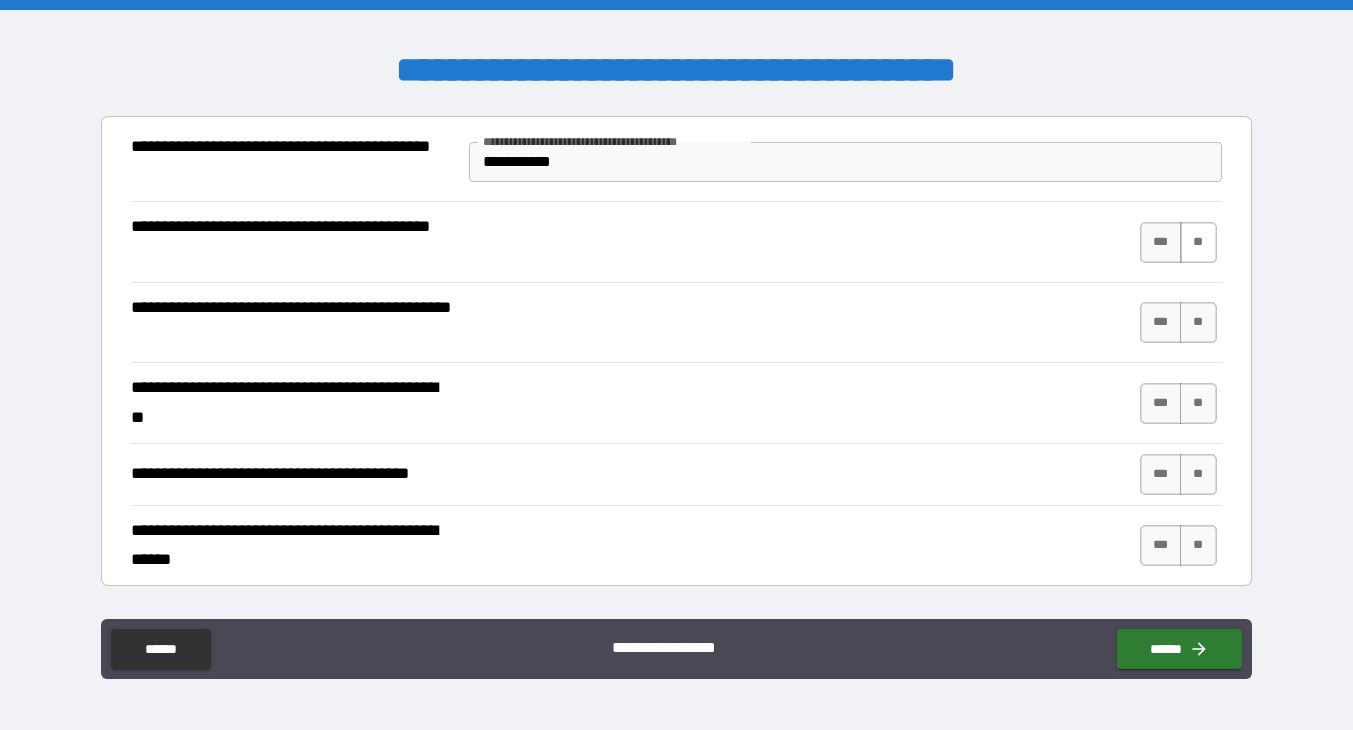 type on "***" 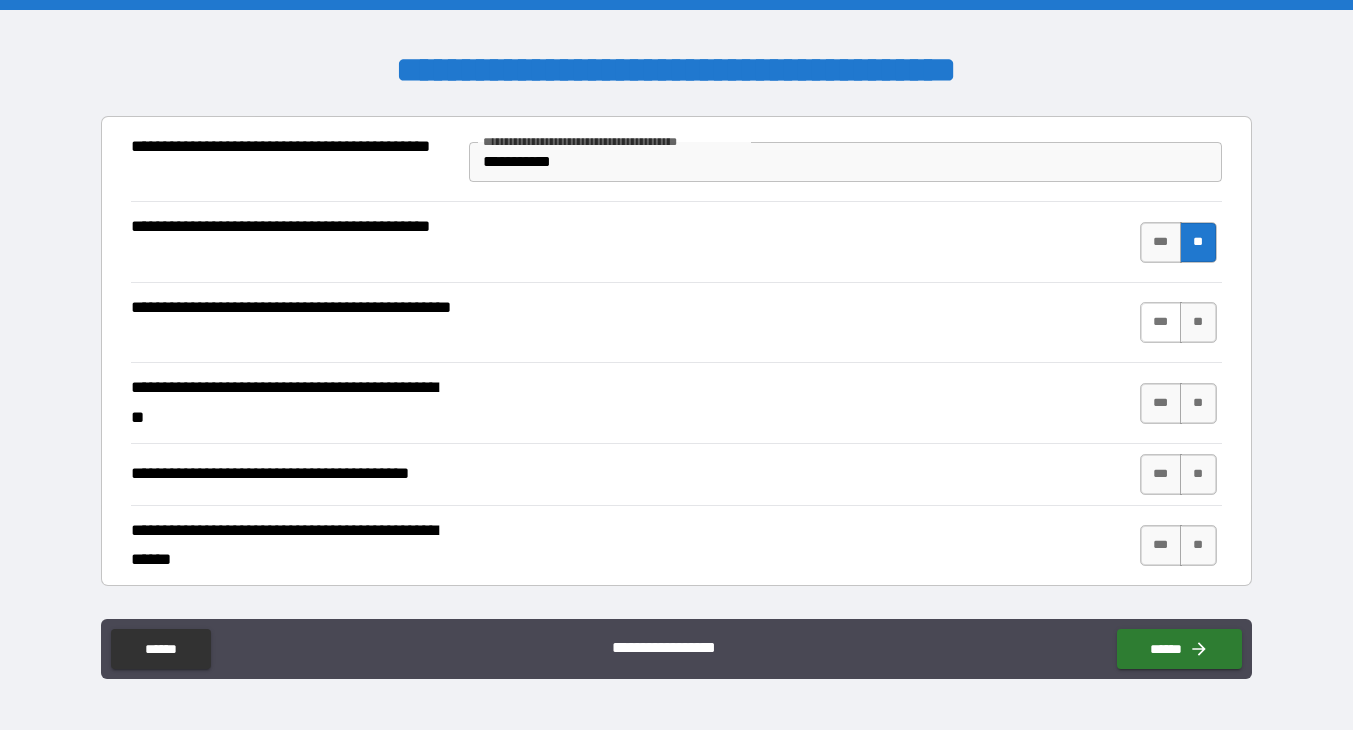 click on "***" at bounding box center [1161, 322] 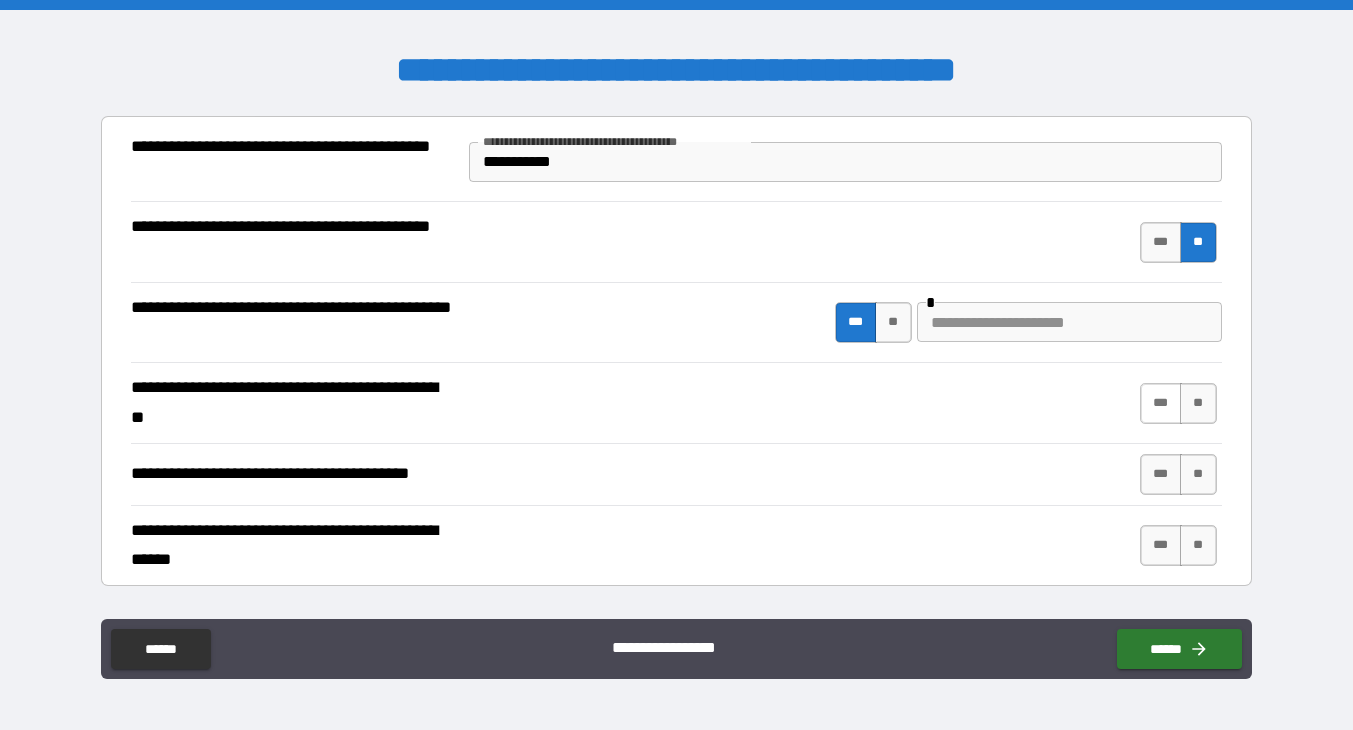 click on "***" at bounding box center [1161, 403] 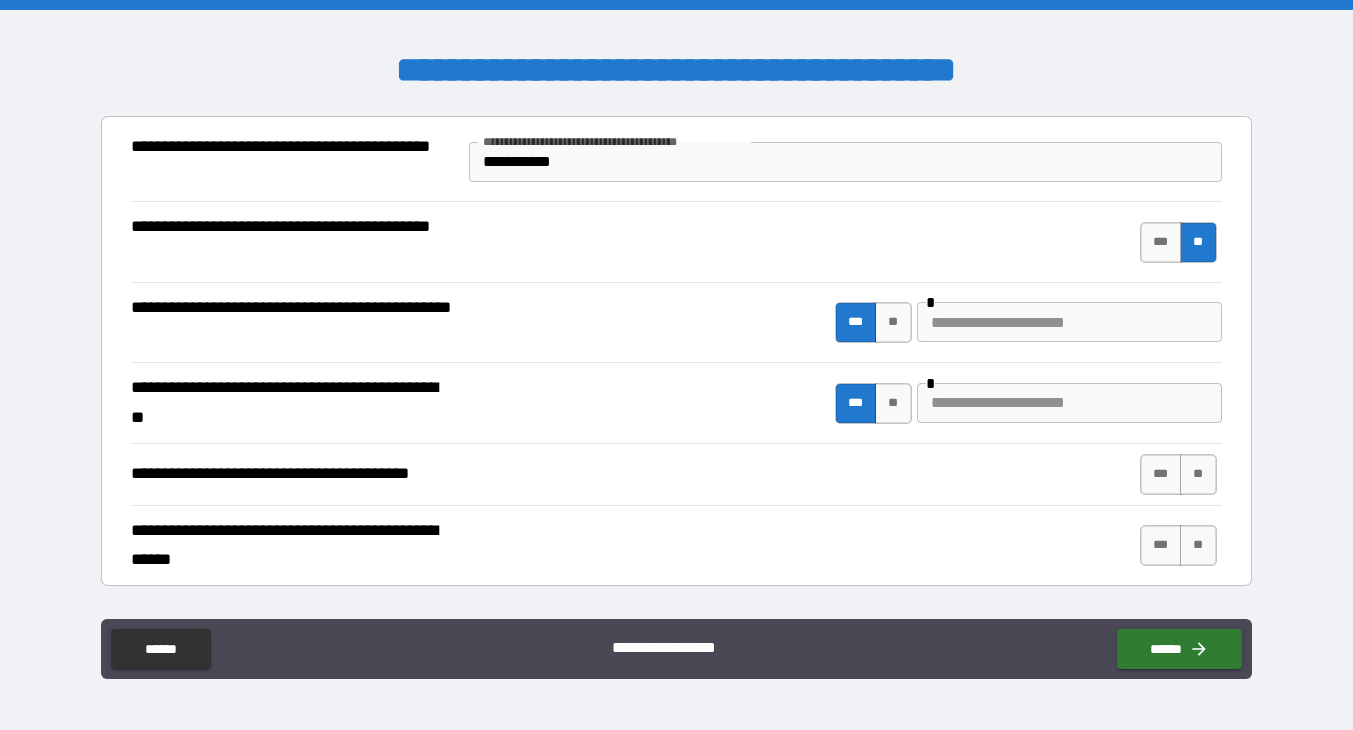 click at bounding box center [1069, 403] 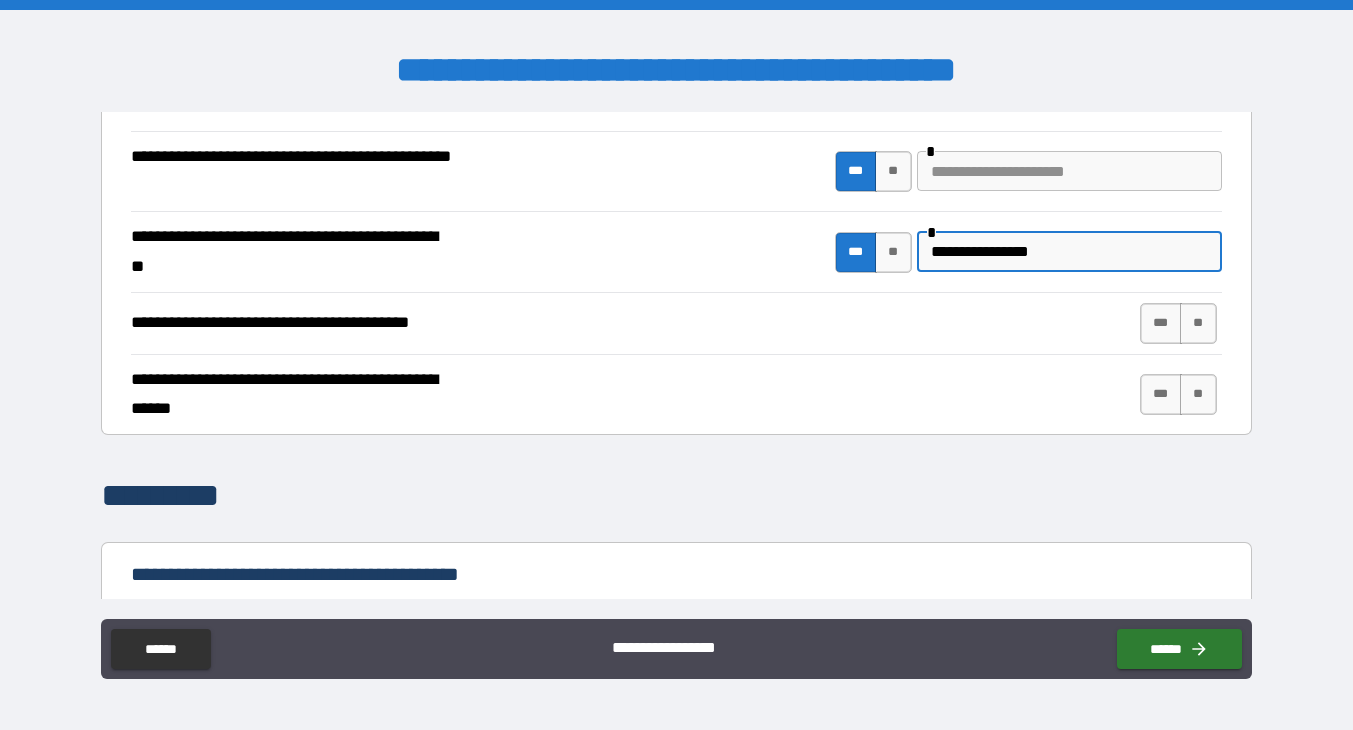 scroll, scrollTop: 1494, scrollLeft: 0, axis: vertical 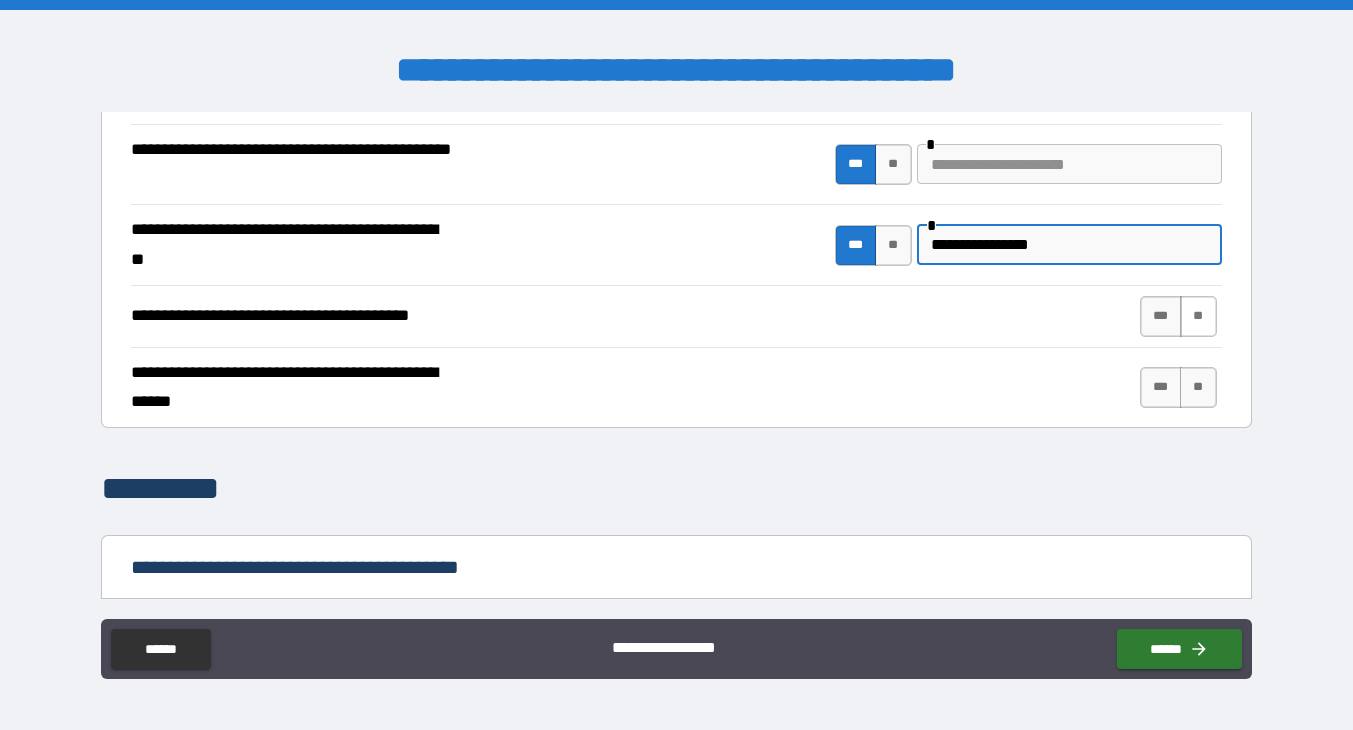 type on "**********" 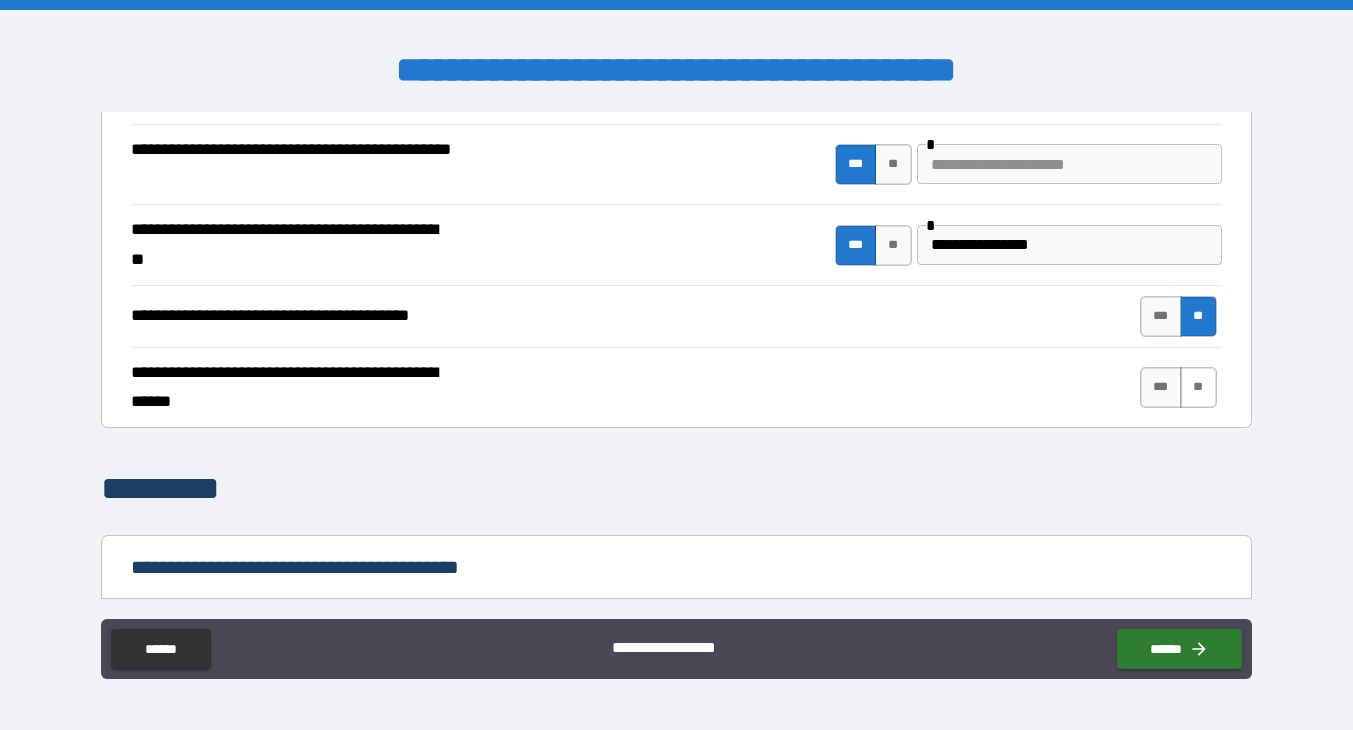 click on "**" at bounding box center [1198, 387] 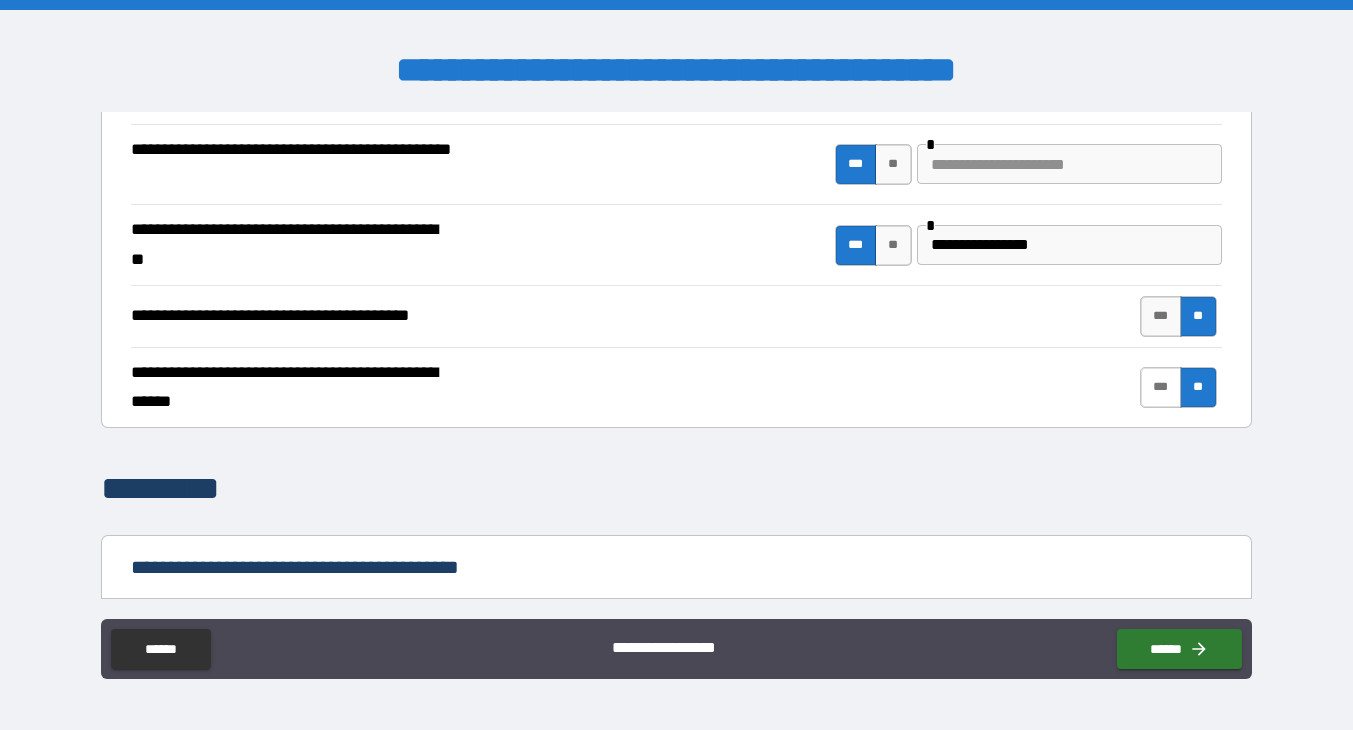 click on "***" at bounding box center (1161, 387) 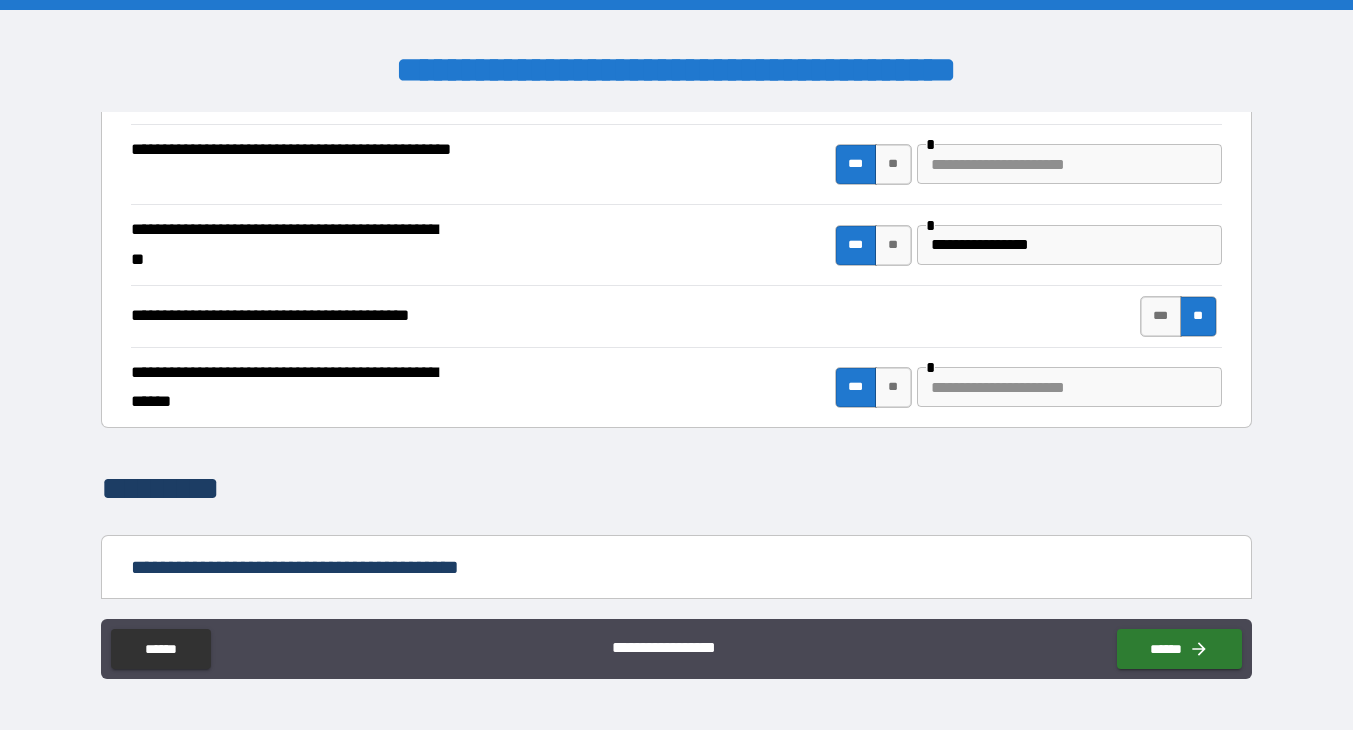 type on "****" 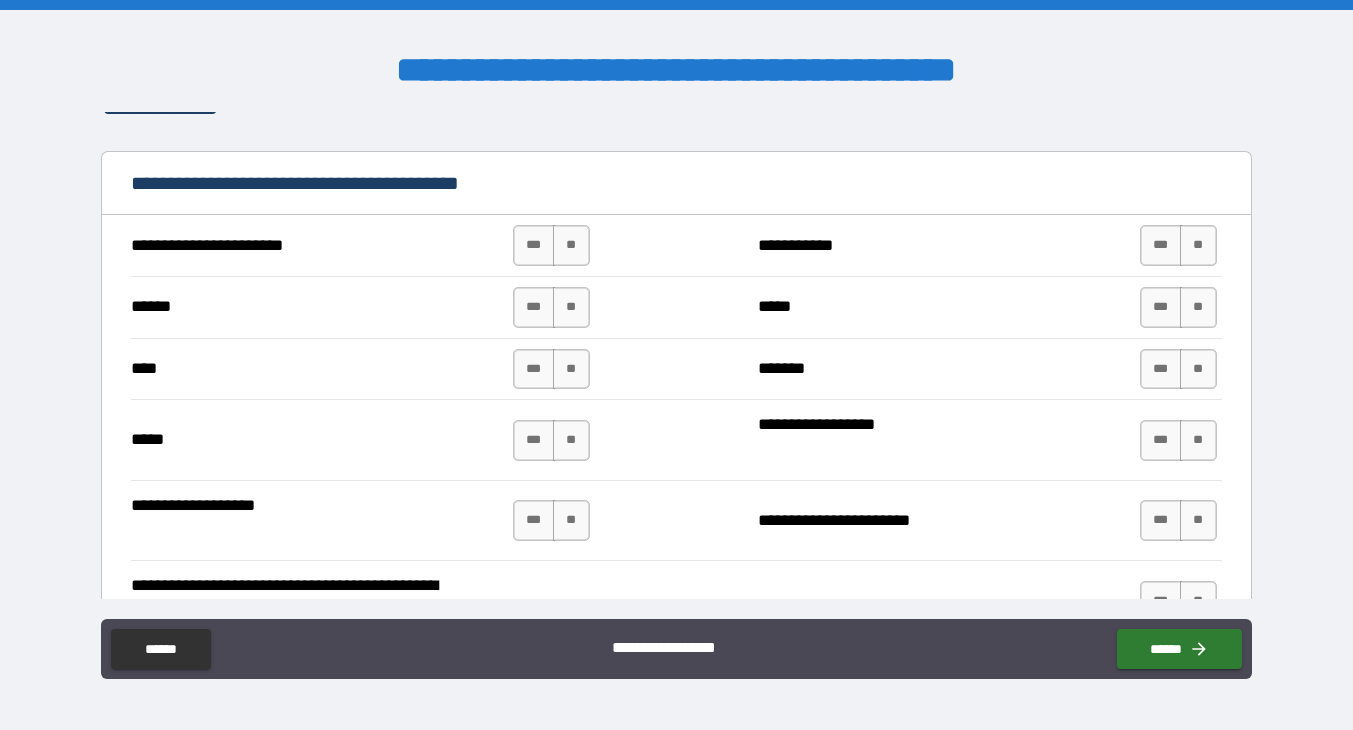 scroll, scrollTop: 1905, scrollLeft: 0, axis: vertical 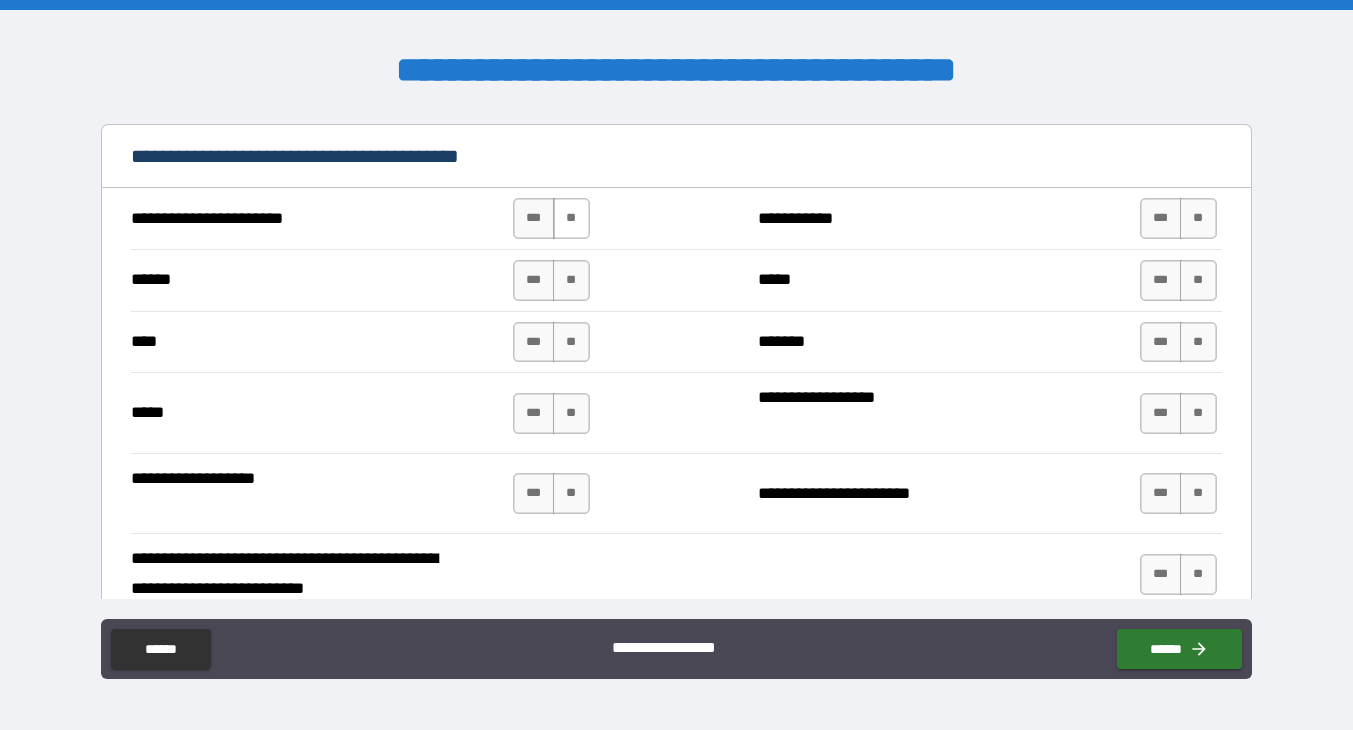 type on "*********" 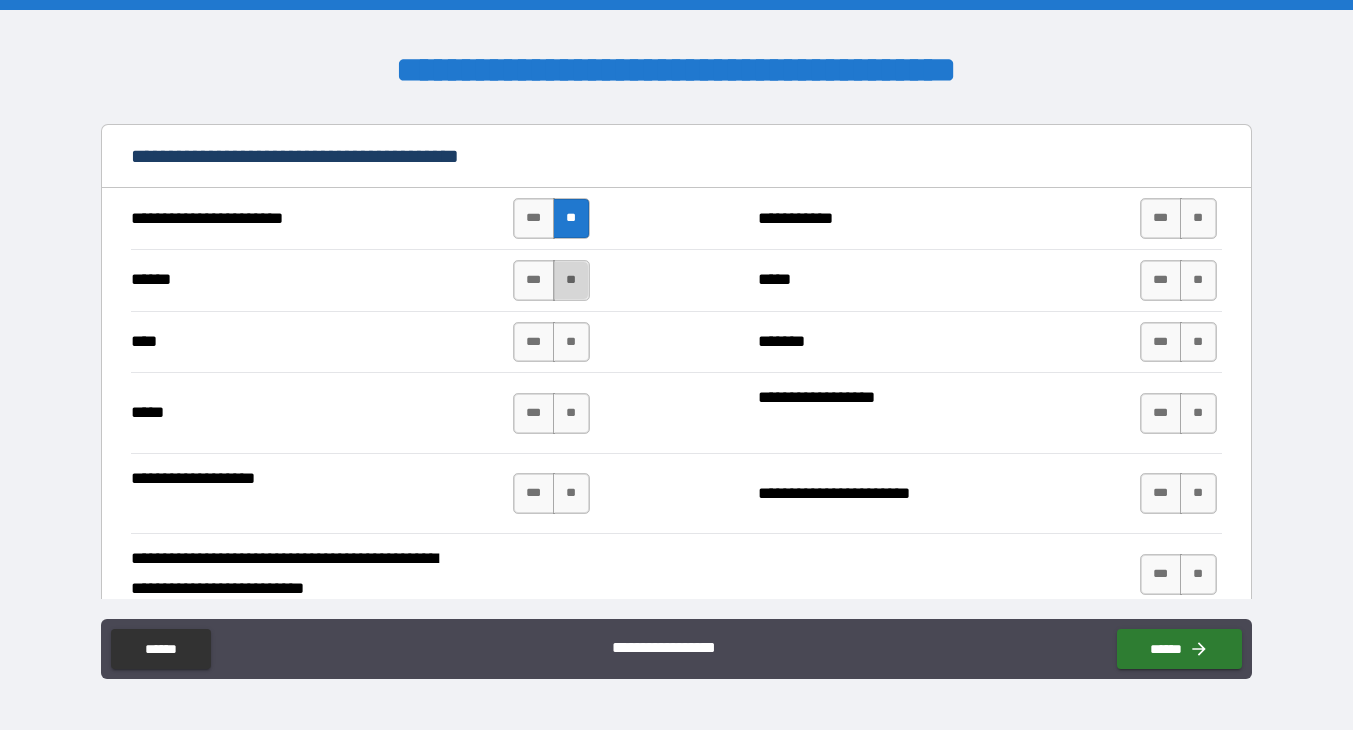 click on "**" at bounding box center (571, 280) 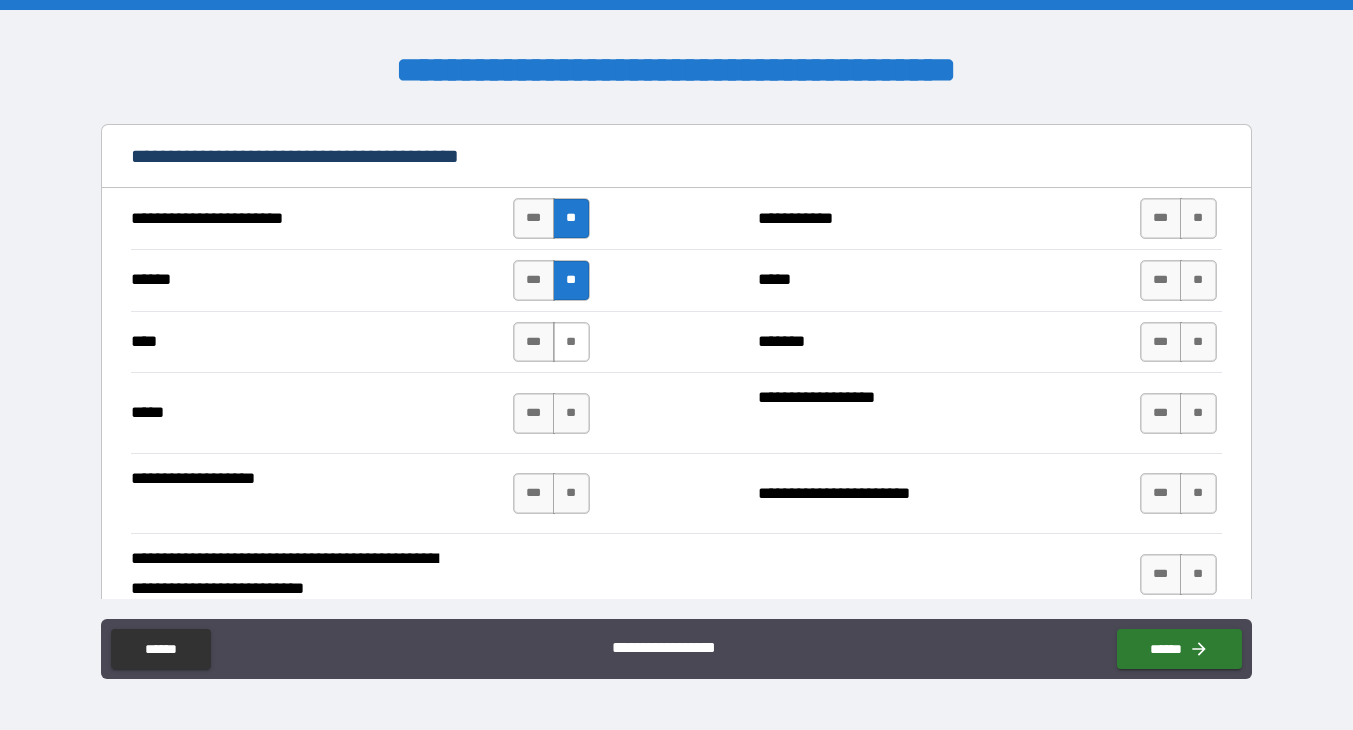 click on "**" at bounding box center [571, 342] 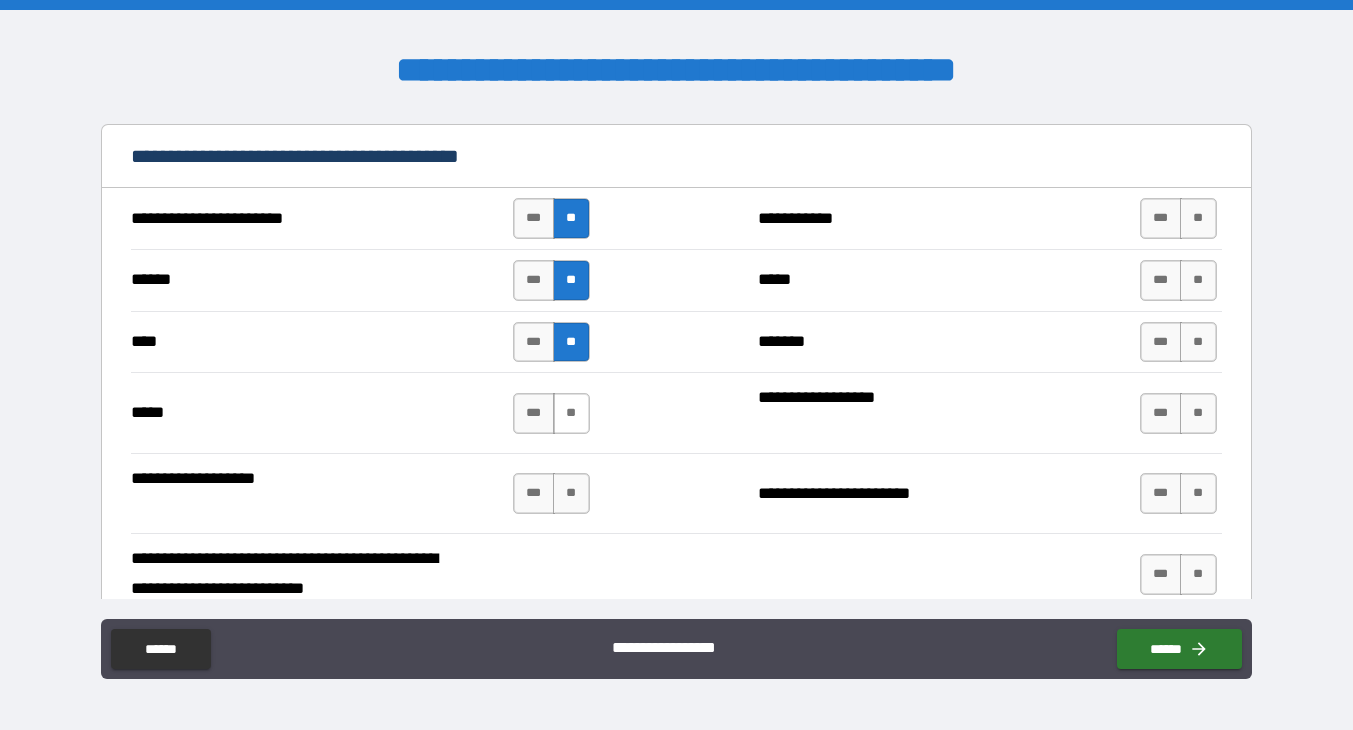 click on "**" at bounding box center [571, 413] 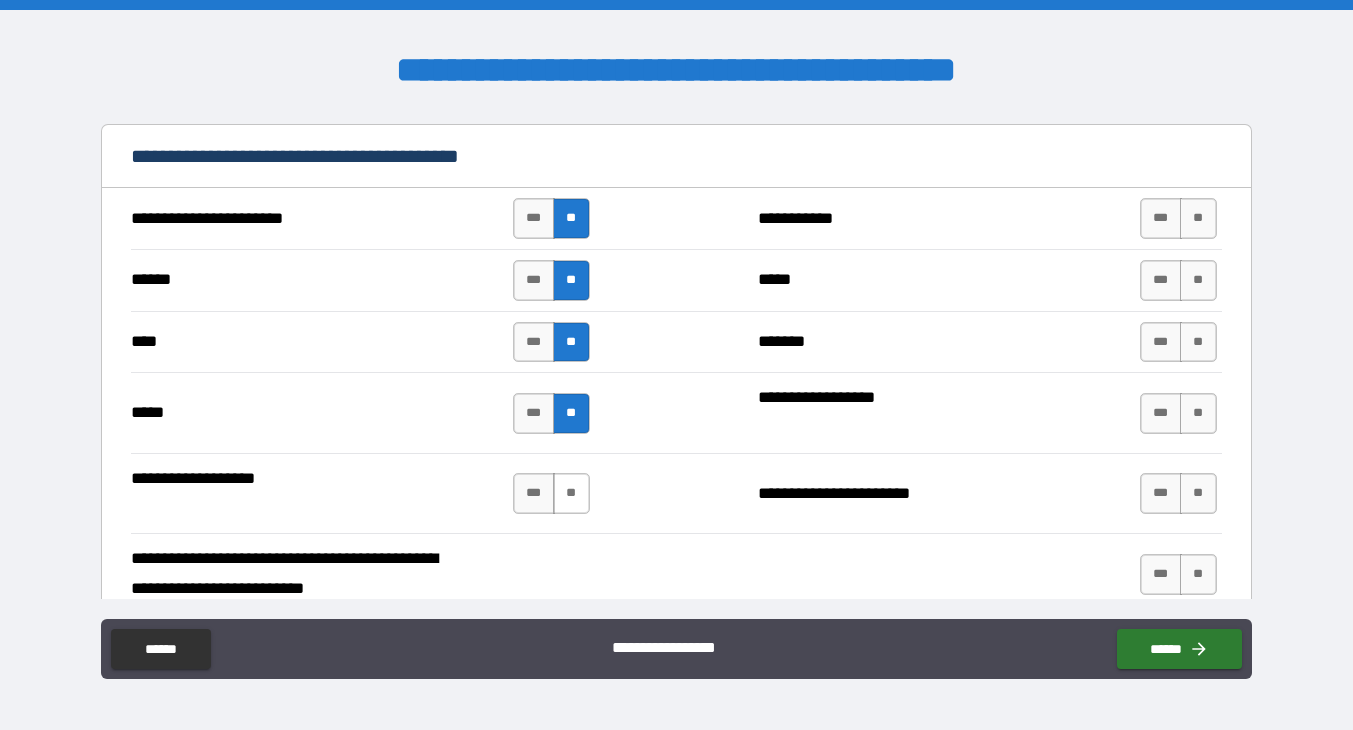 click on "**" at bounding box center [571, 493] 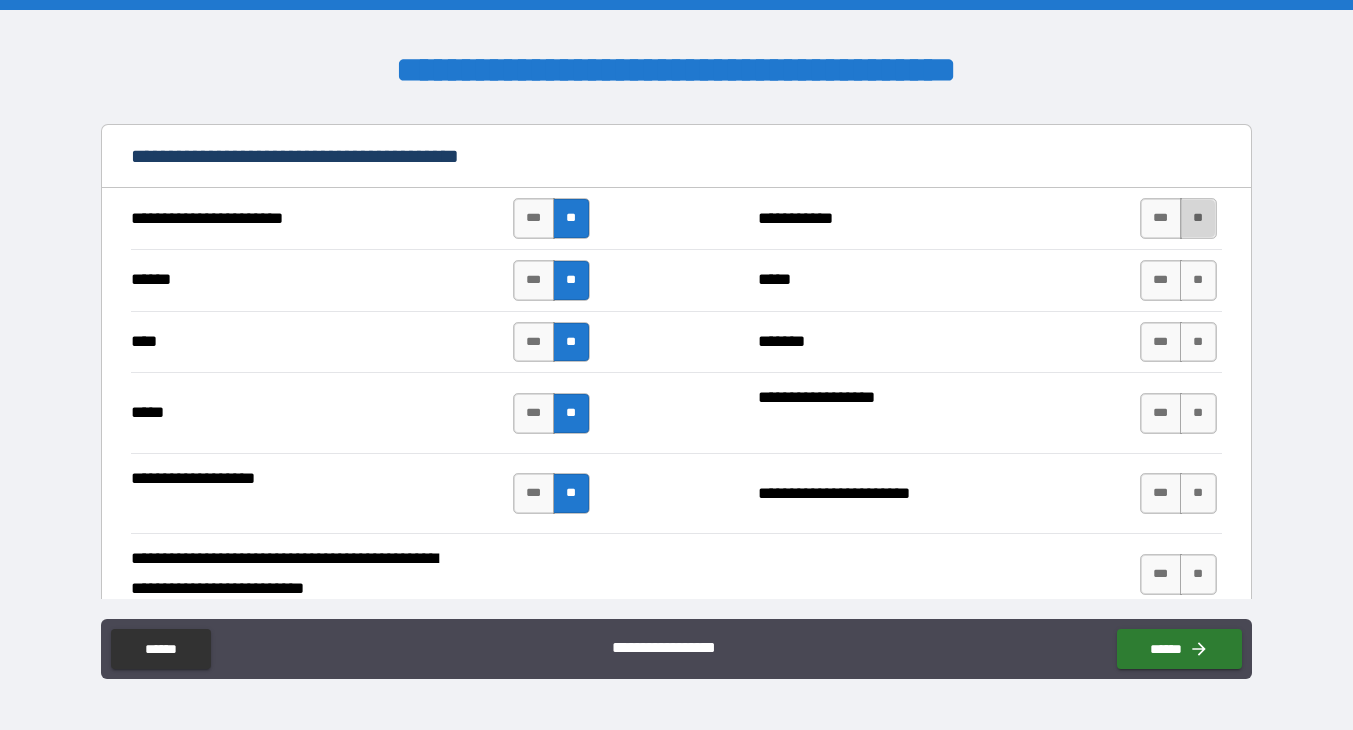 click on "**" at bounding box center (1198, 218) 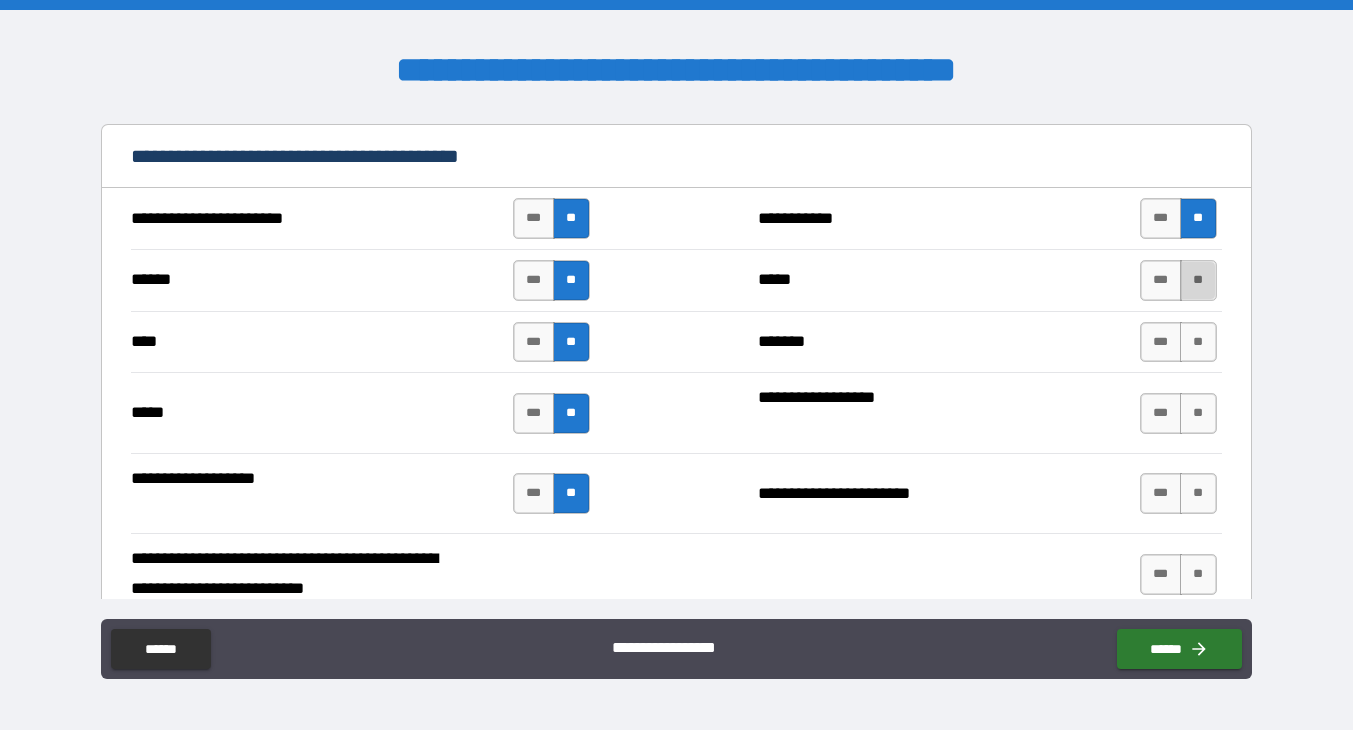 click on "**" at bounding box center [1198, 280] 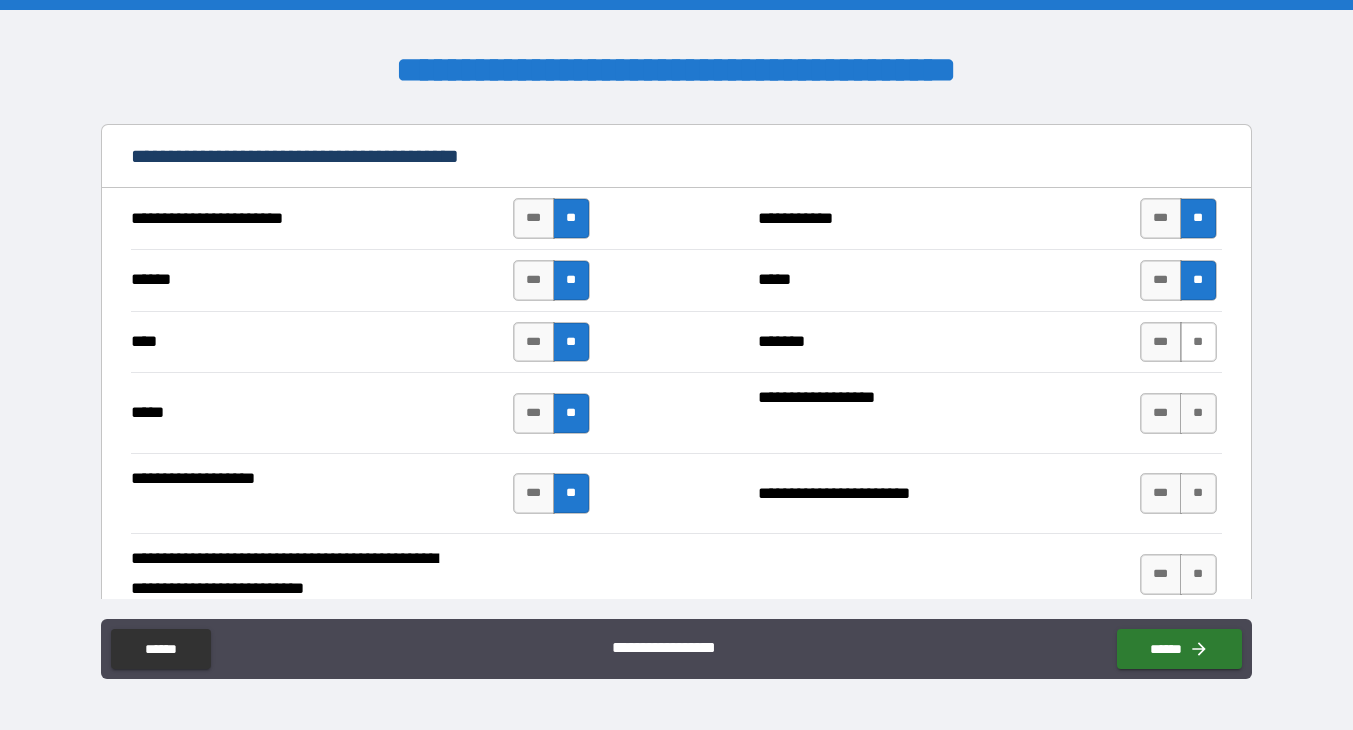 click on "**" at bounding box center [1198, 342] 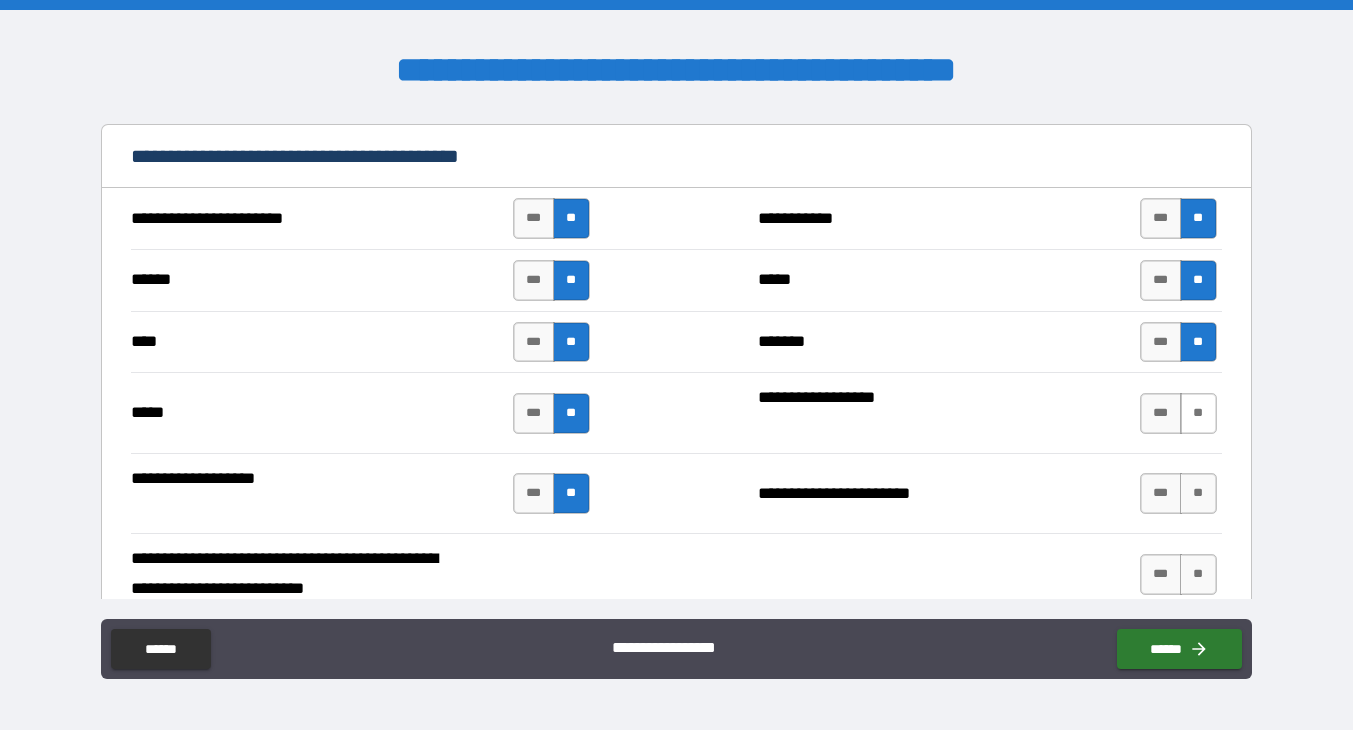 click on "**" at bounding box center (1198, 413) 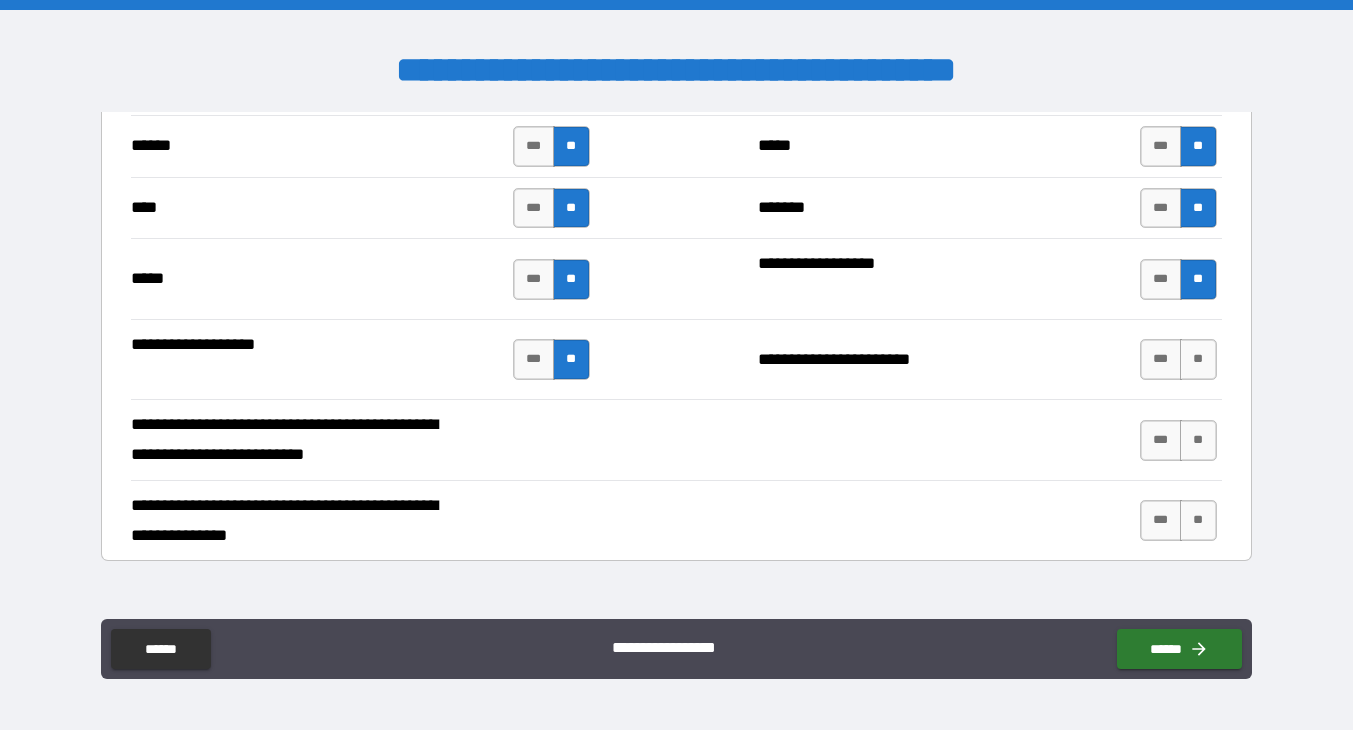 scroll, scrollTop: 2140, scrollLeft: 0, axis: vertical 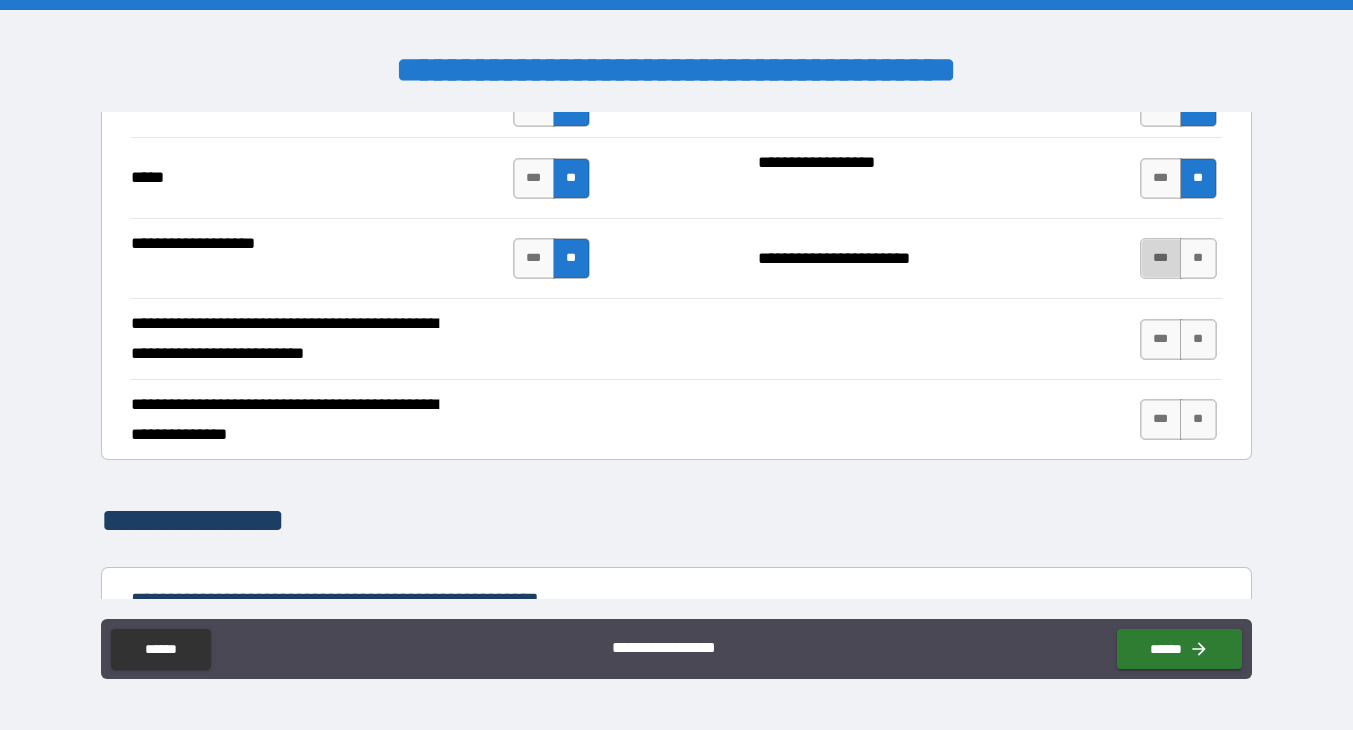 click on "***" at bounding box center (1161, 258) 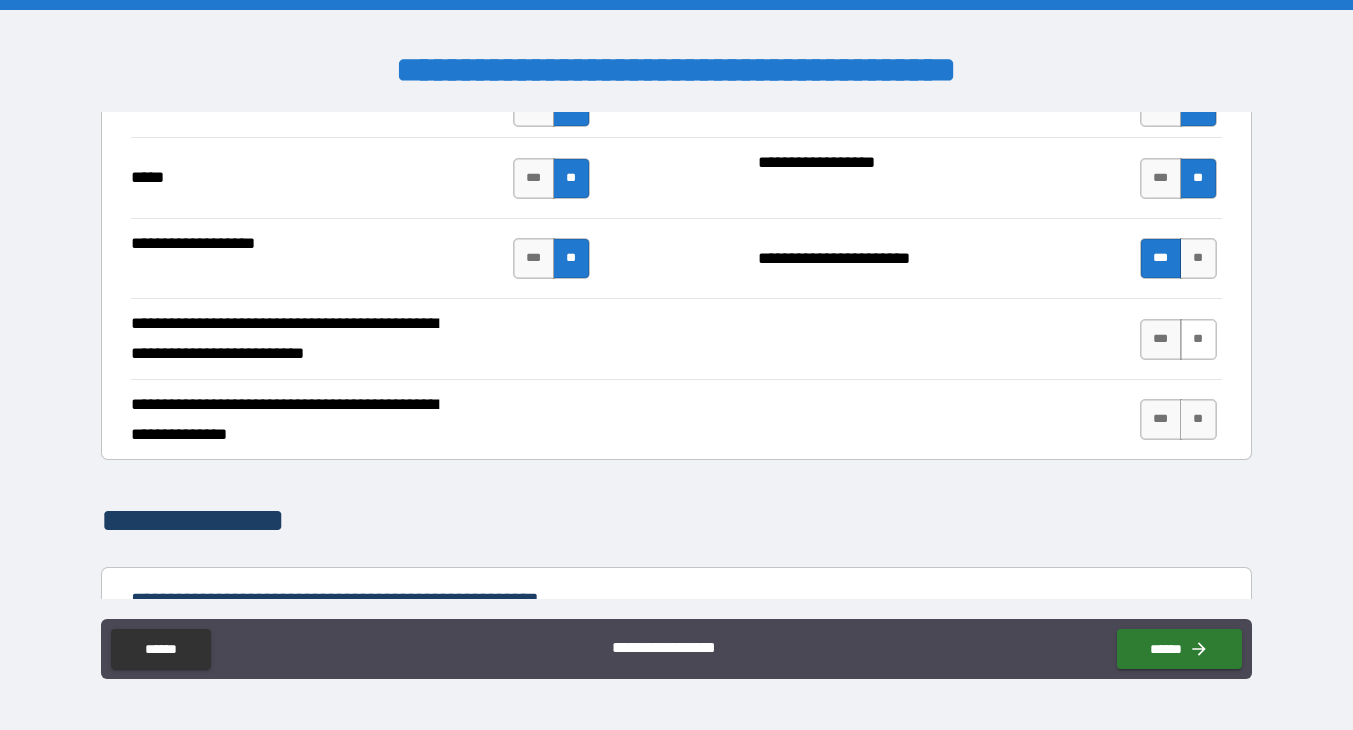 click on "**" at bounding box center (1198, 339) 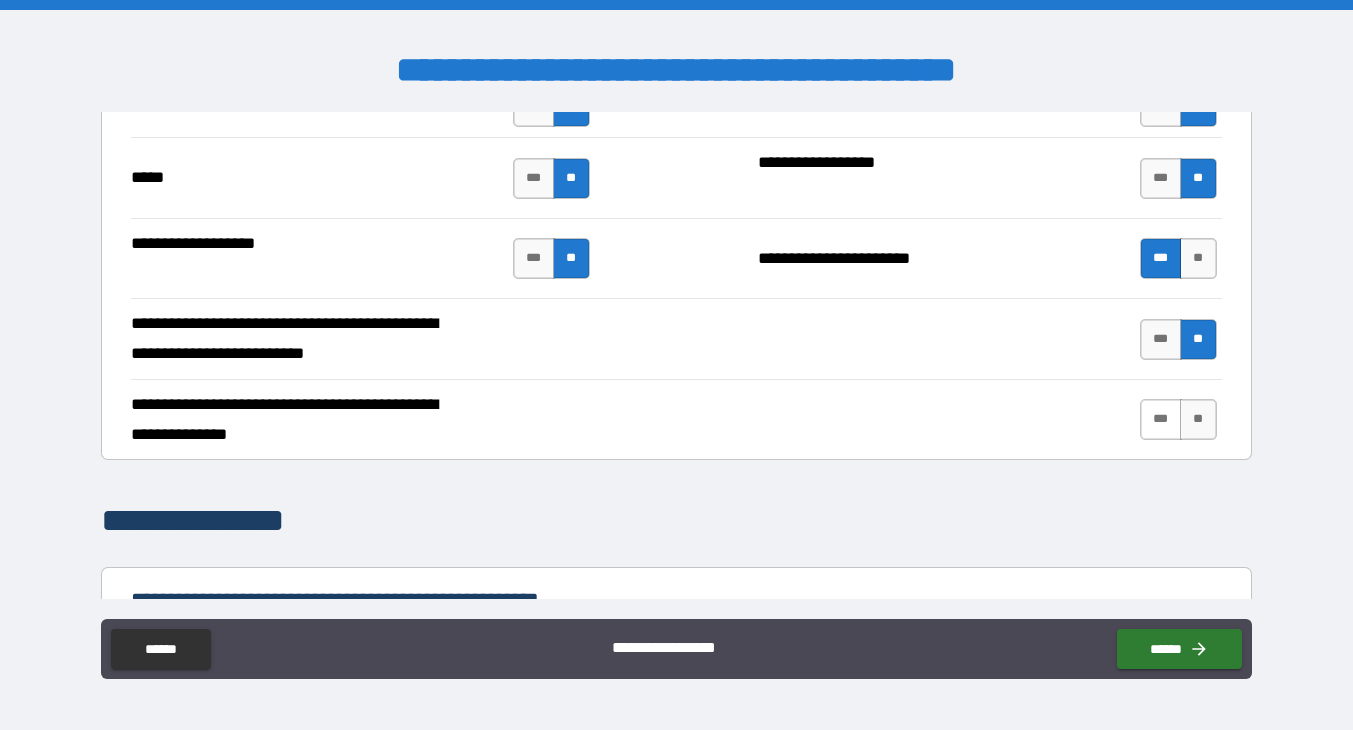 click on "***" at bounding box center [1161, 419] 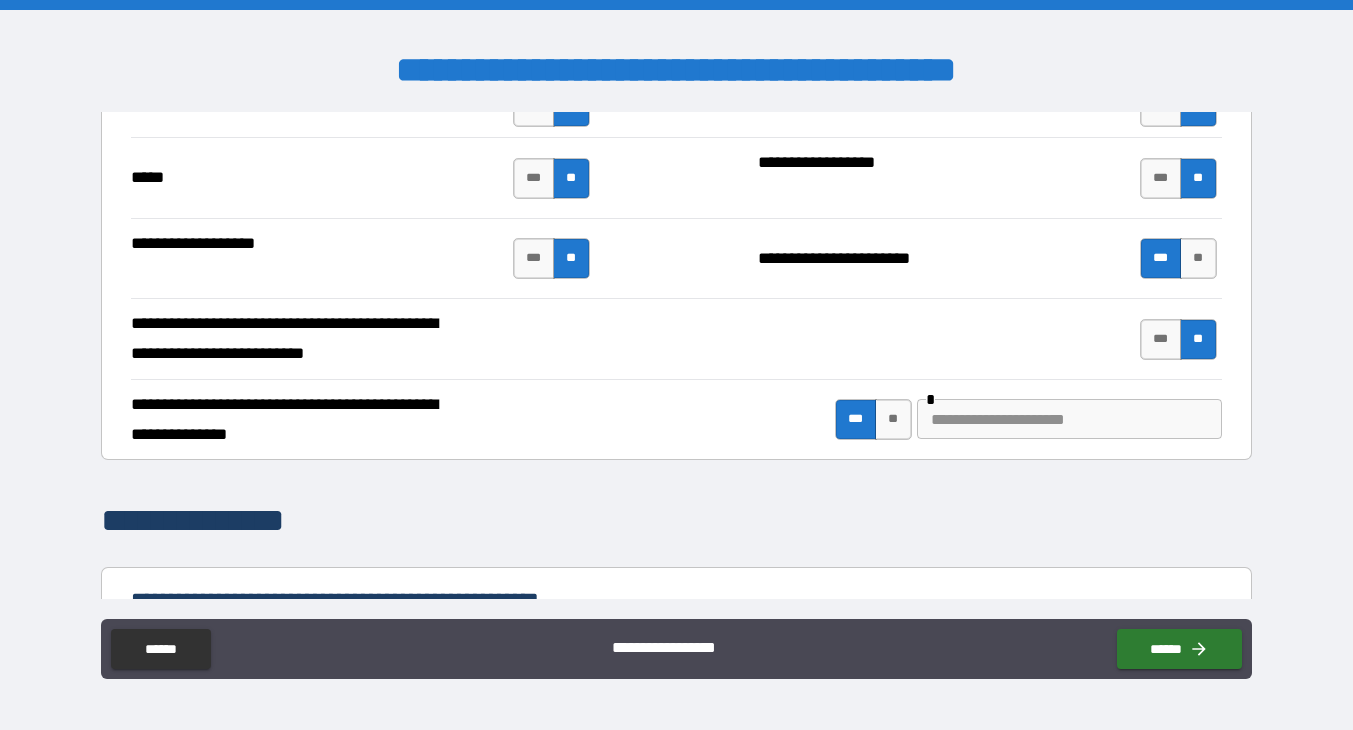 click at bounding box center [1069, 419] 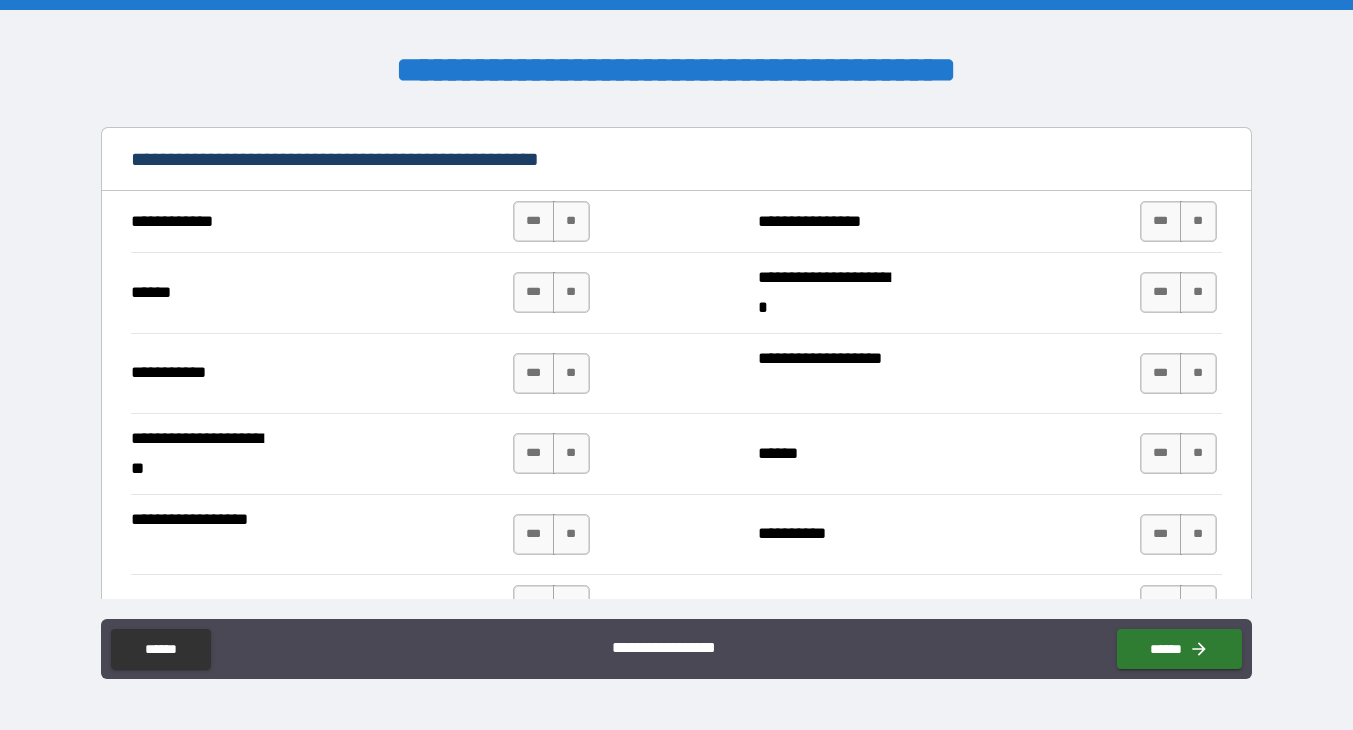 scroll, scrollTop: 2581, scrollLeft: 0, axis: vertical 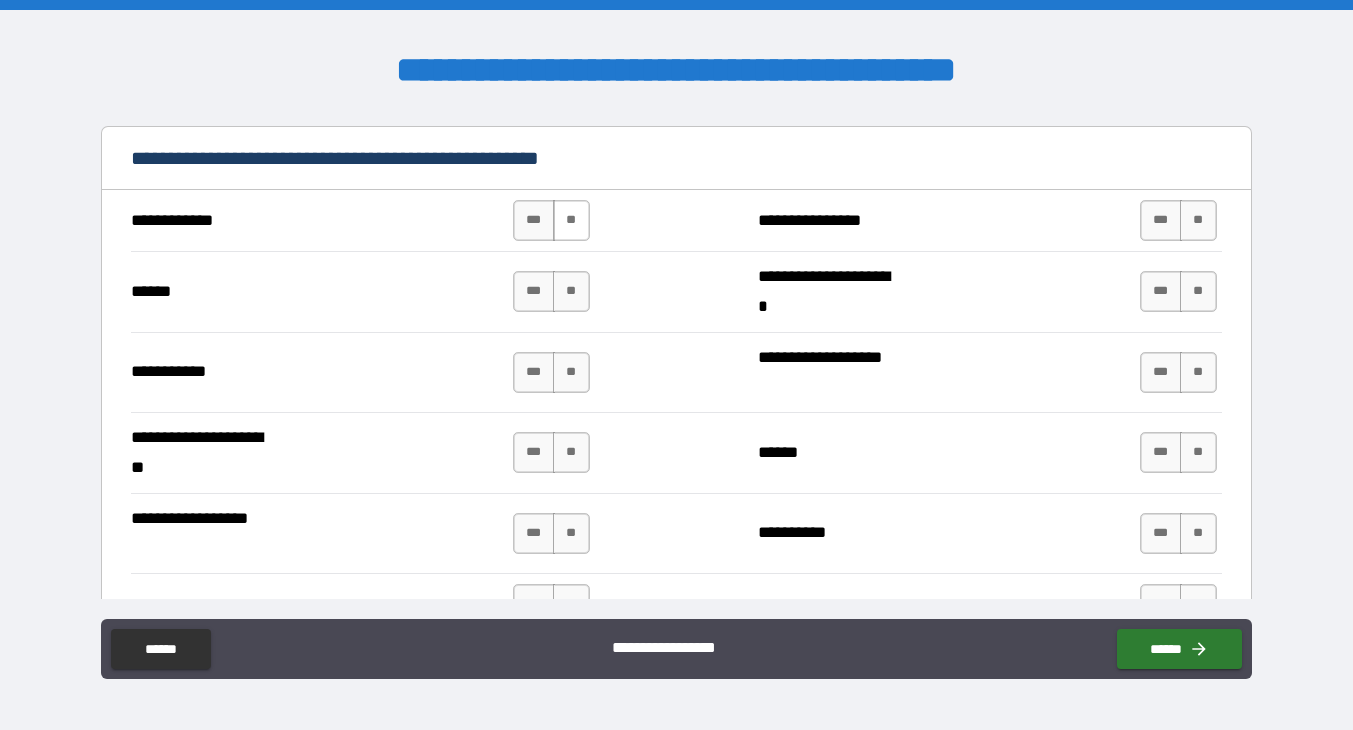 type on "**********" 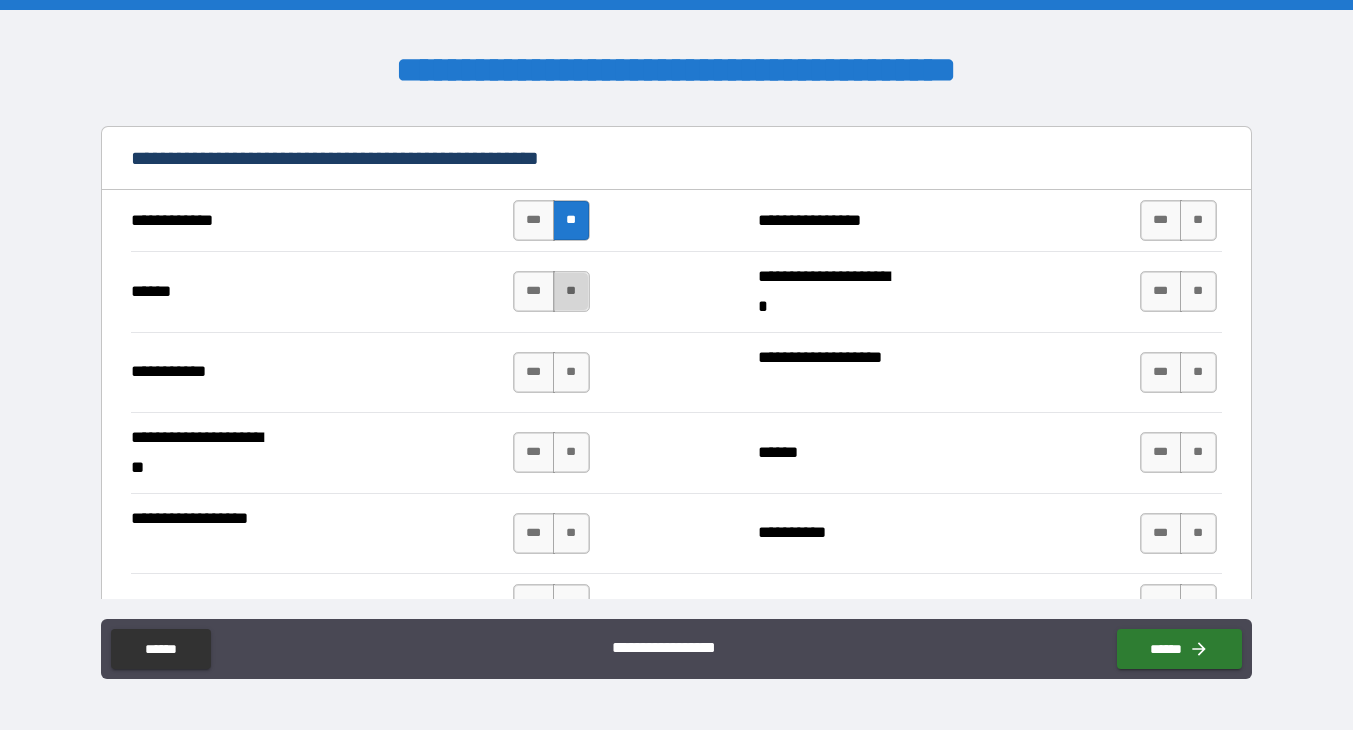 click on "**" at bounding box center [571, 291] 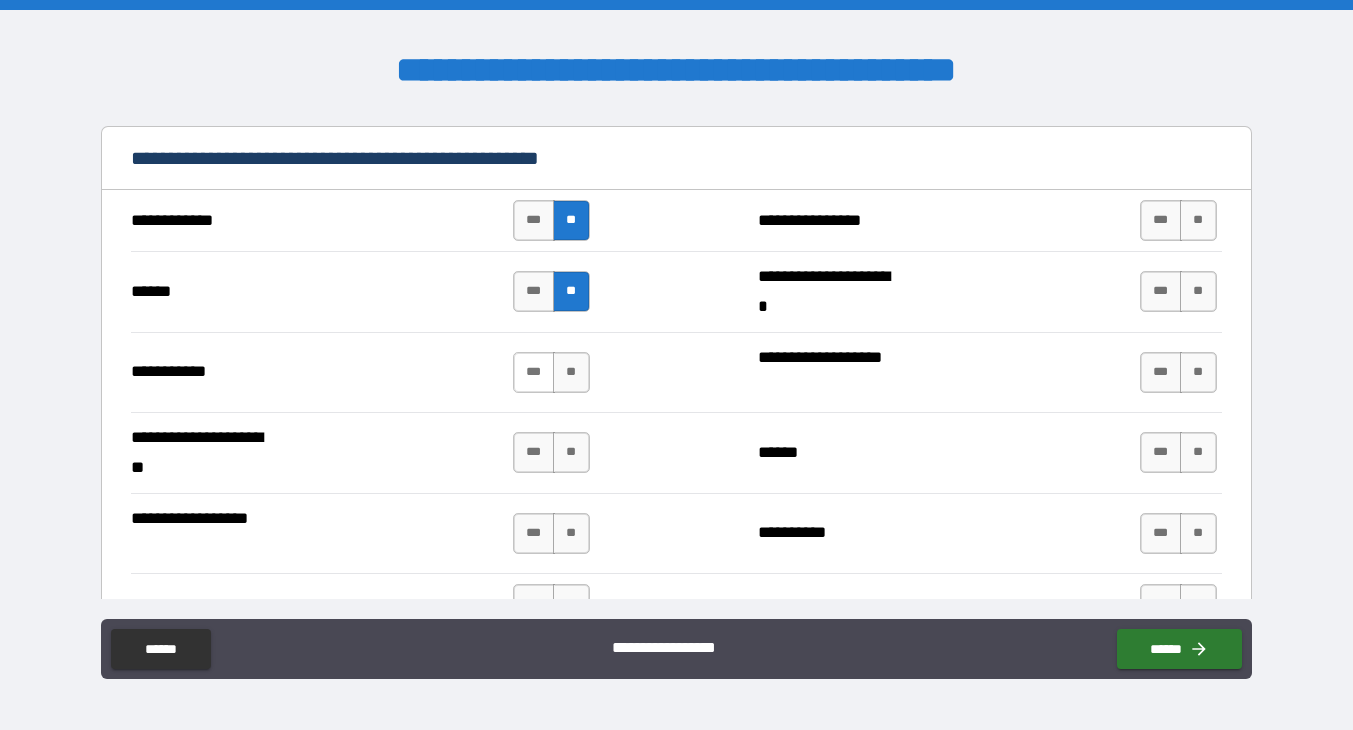 click on "***" at bounding box center [534, 372] 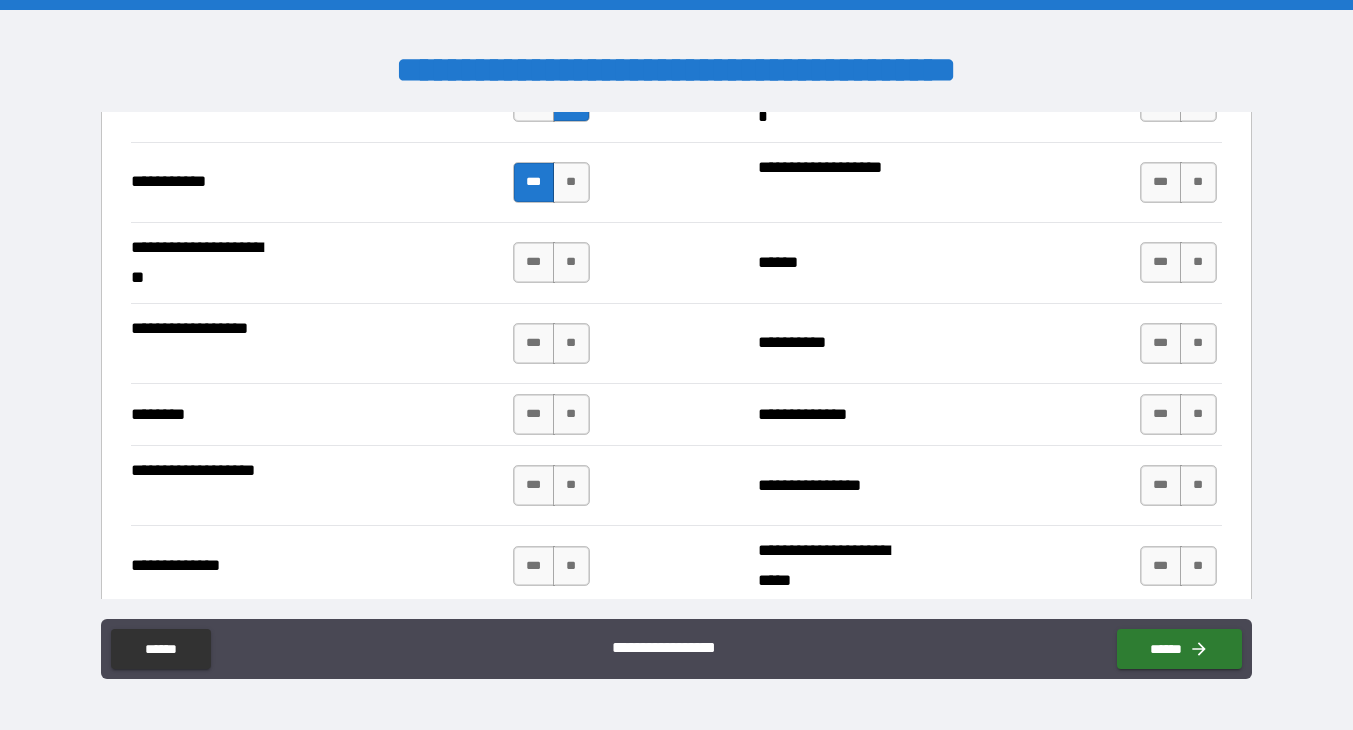scroll, scrollTop: 2783, scrollLeft: 0, axis: vertical 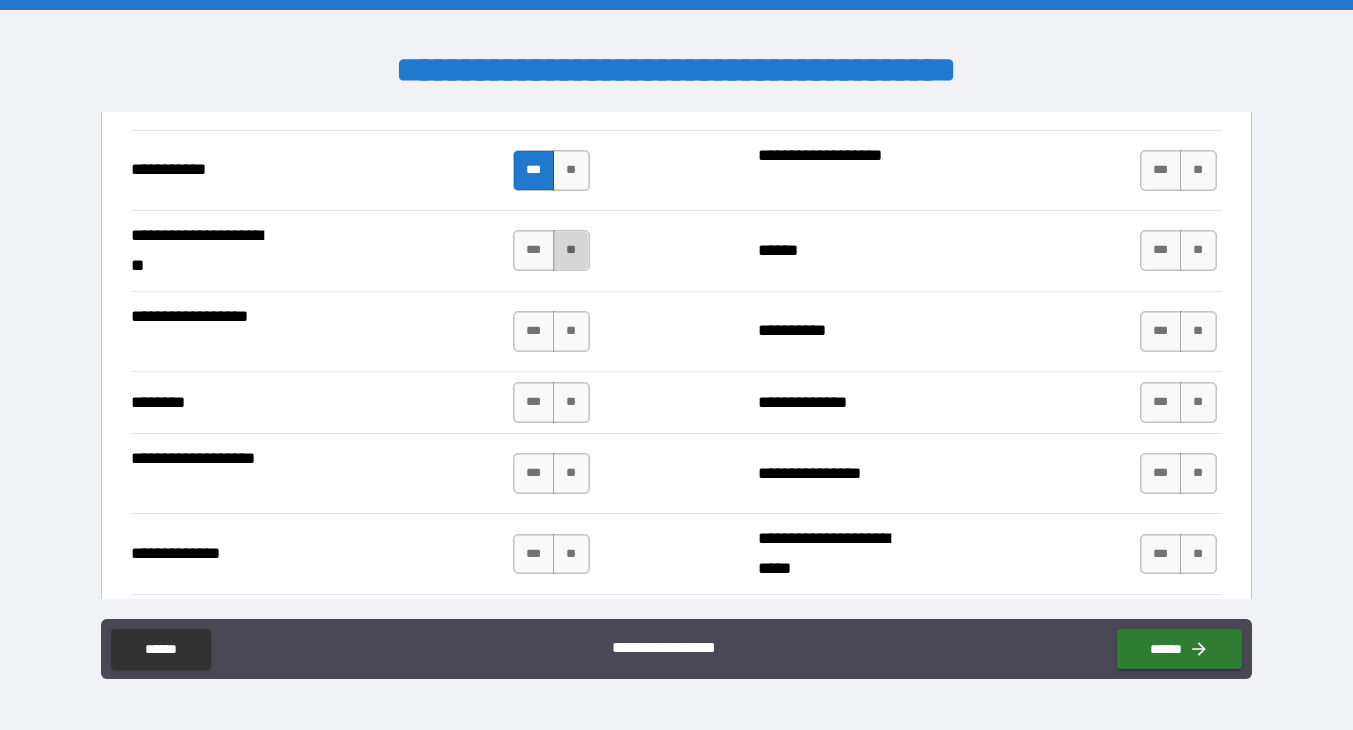 click on "**" at bounding box center [571, 250] 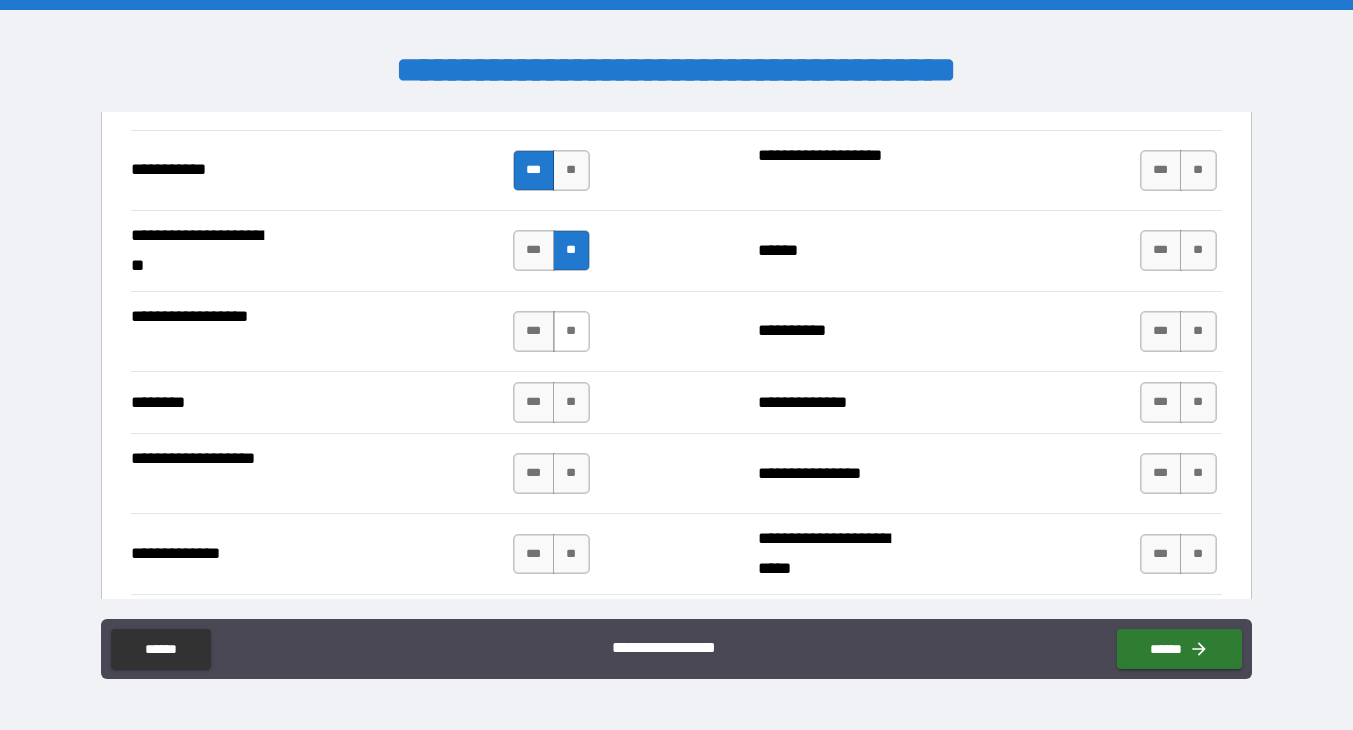 click on "**" at bounding box center (571, 331) 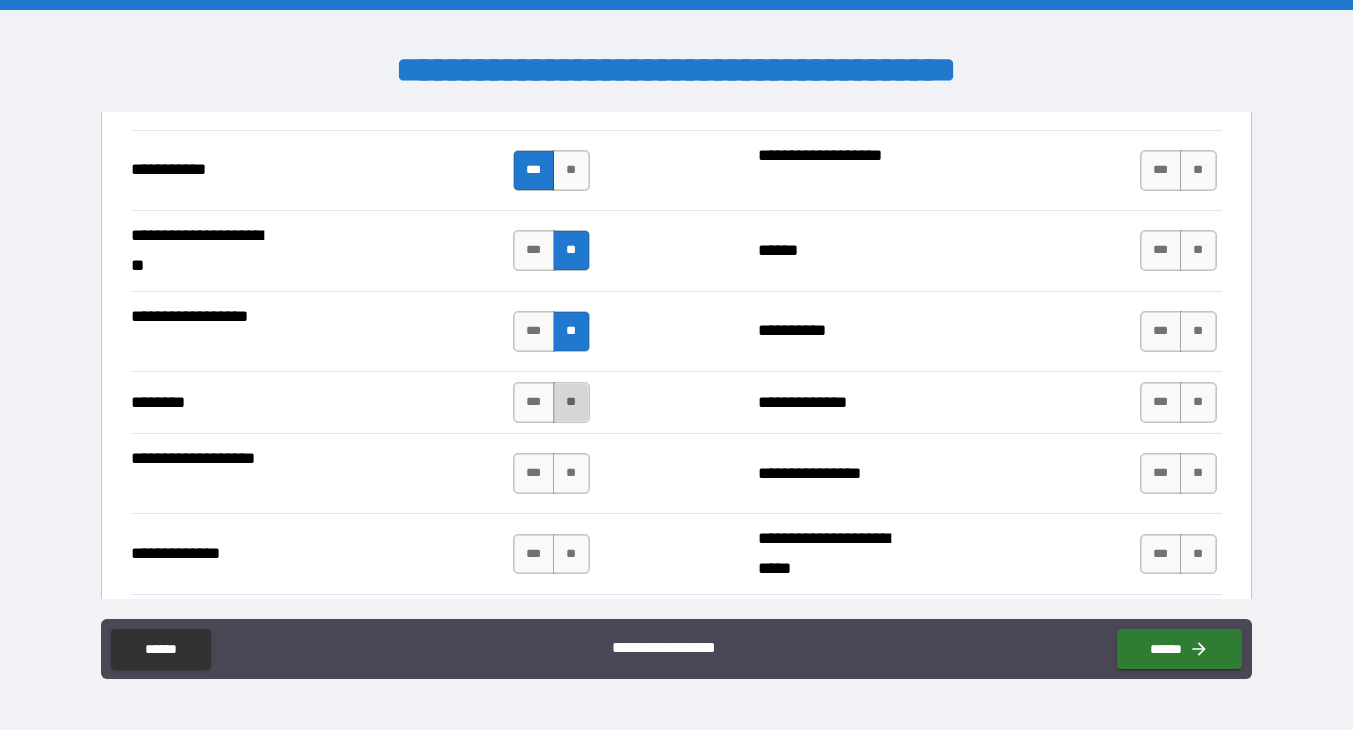 click on "**" at bounding box center [571, 402] 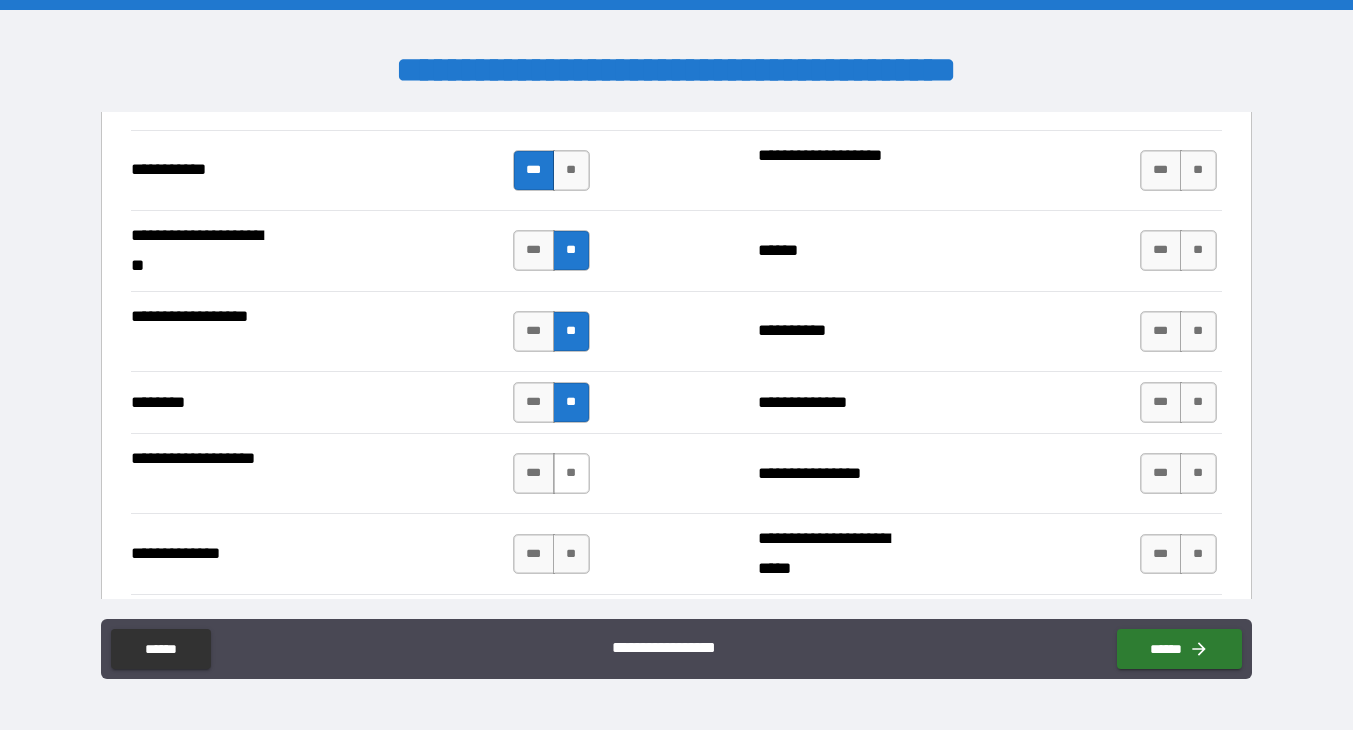 click on "**" at bounding box center (571, 473) 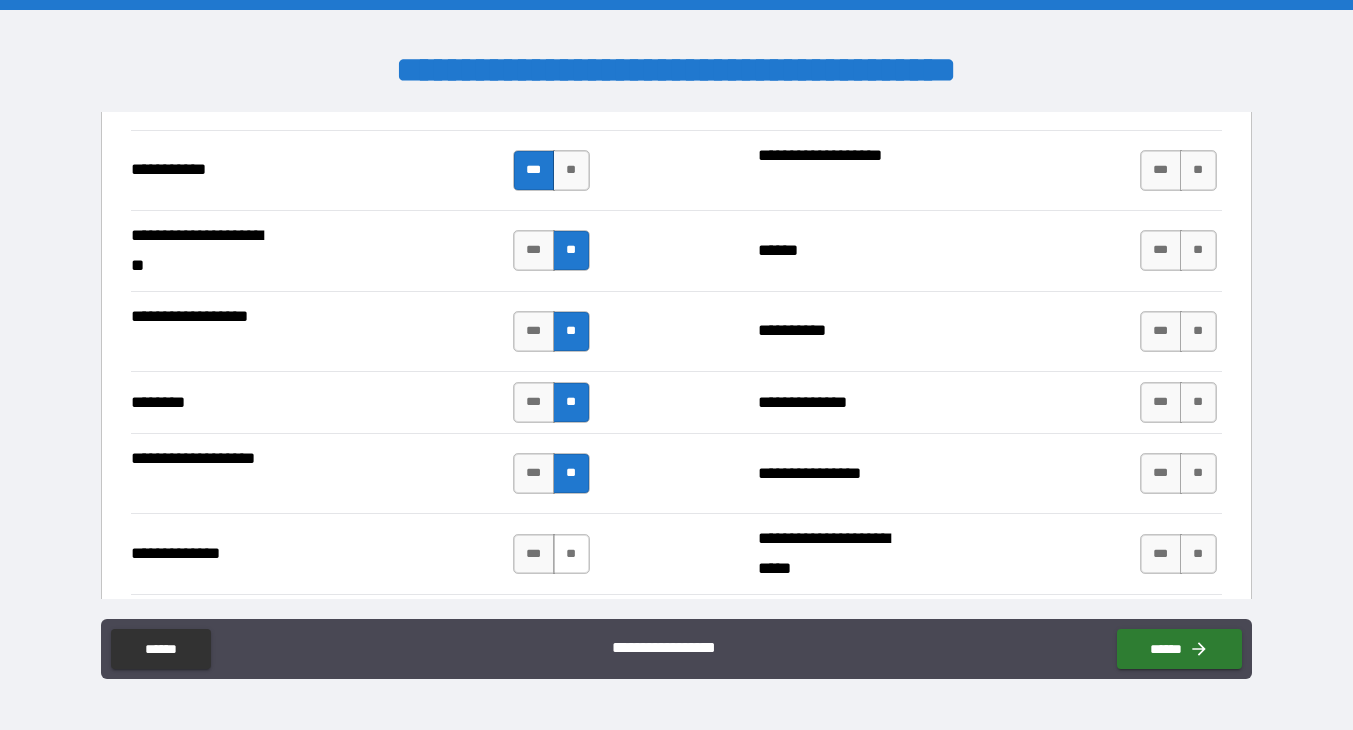 click on "**" at bounding box center (571, 554) 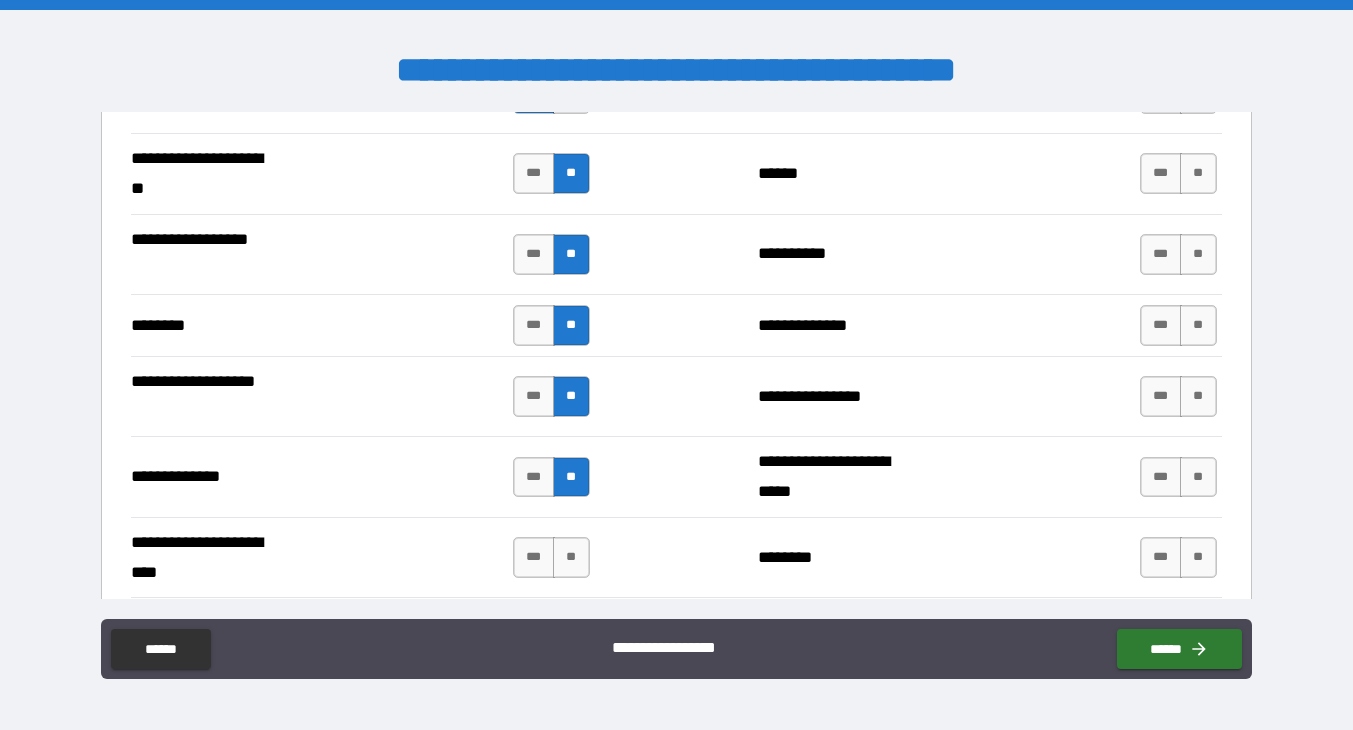 scroll, scrollTop: 2870, scrollLeft: 0, axis: vertical 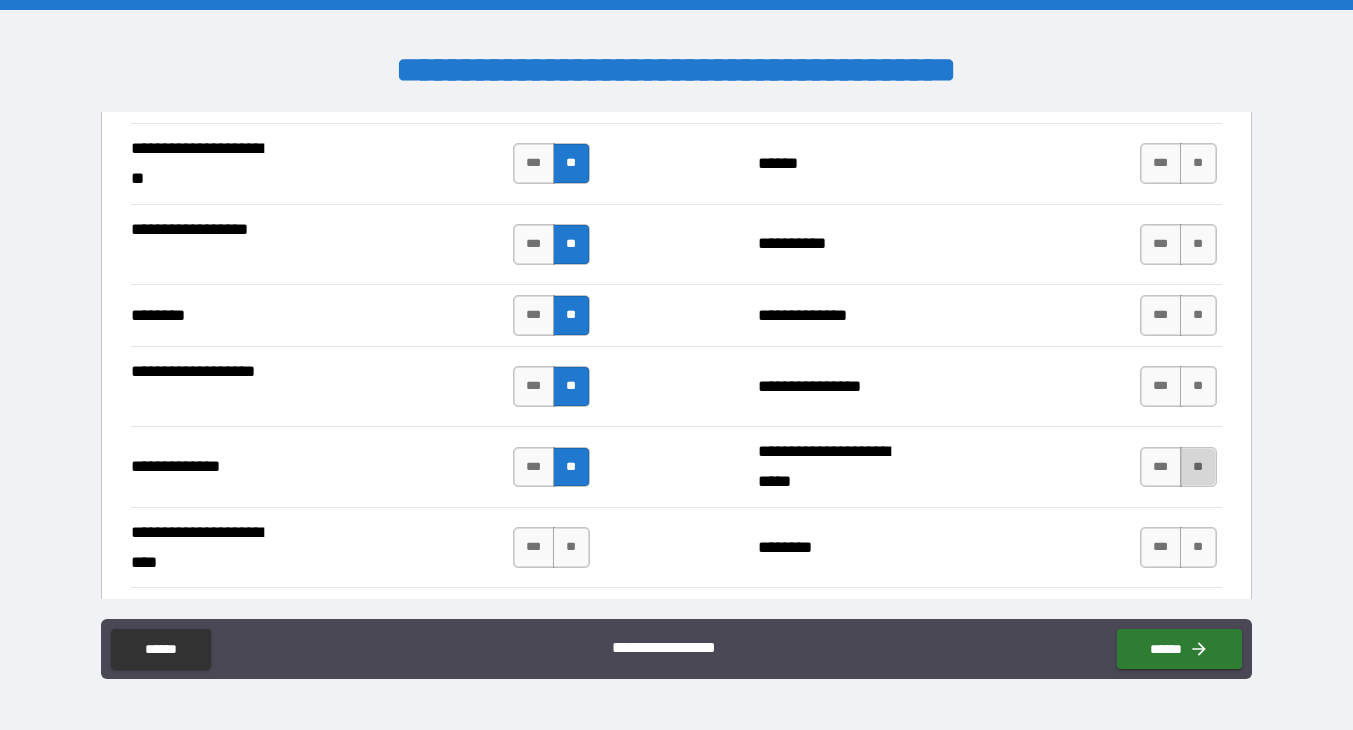click on "**" at bounding box center [1198, 467] 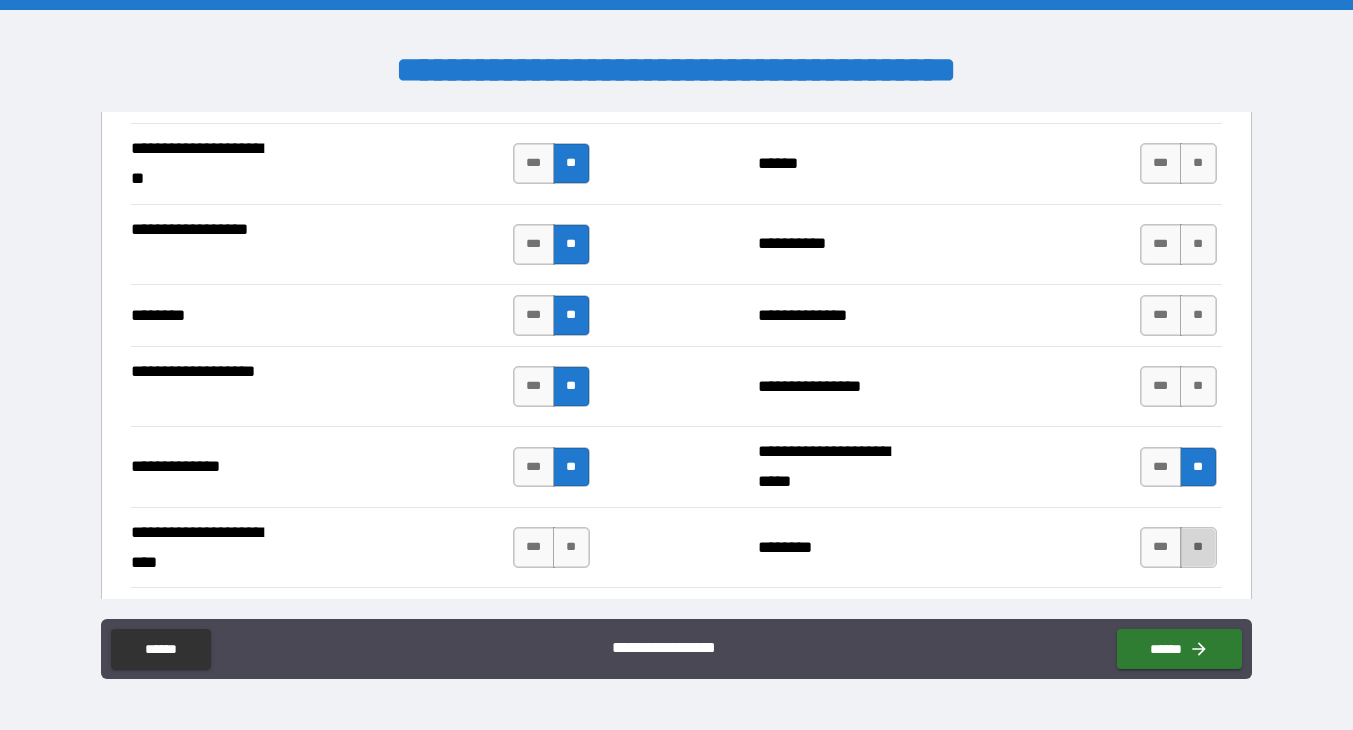 click on "**" at bounding box center [1198, 547] 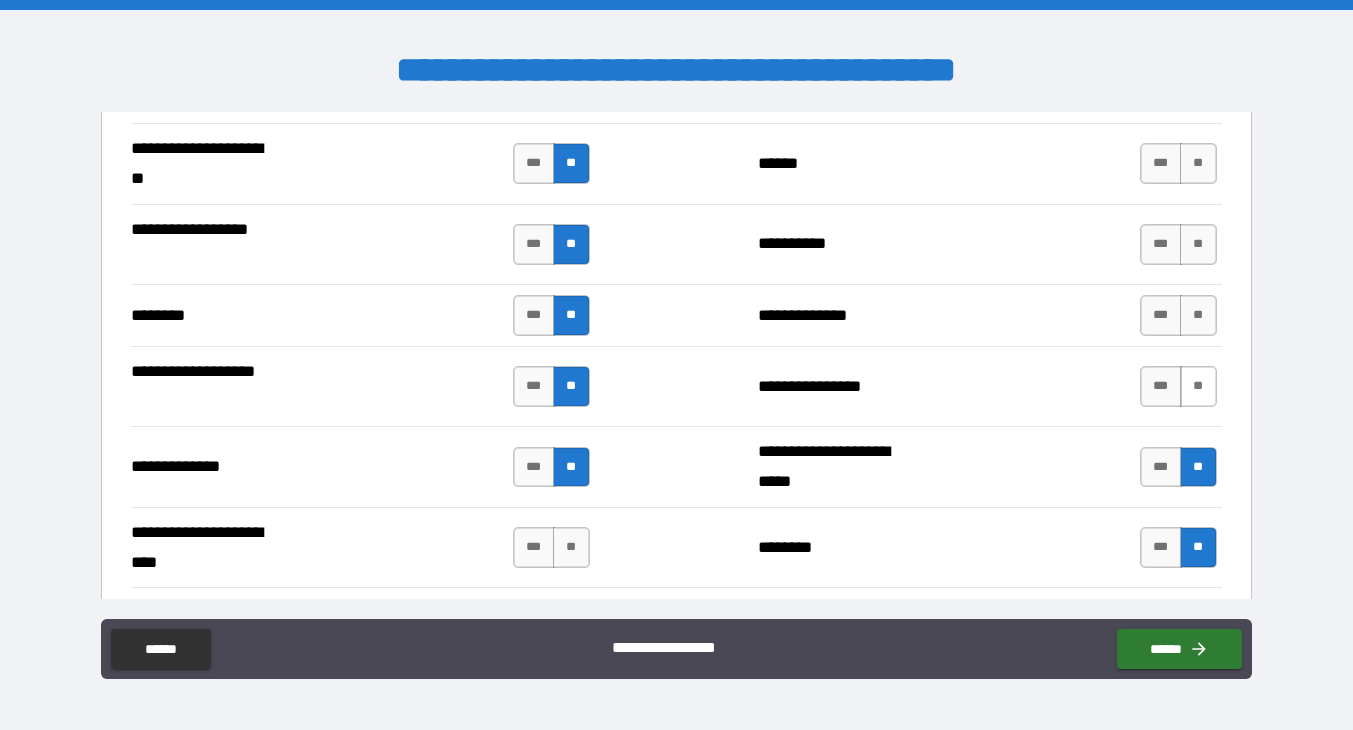 click on "**" at bounding box center [1198, 386] 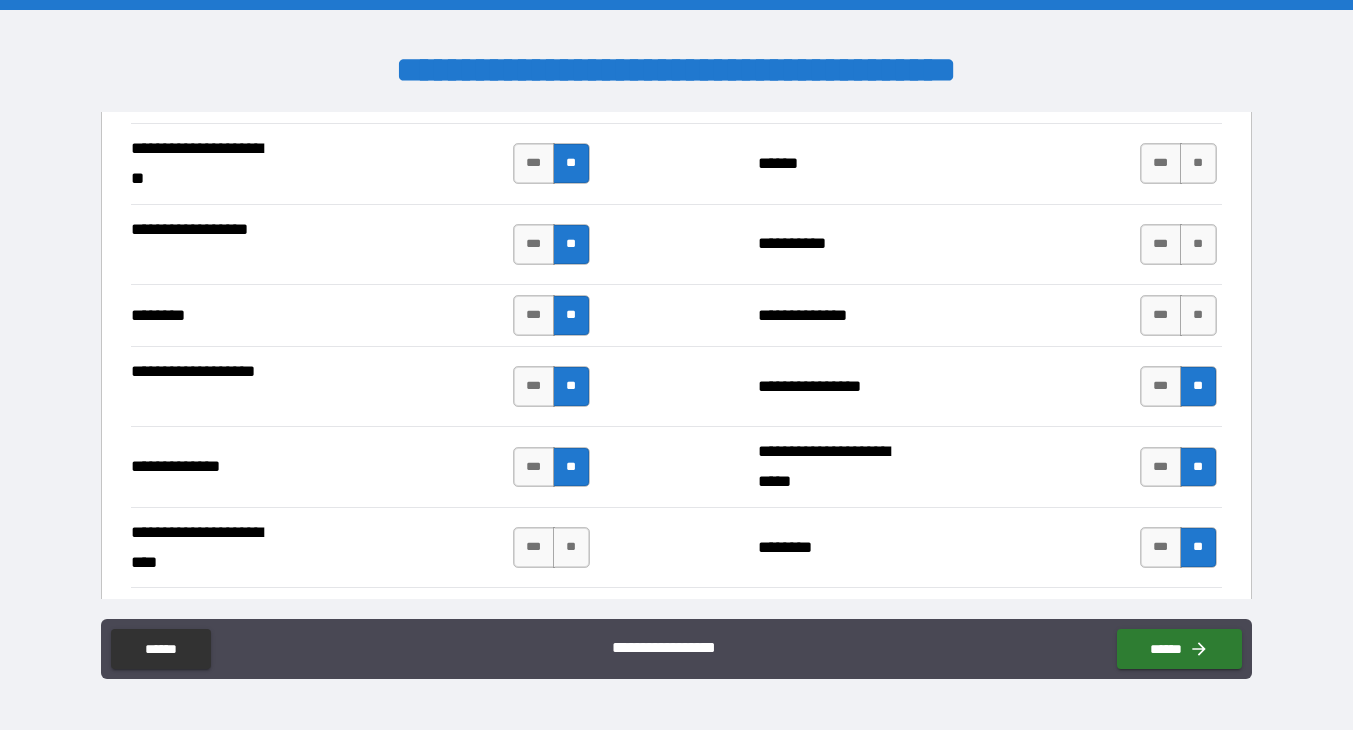 click on "**********" at bounding box center (676, 315) 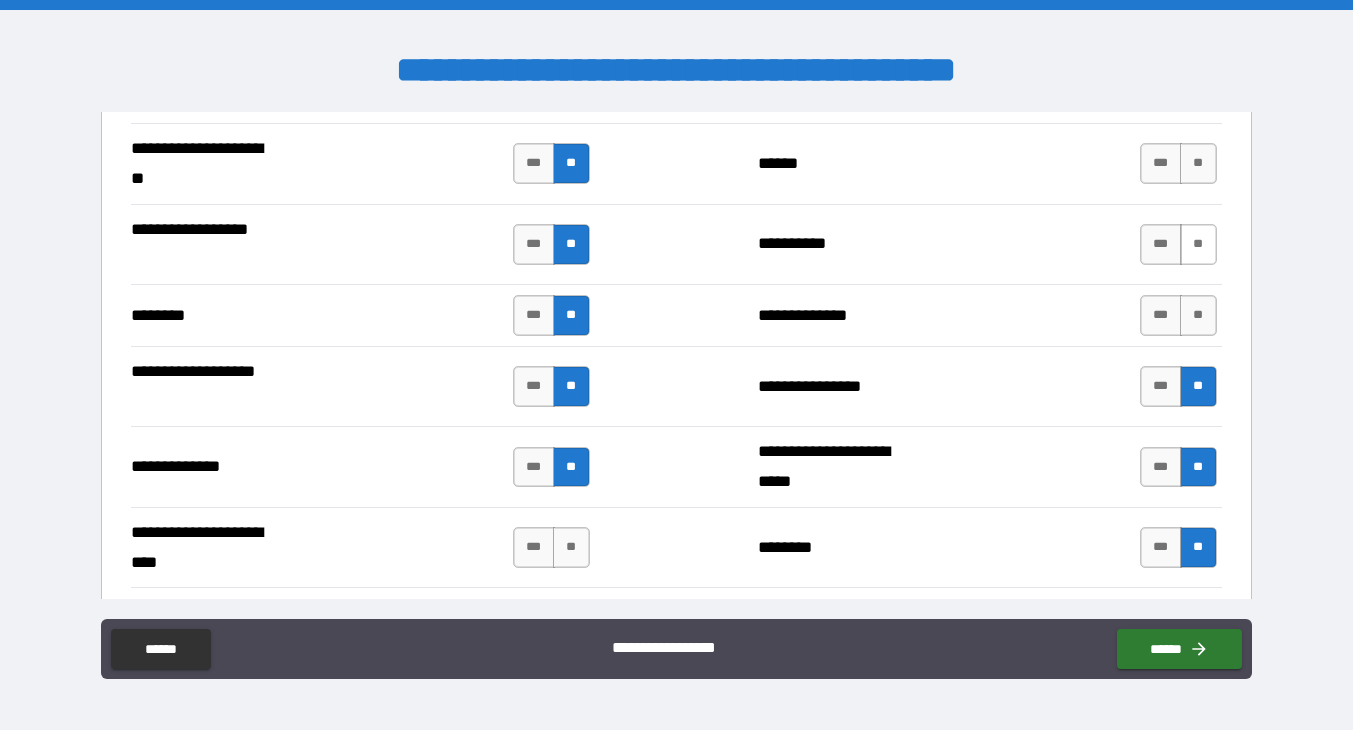 click on "**" at bounding box center (1198, 244) 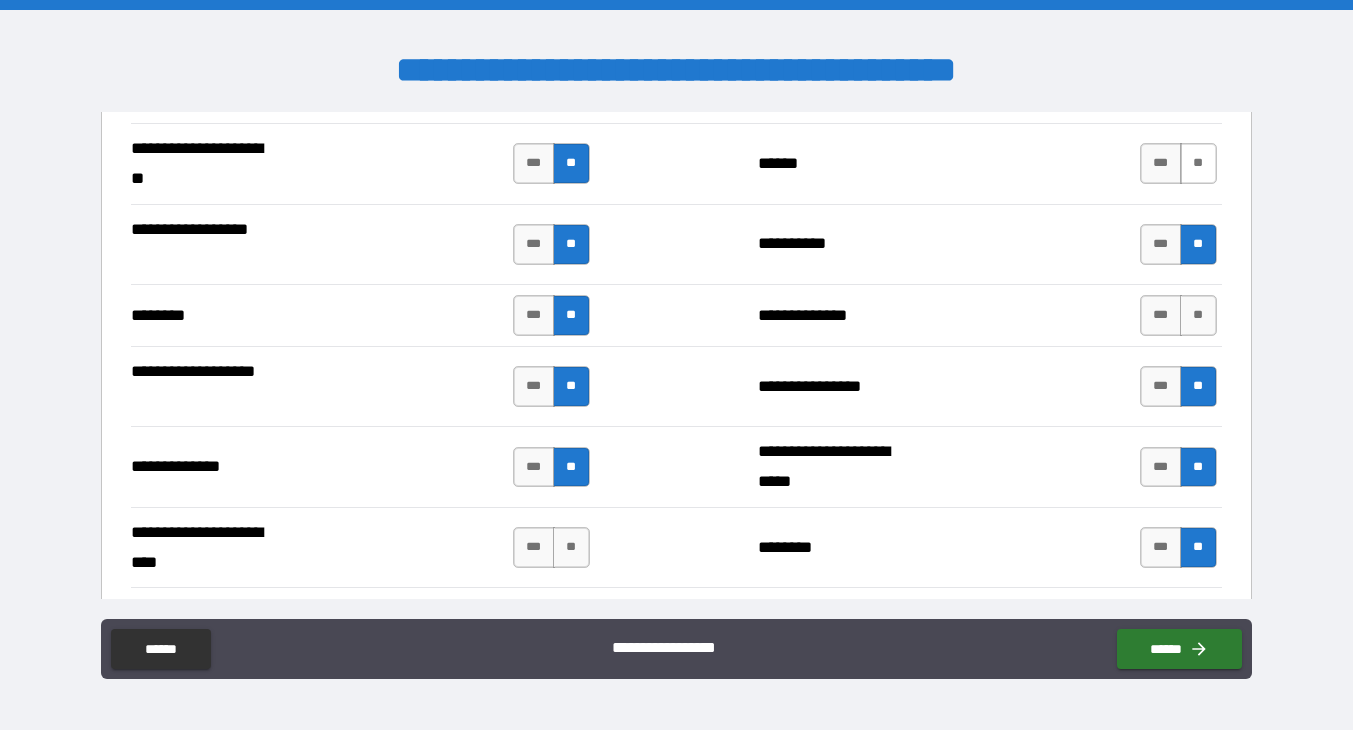 click on "**" at bounding box center [1198, 163] 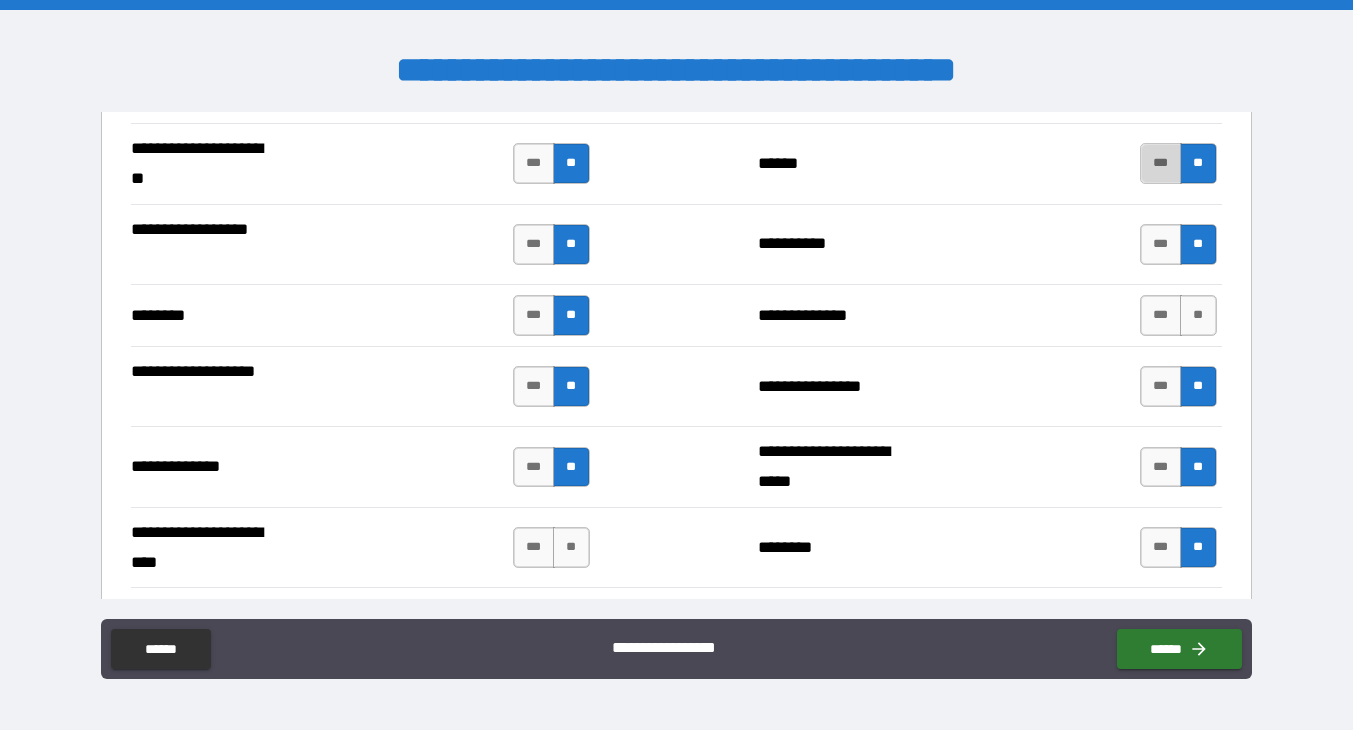 click on "***" at bounding box center [1161, 163] 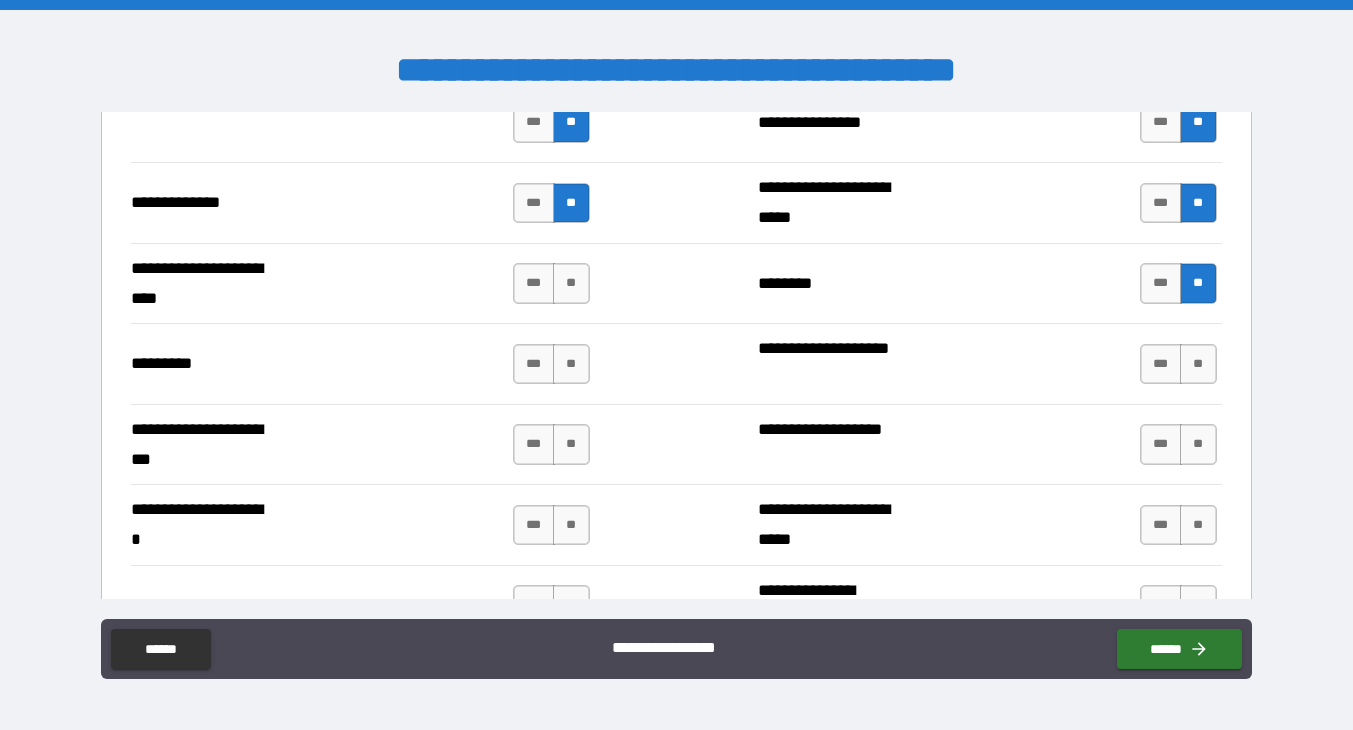 scroll, scrollTop: 3191, scrollLeft: 0, axis: vertical 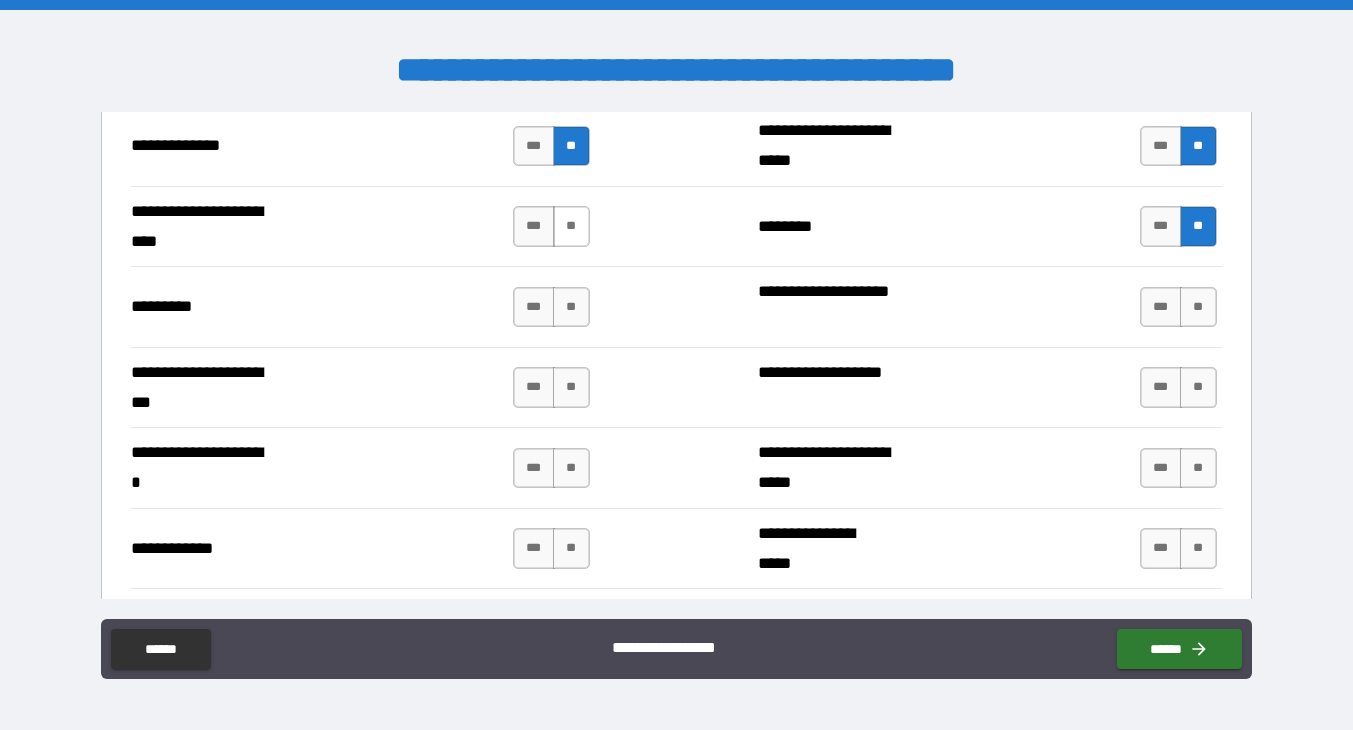click on "**" at bounding box center [571, 226] 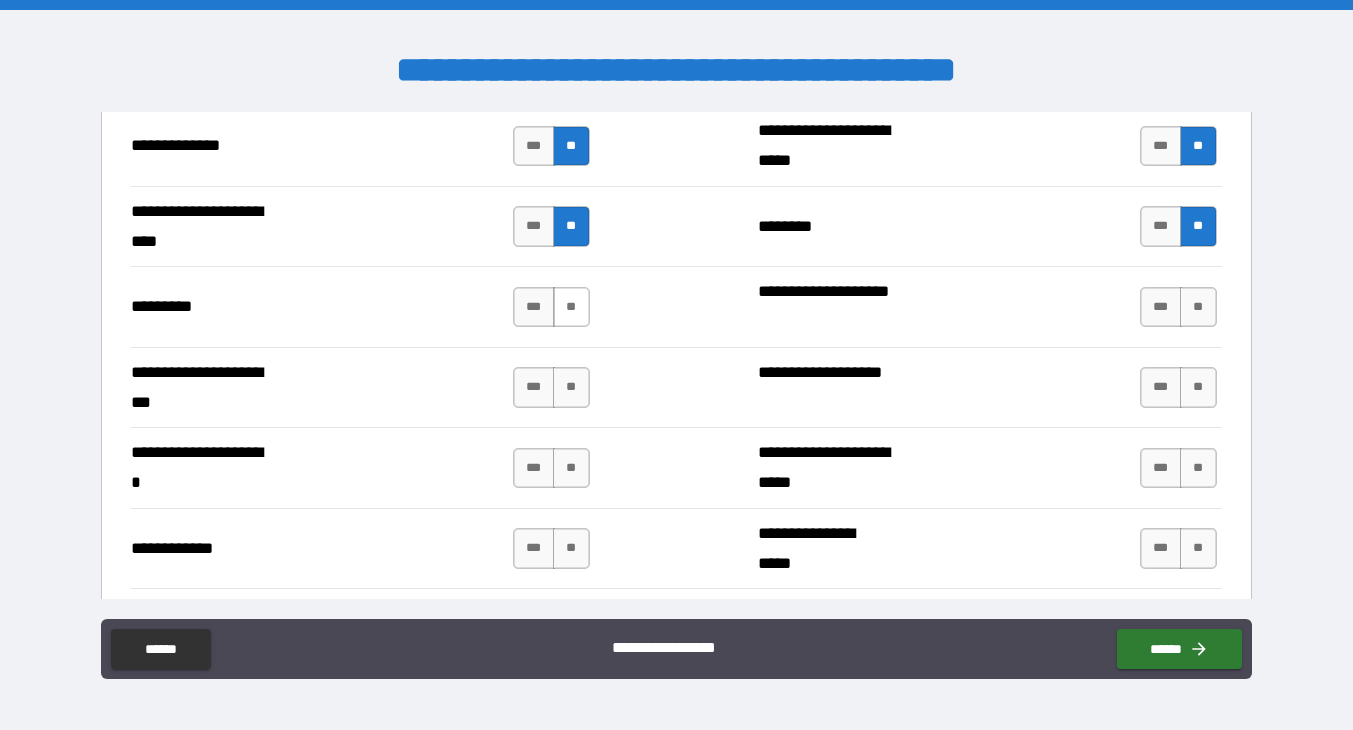 click on "**" at bounding box center (571, 307) 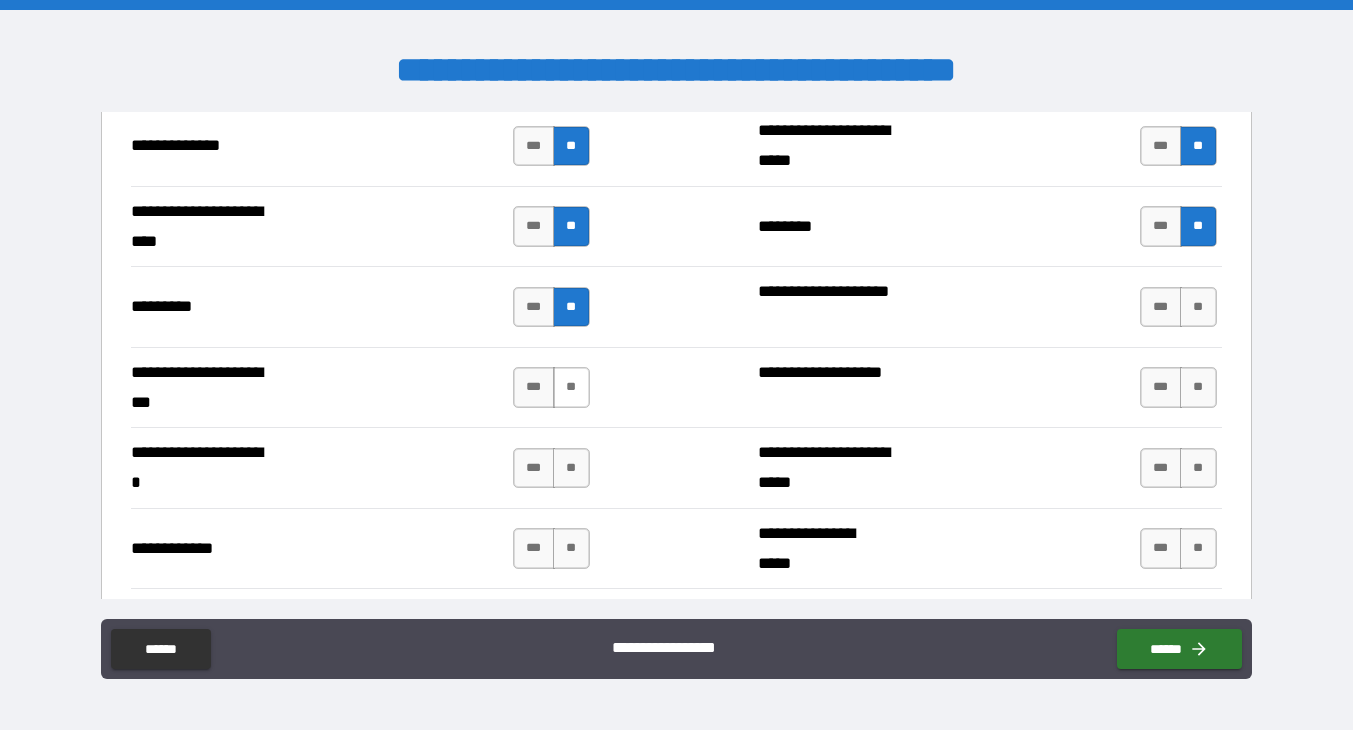 click on "**" at bounding box center (571, 387) 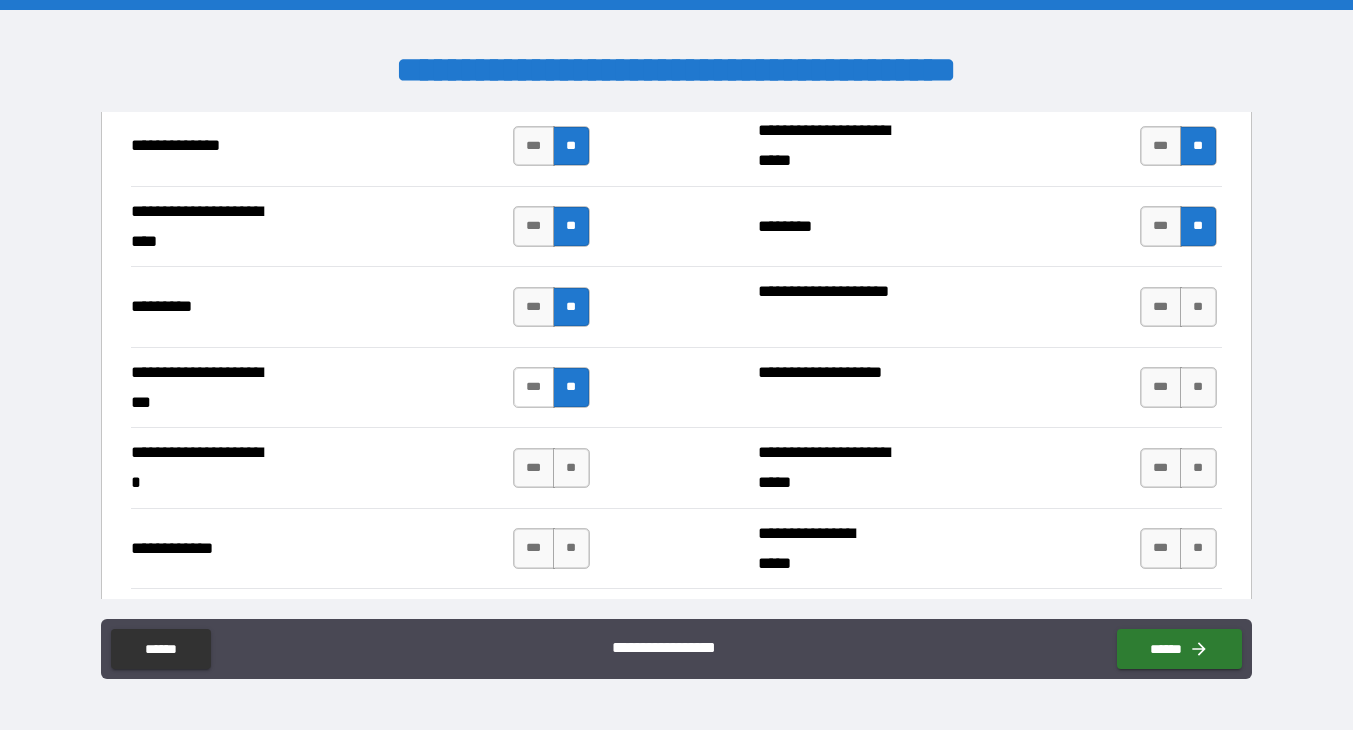 click on "***" at bounding box center [534, 387] 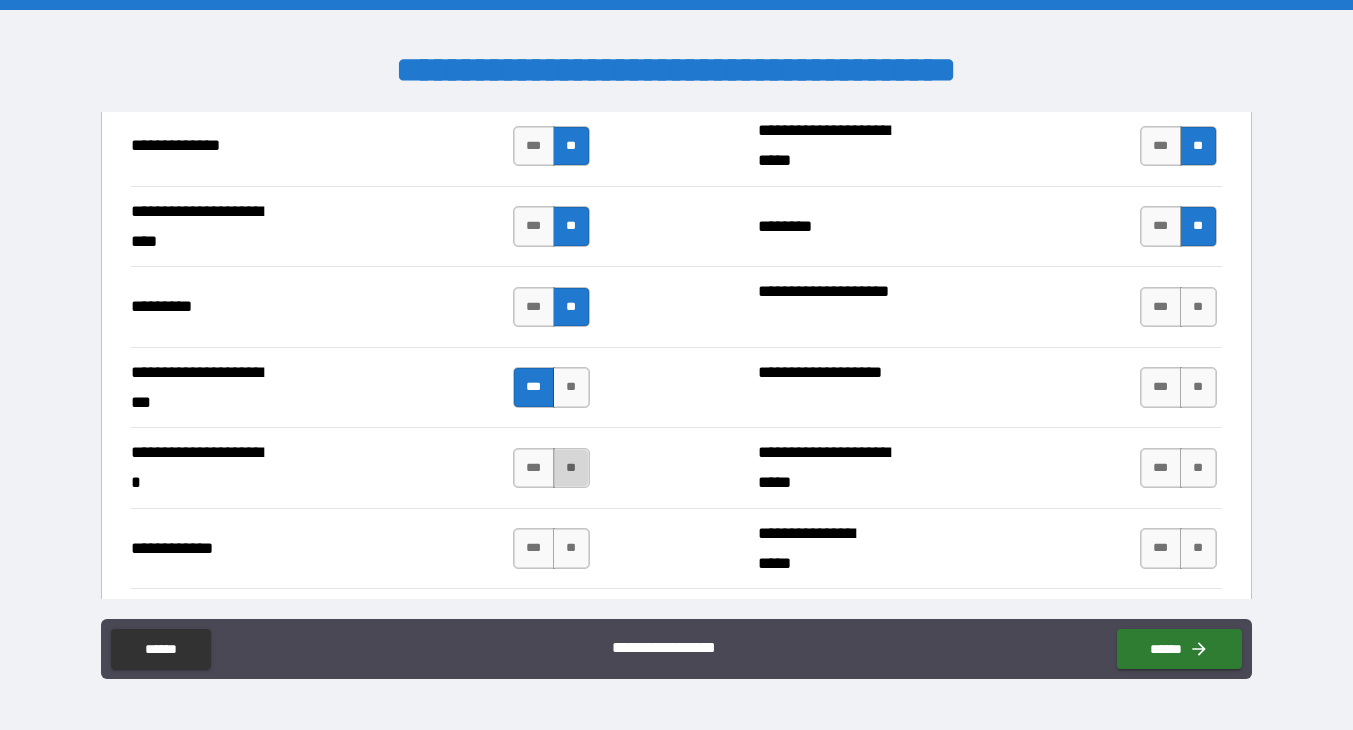 click on "**" at bounding box center [571, 468] 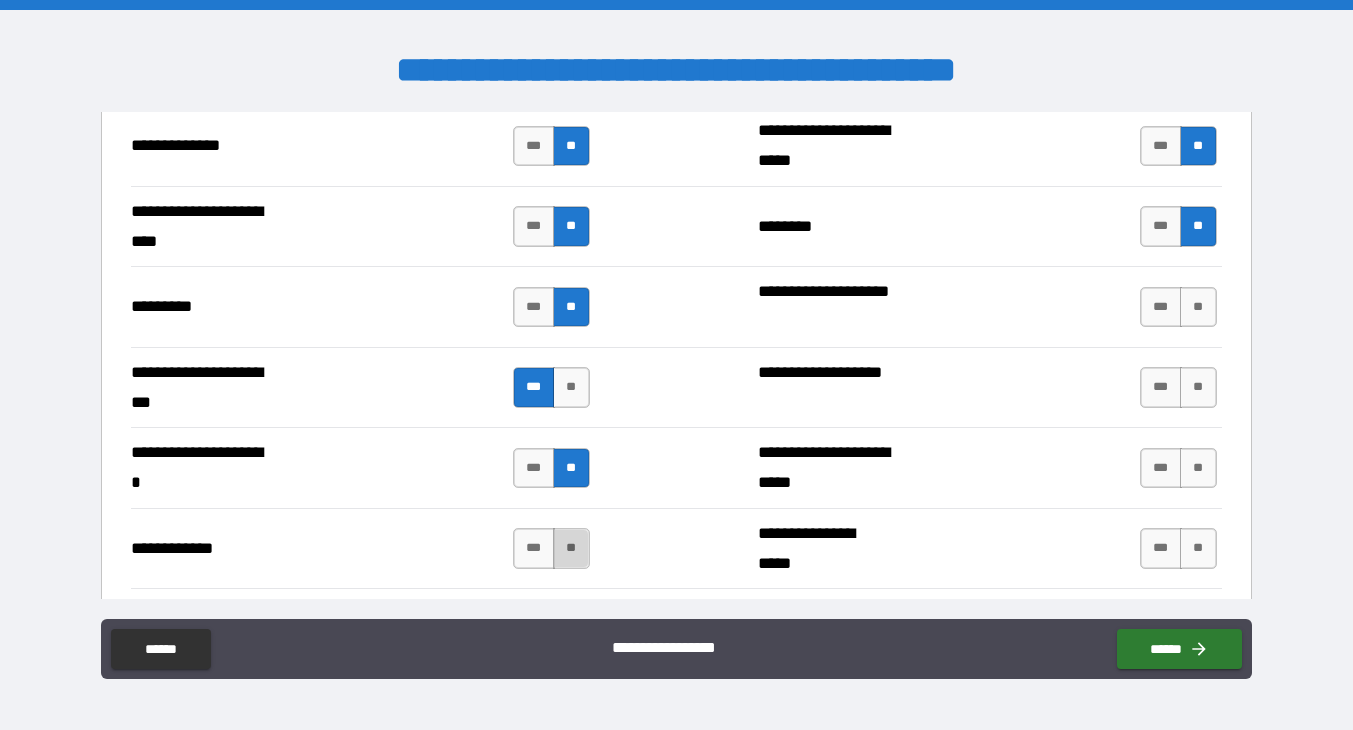 click on "**" at bounding box center [571, 548] 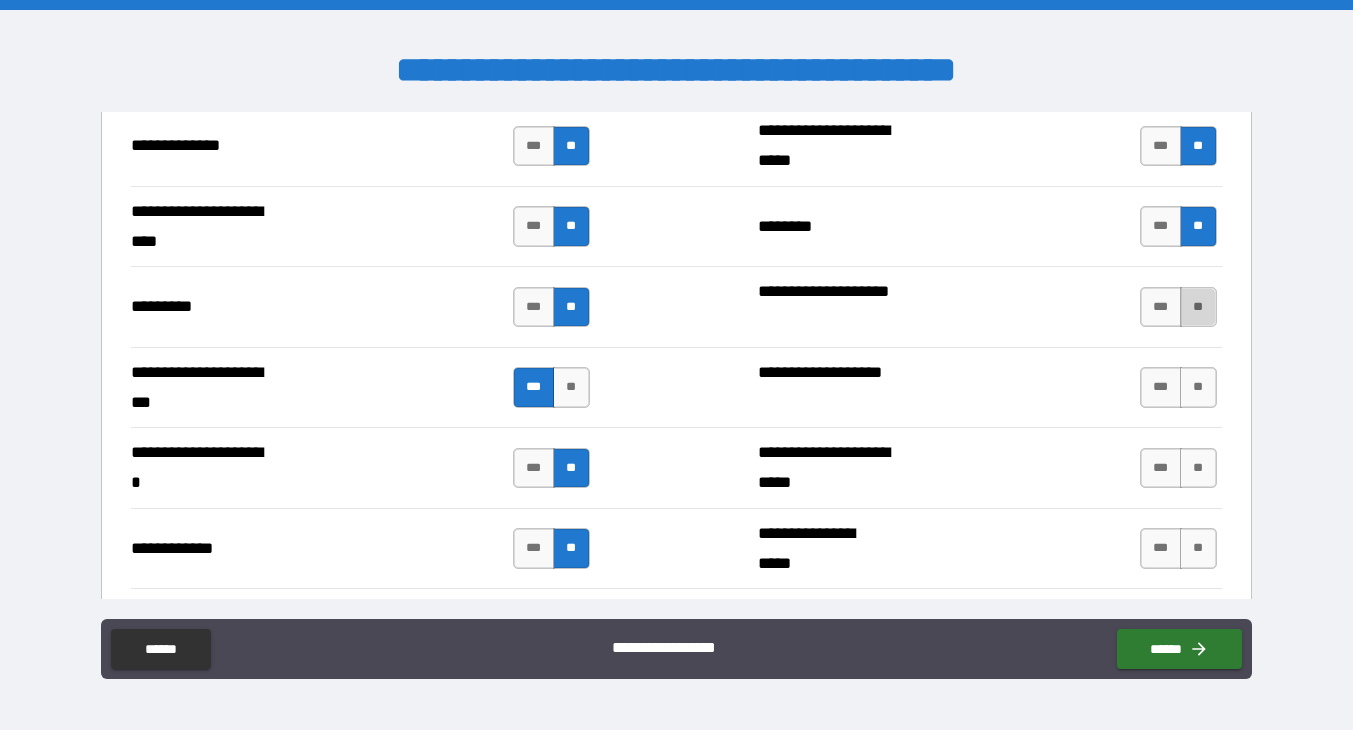 click on "**" at bounding box center (1198, 307) 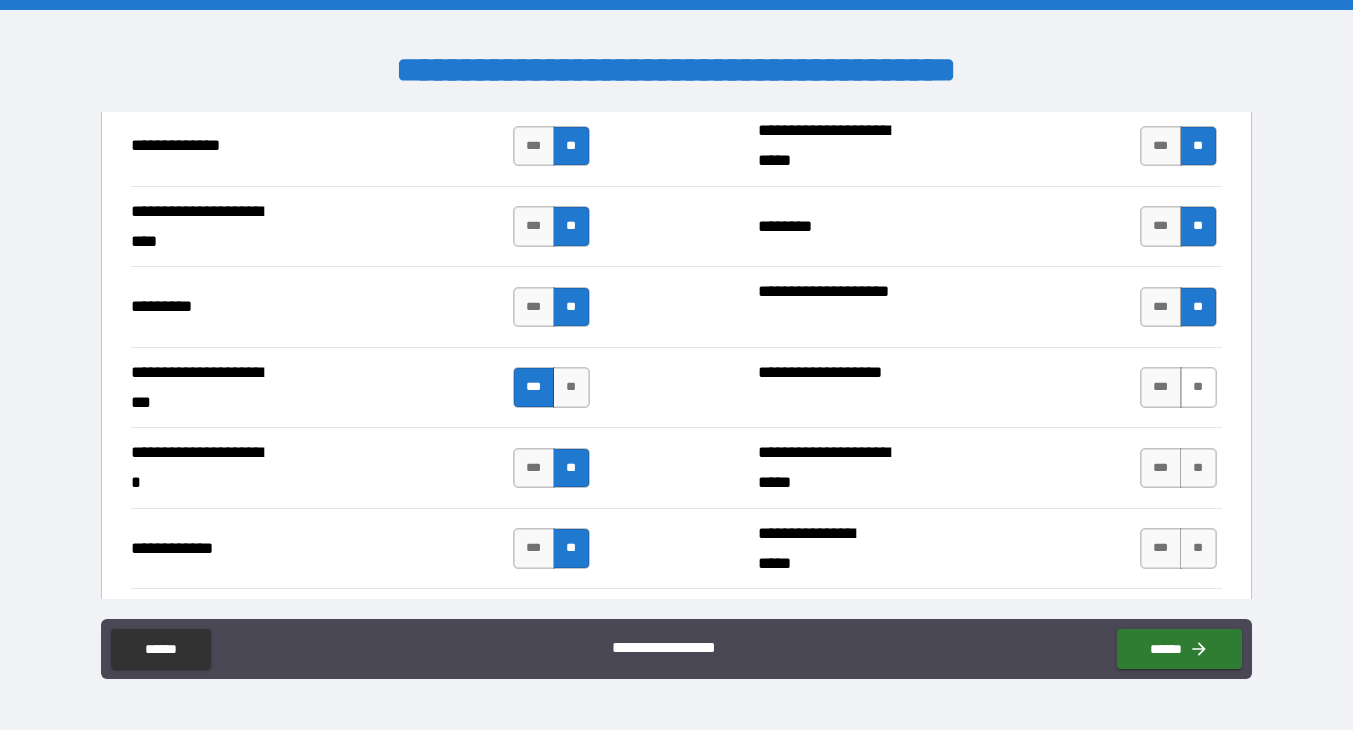 click on "**" at bounding box center (1198, 387) 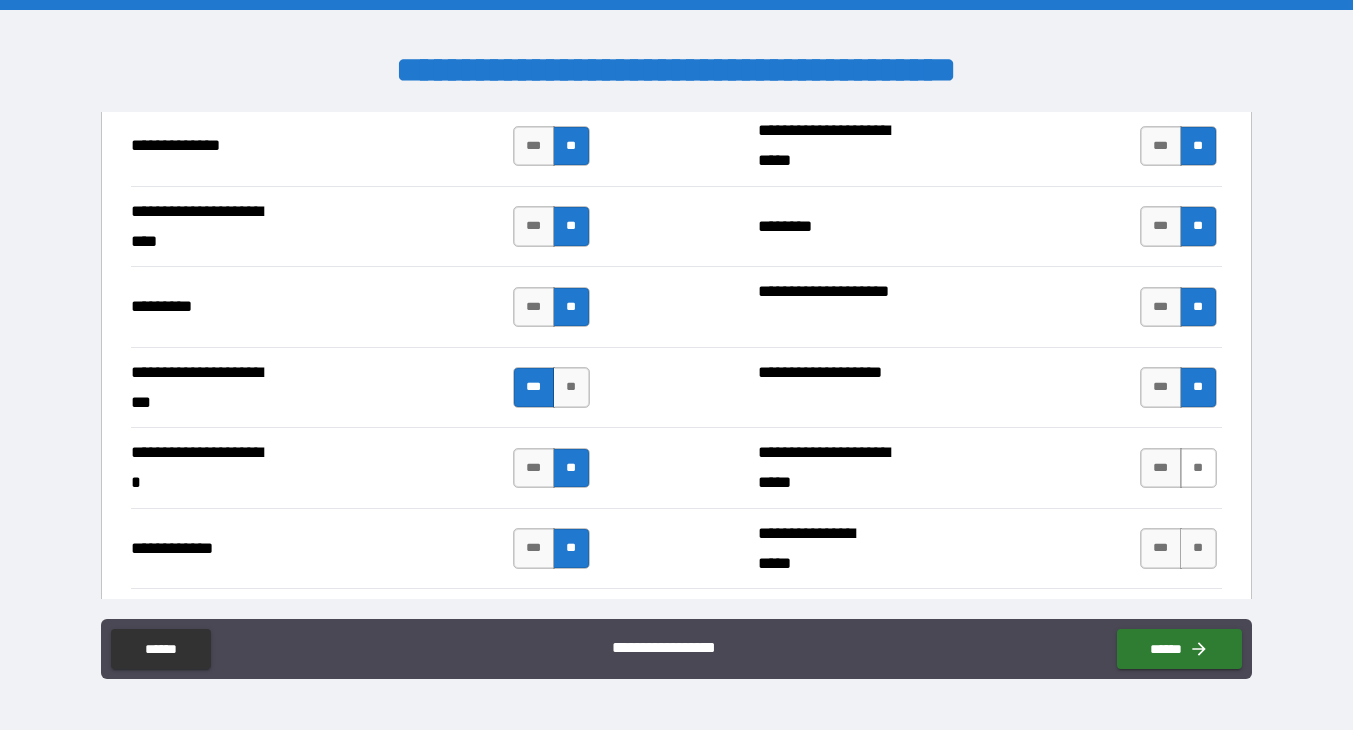 click on "**" at bounding box center [1198, 468] 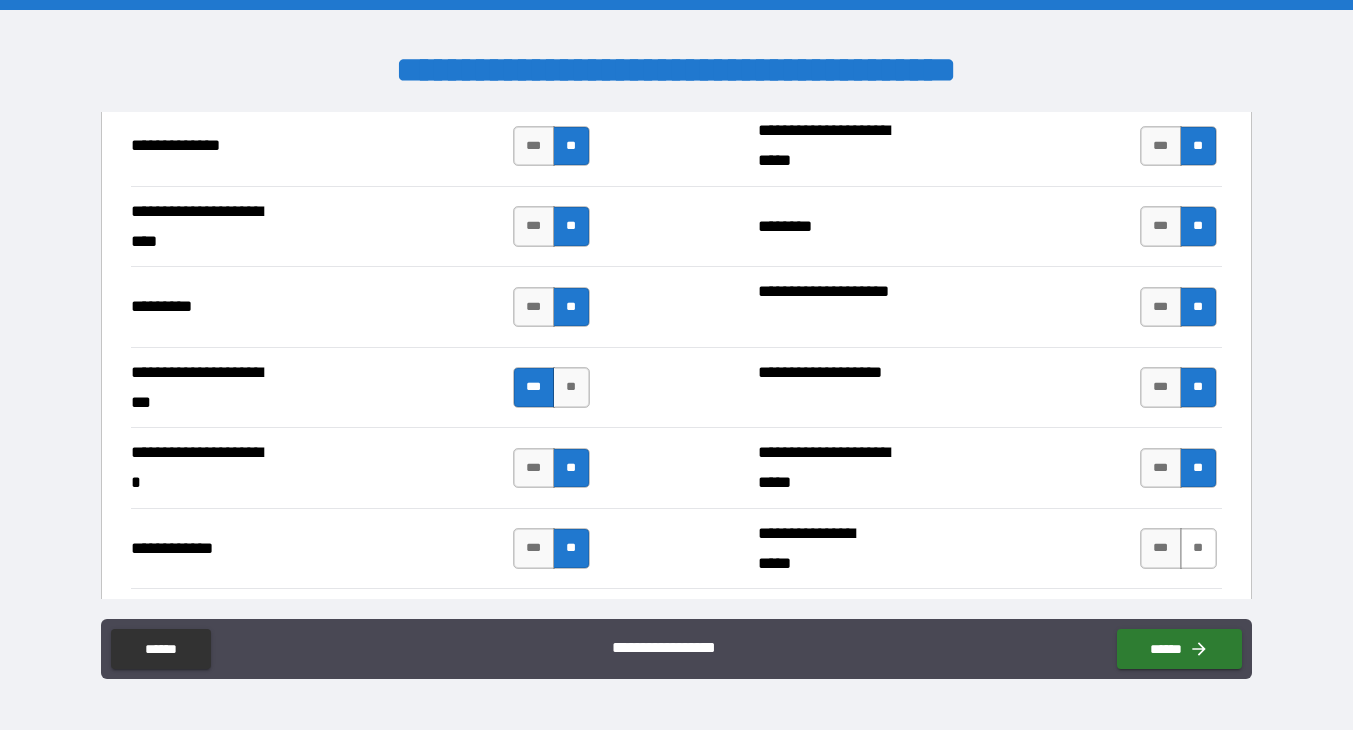 click on "**" at bounding box center [1198, 548] 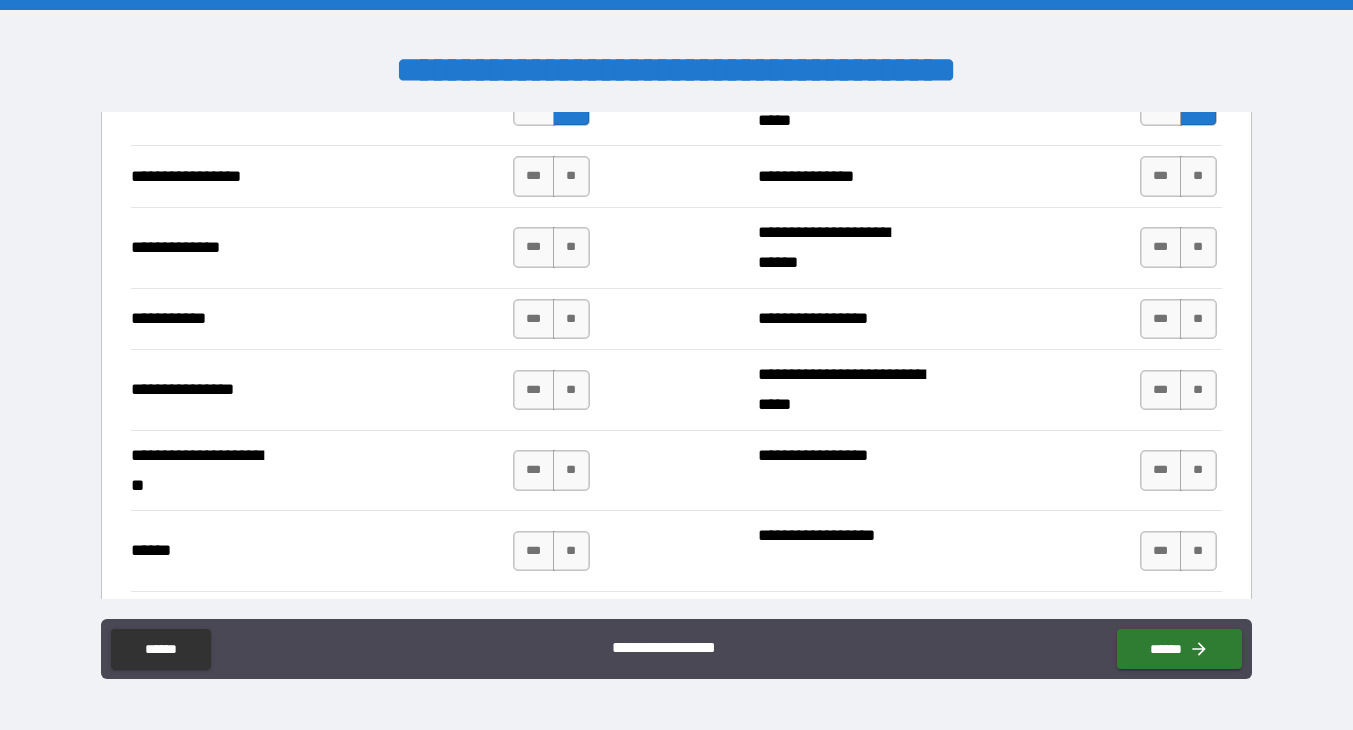 scroll, scrollTop: 3650, scrollLeft: 0, axis: vertical 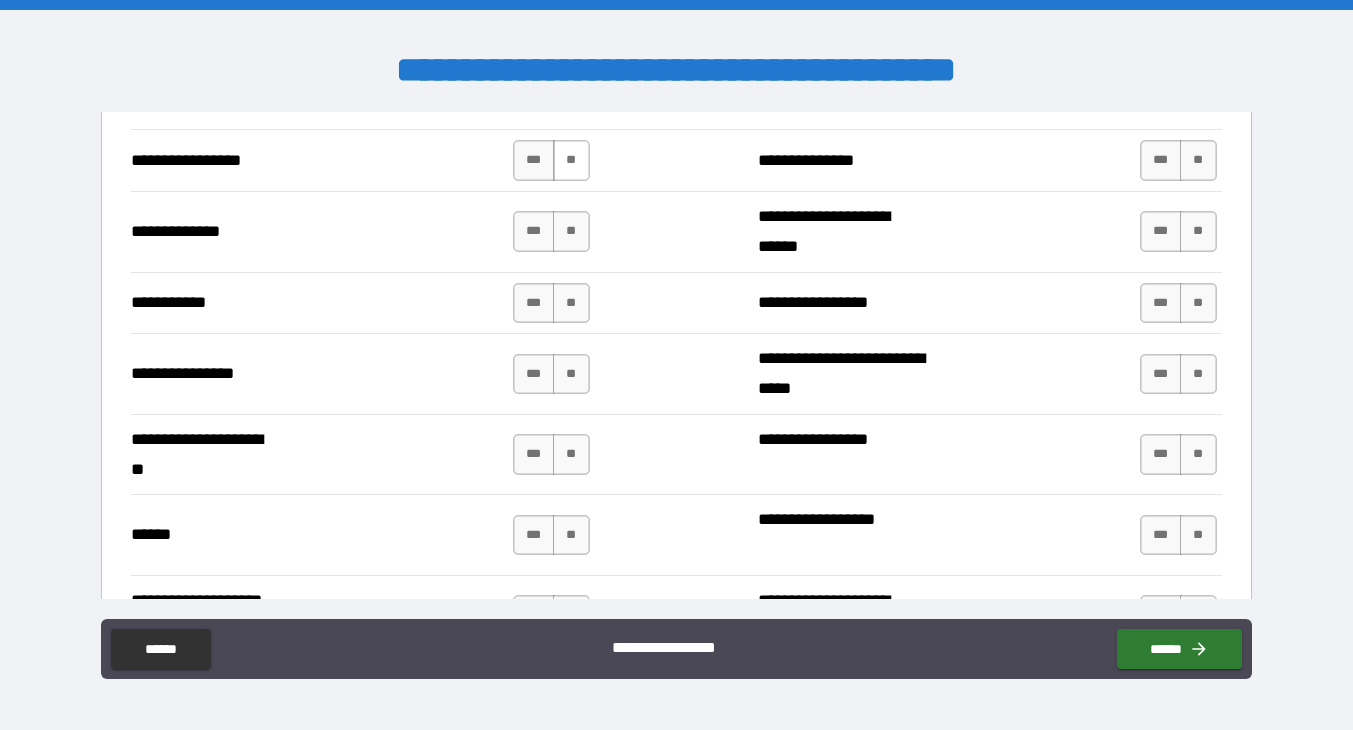 click on "**" at bounding box center (571, 160) 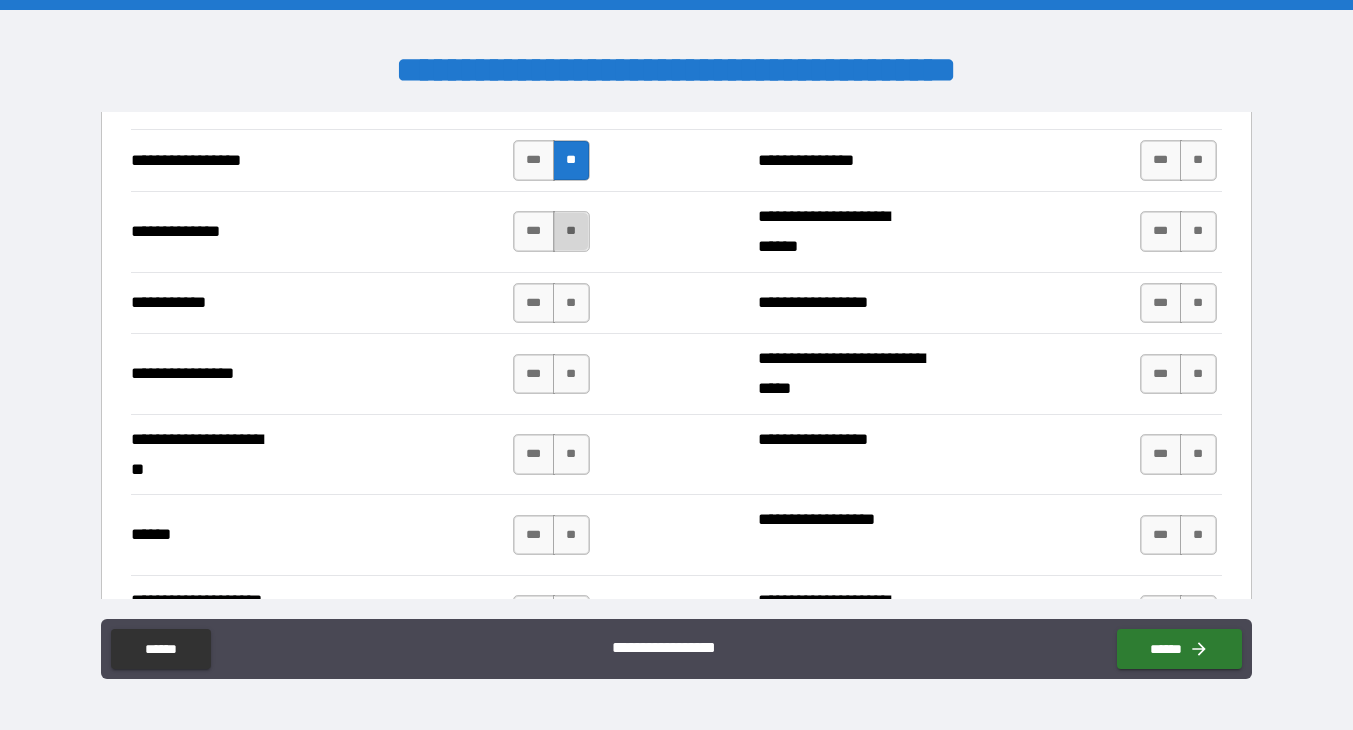 click on "**" at bounding box center (571, 231) 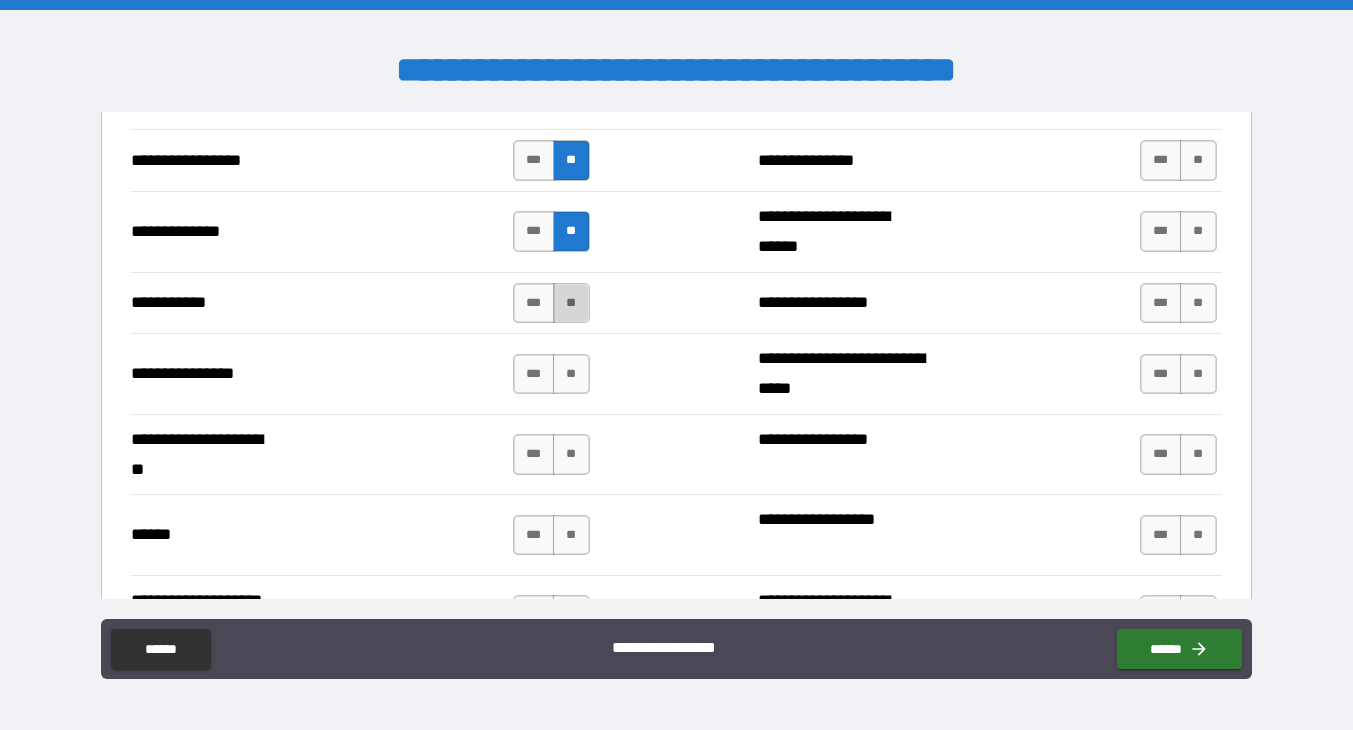 click on "**" at bounding box center [571, 303] 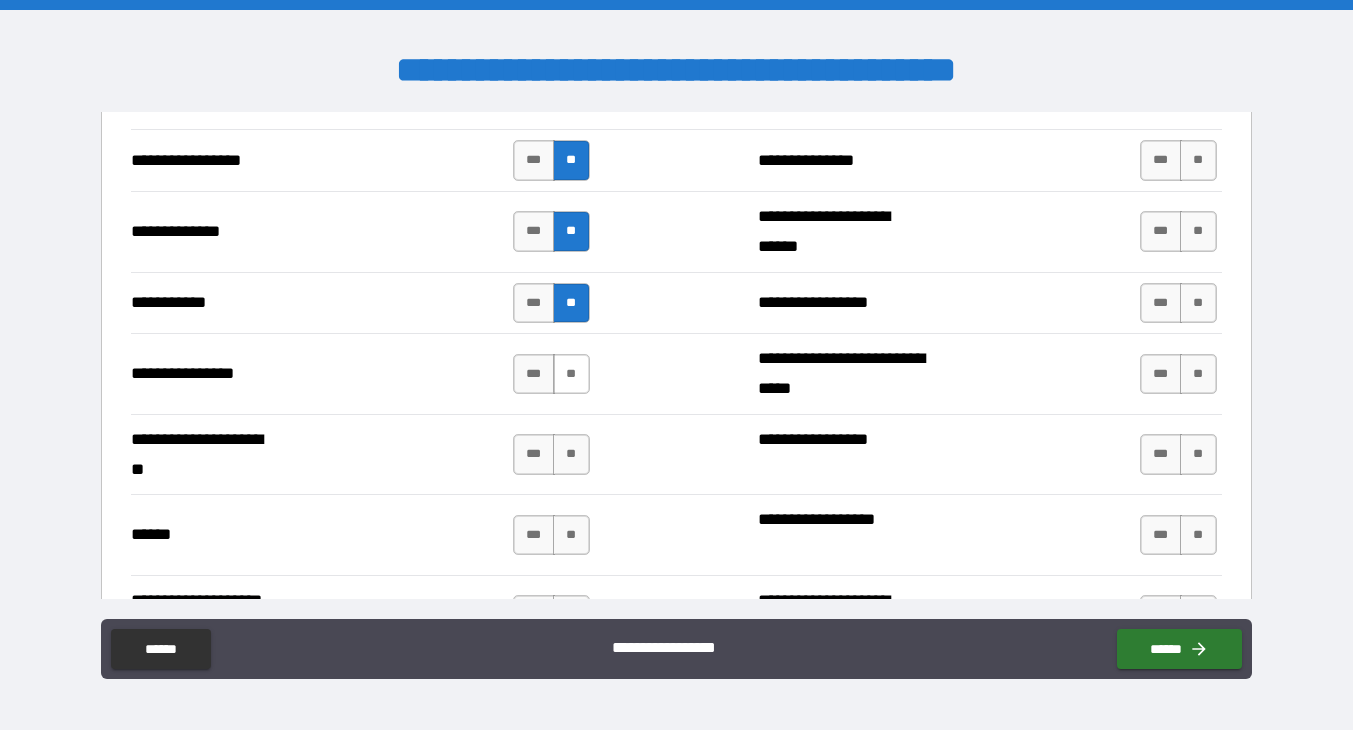 click on "**" at bounding box center [571, 374] 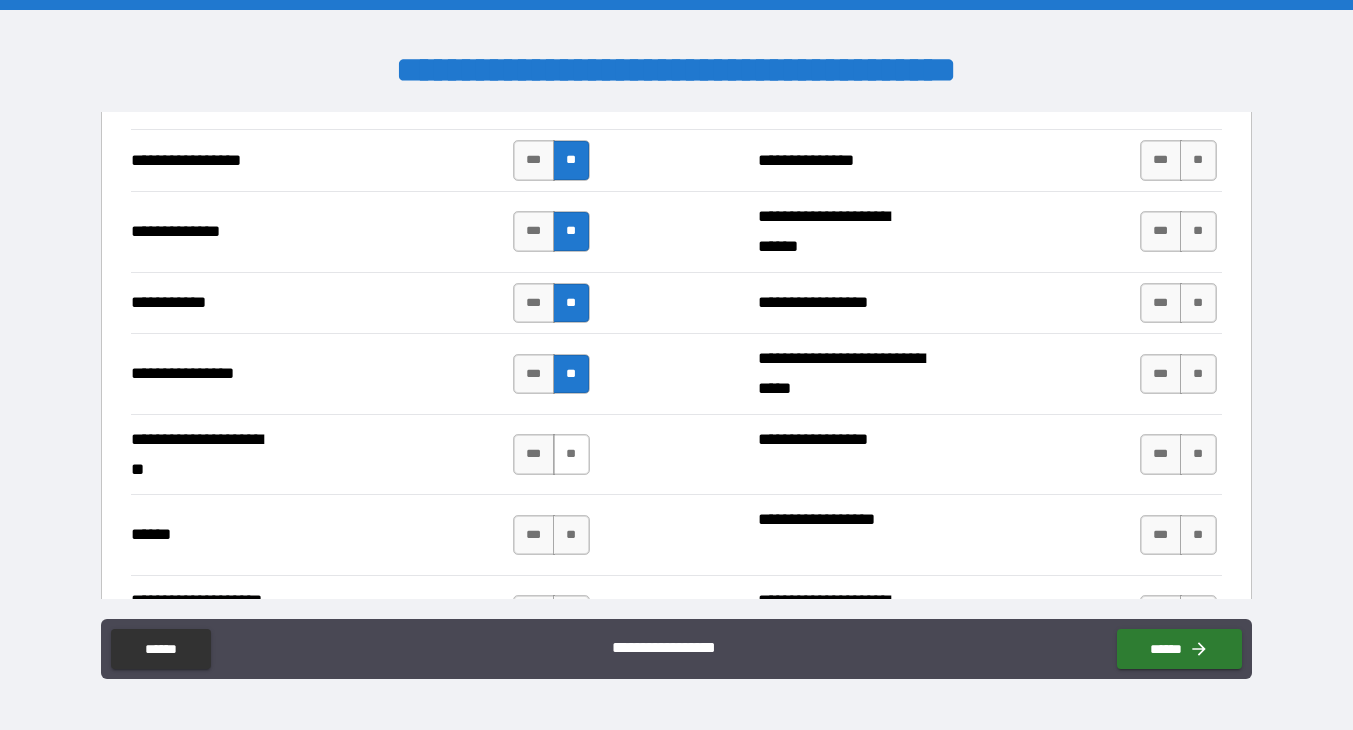 click on "**" at bounding box center [571, 454] 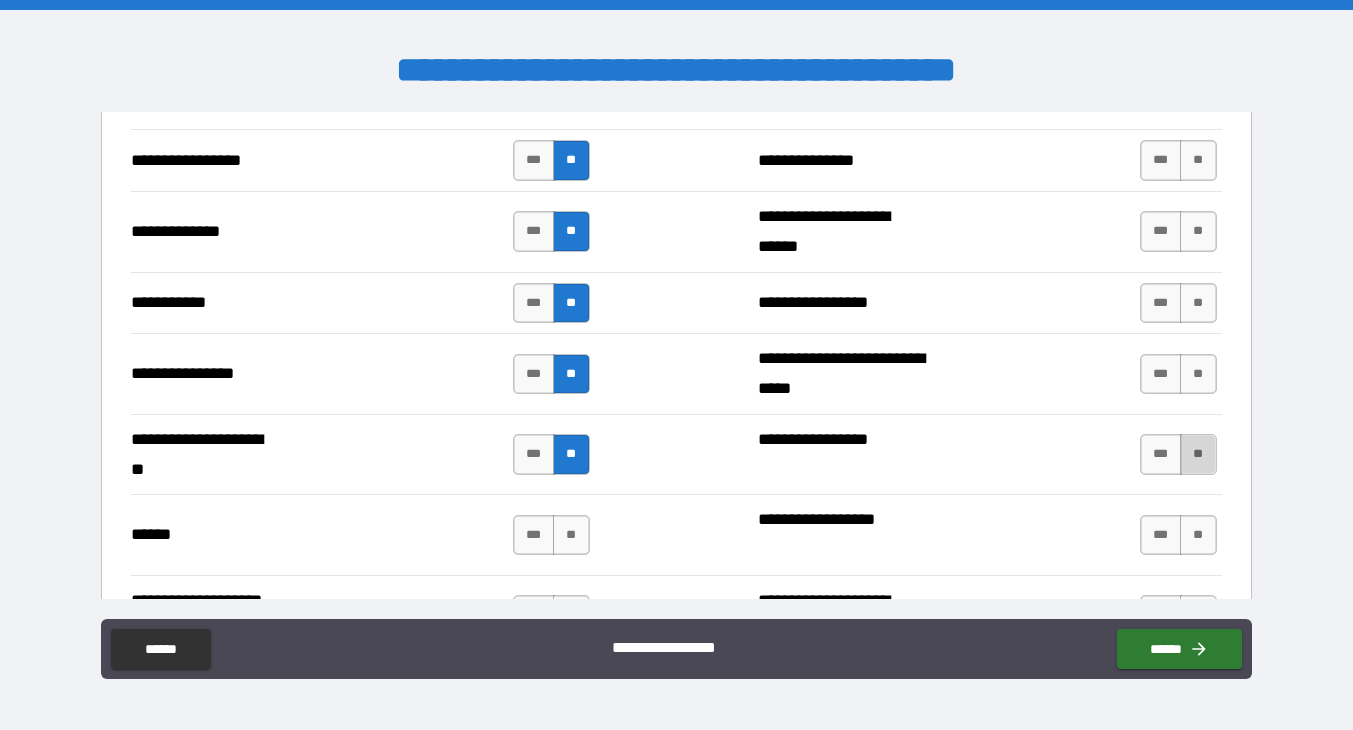 click on "**" at bounding box center [1198, 454] 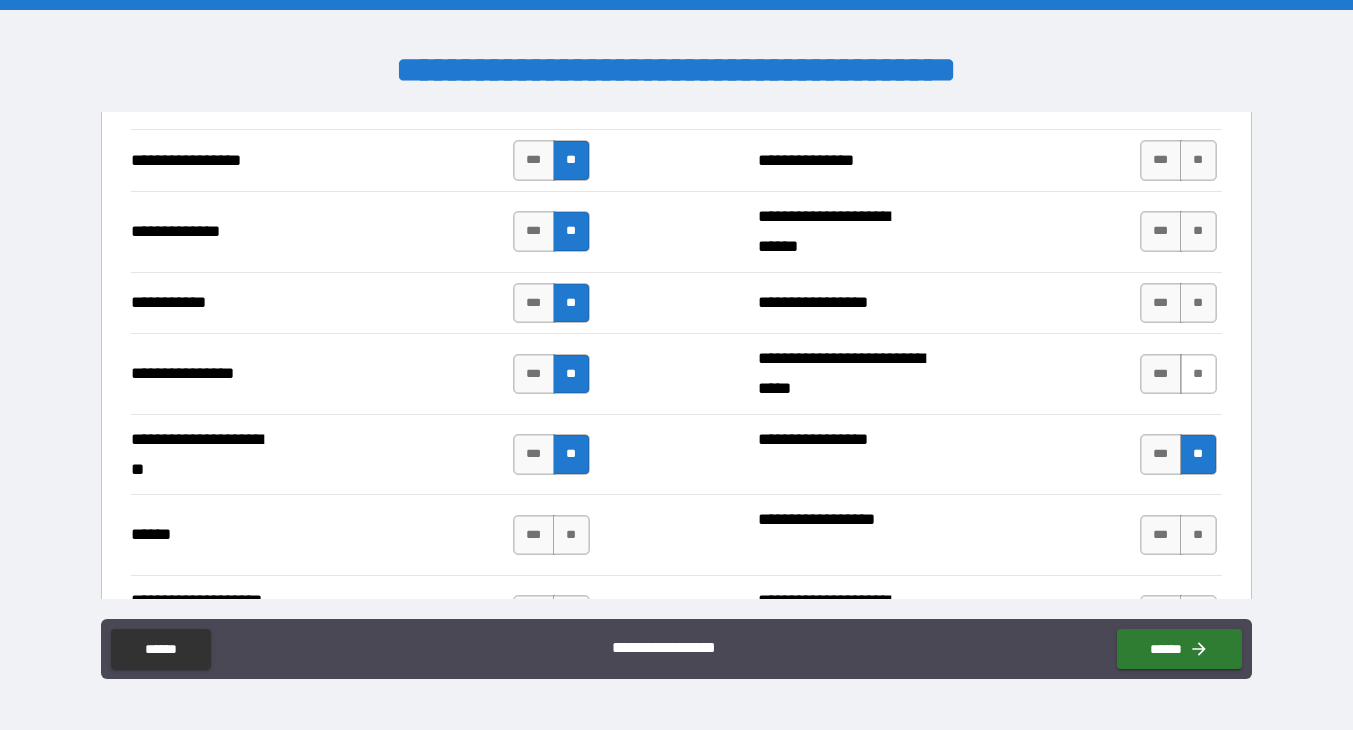 click on "**" at bounding box center [1198, 374] 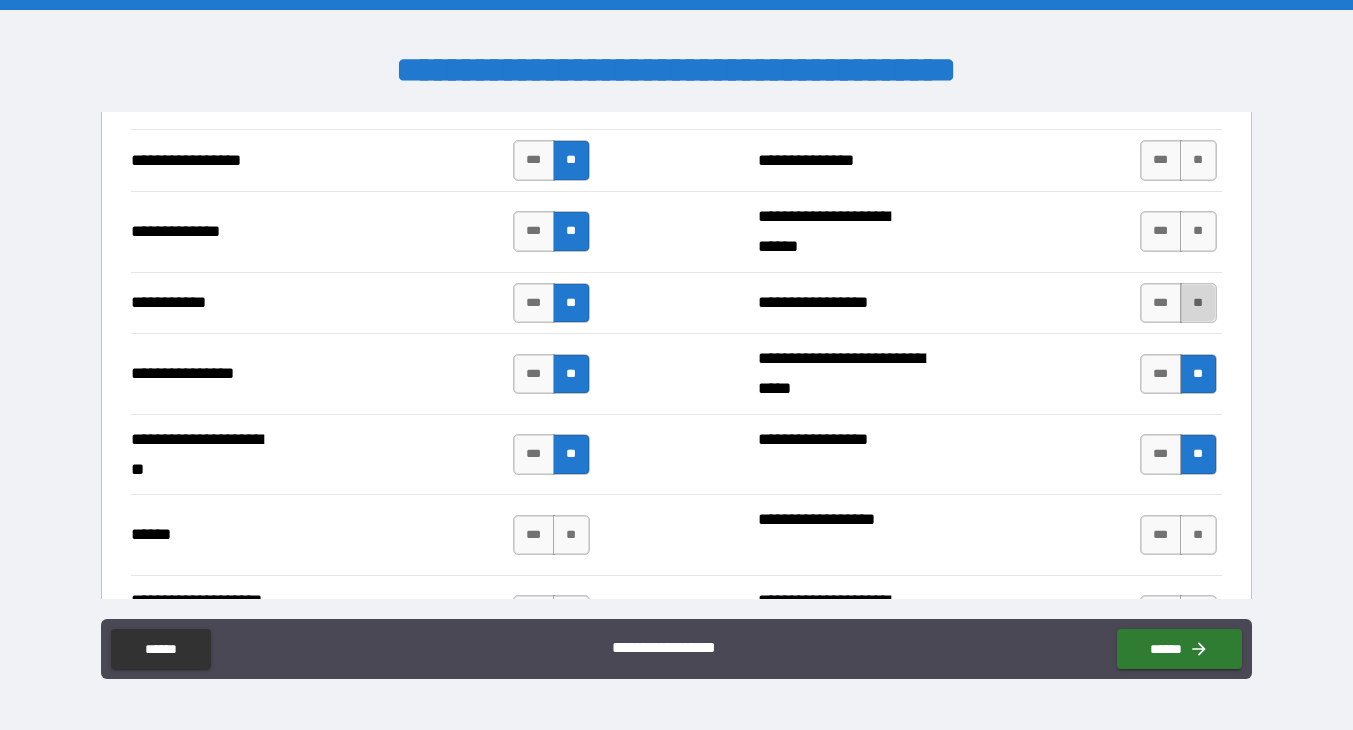 click on "**" at bounding box center (1198, 303) 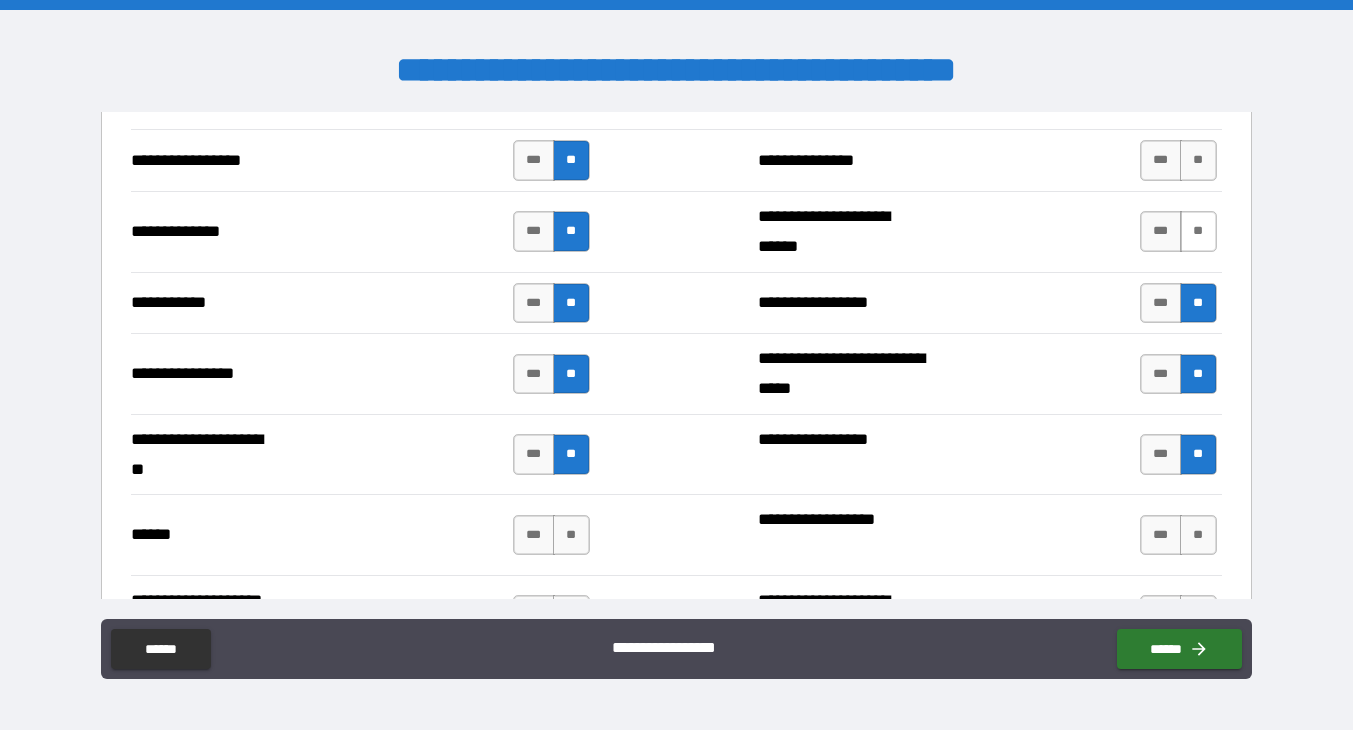 click on "**" at bounding box center (1198, 231) 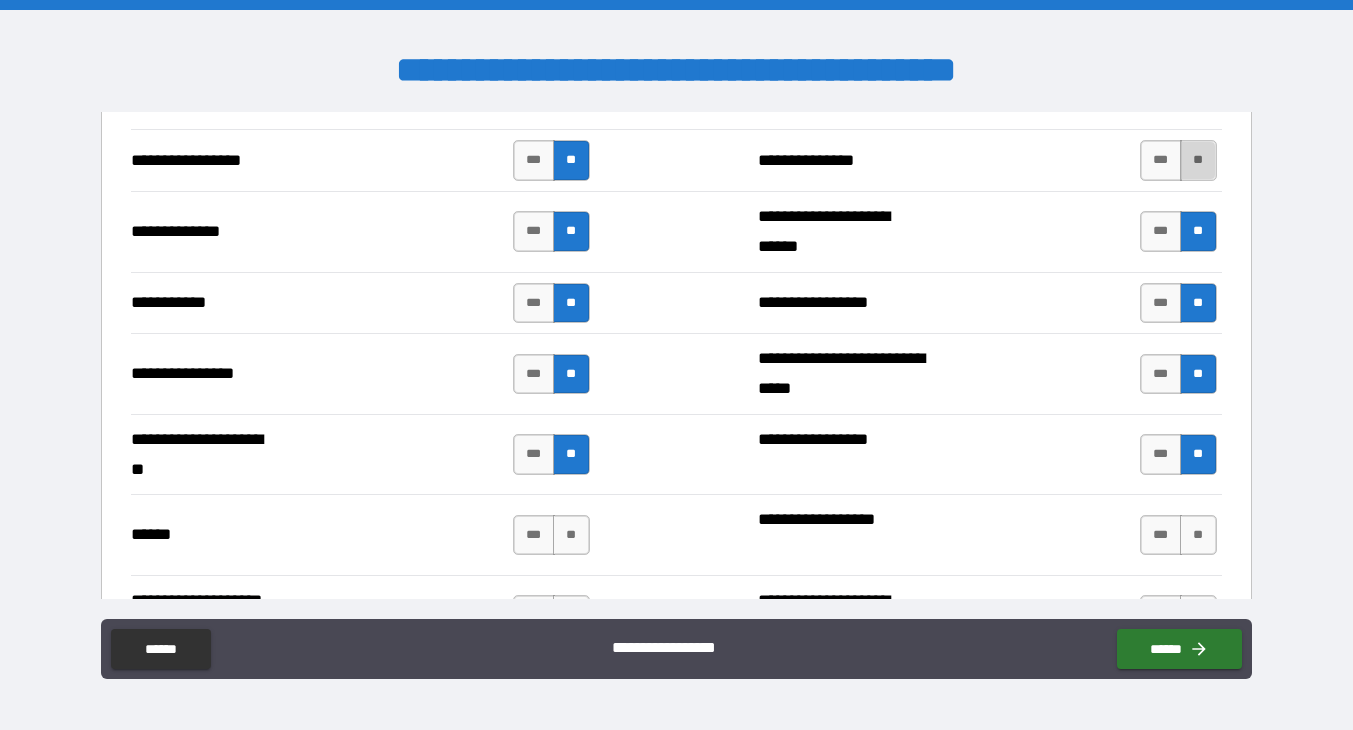click on "**" at bounding box center [1198, 160] 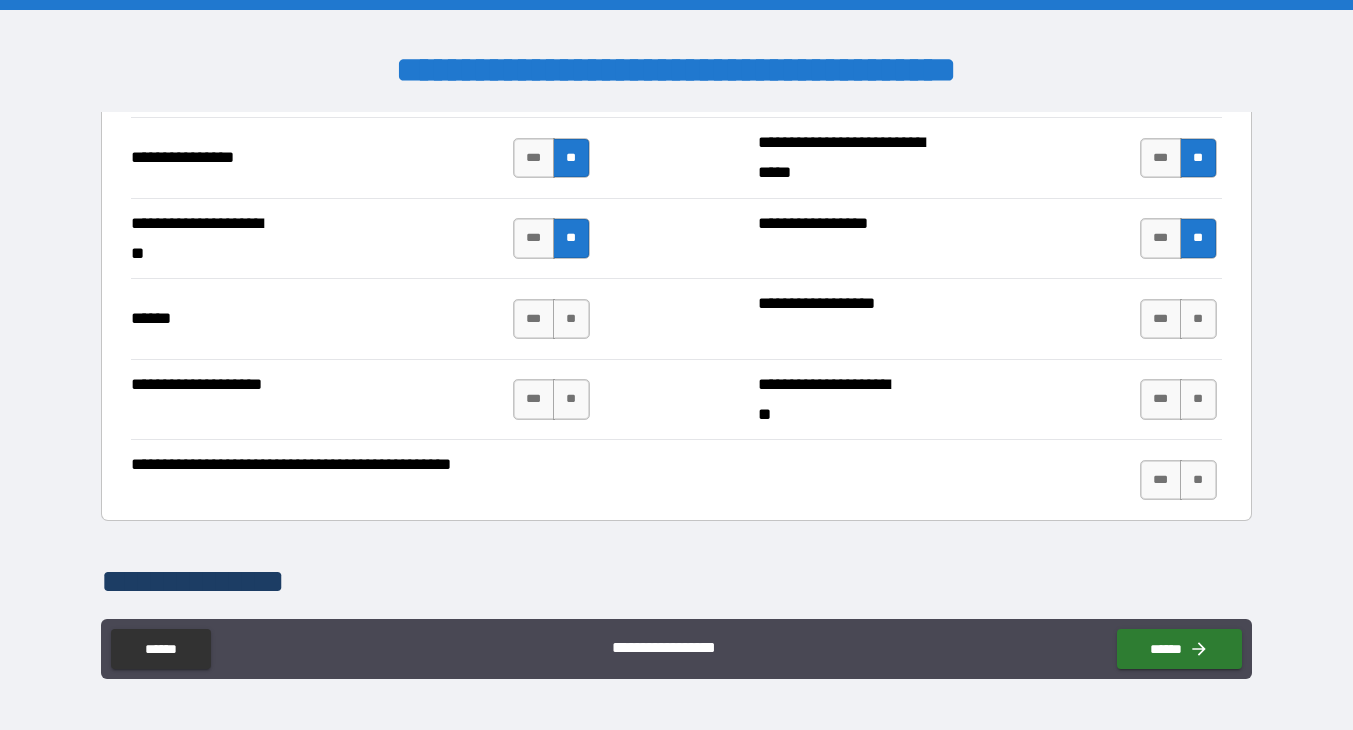 scroll, scrollTop: 3871, scrollLeft: 0, axis: vertical 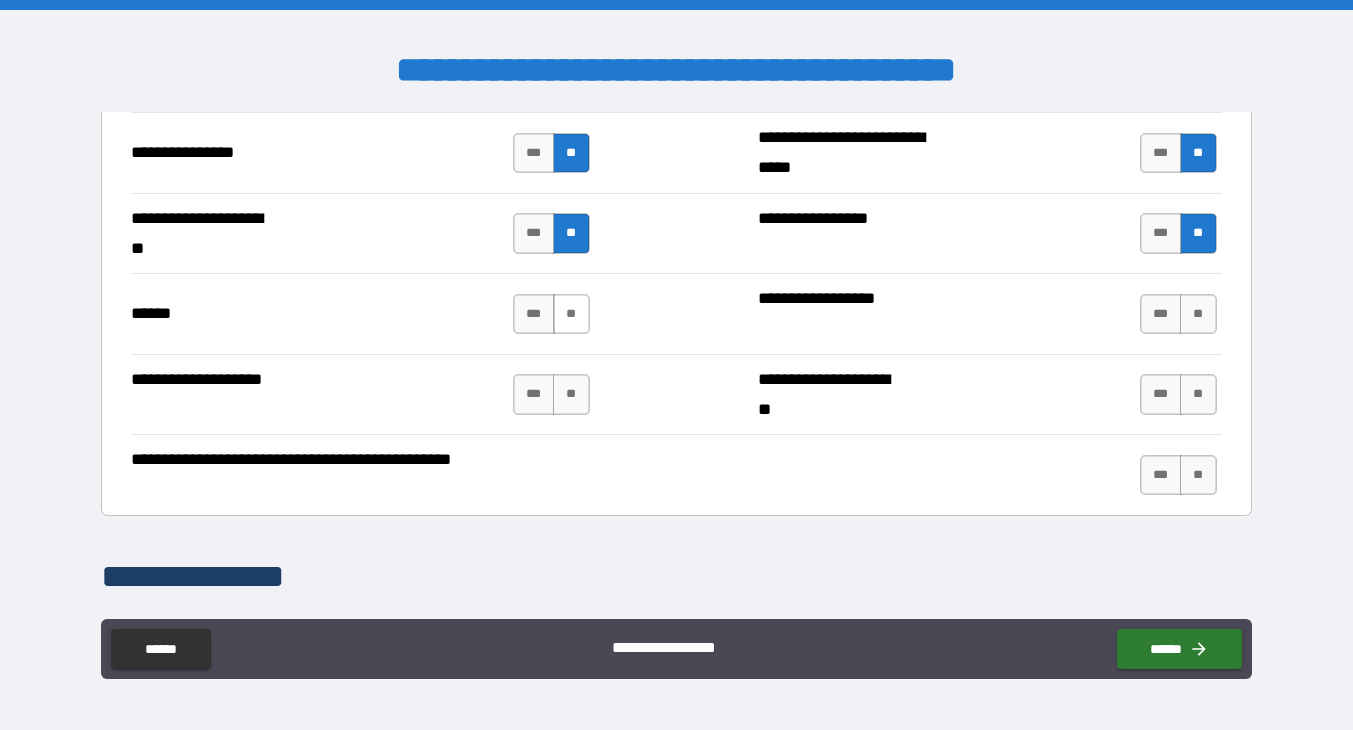 click on "**" at bounding box center [571, 314] 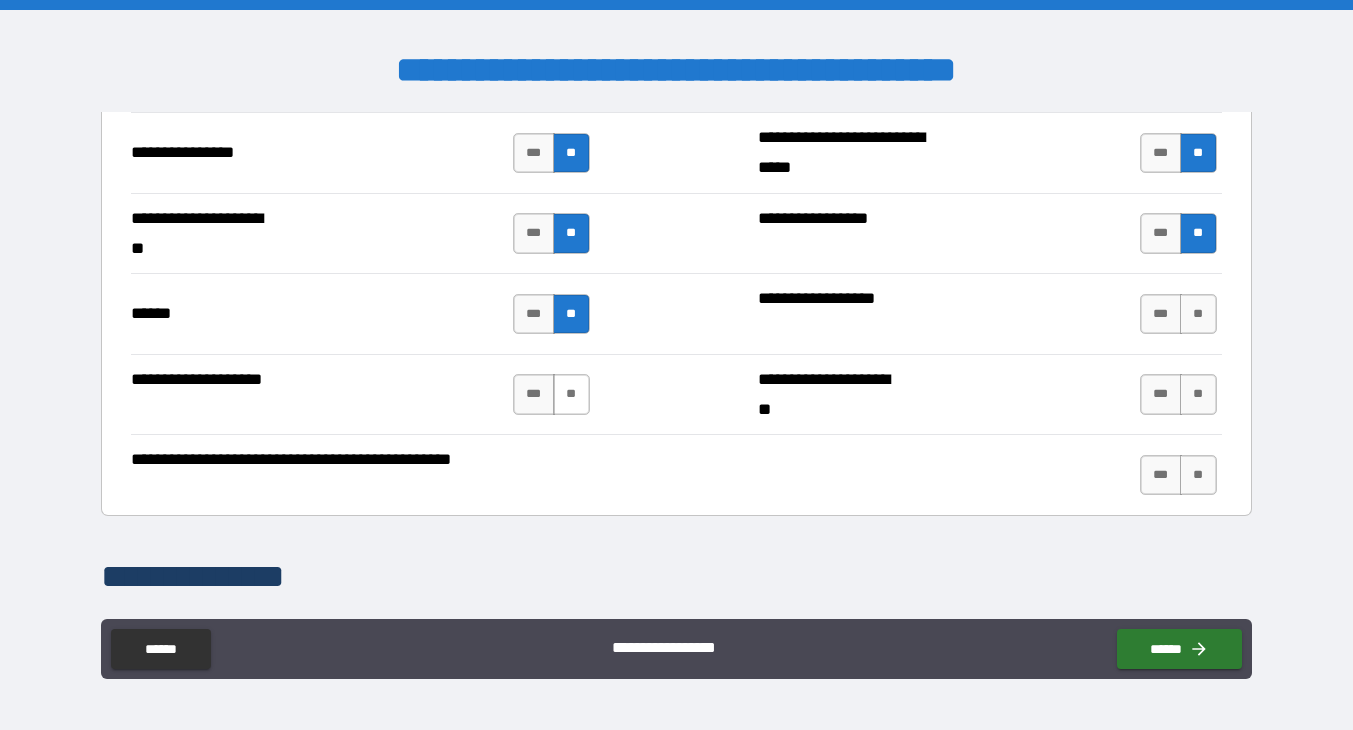 click on "**" at bounding box center [571, 394] 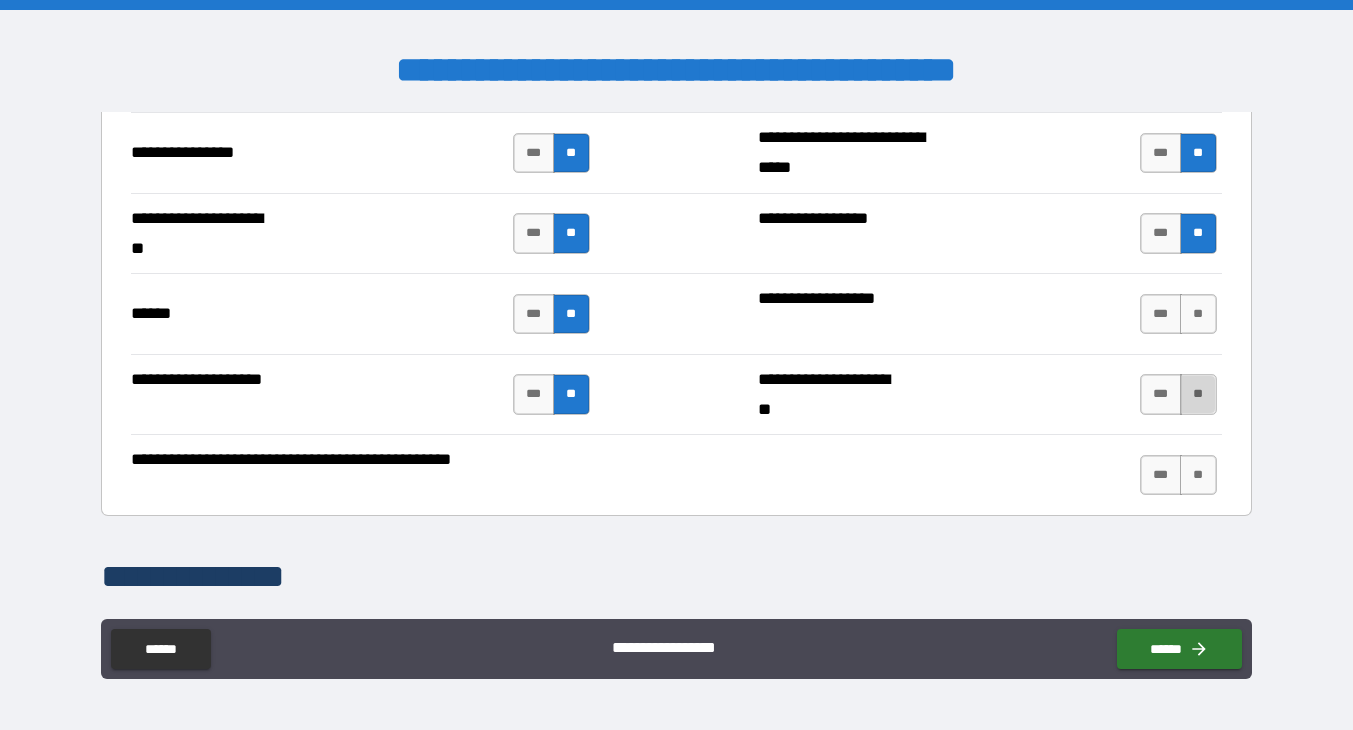 click on "**" at bounding box center (1198, 394) 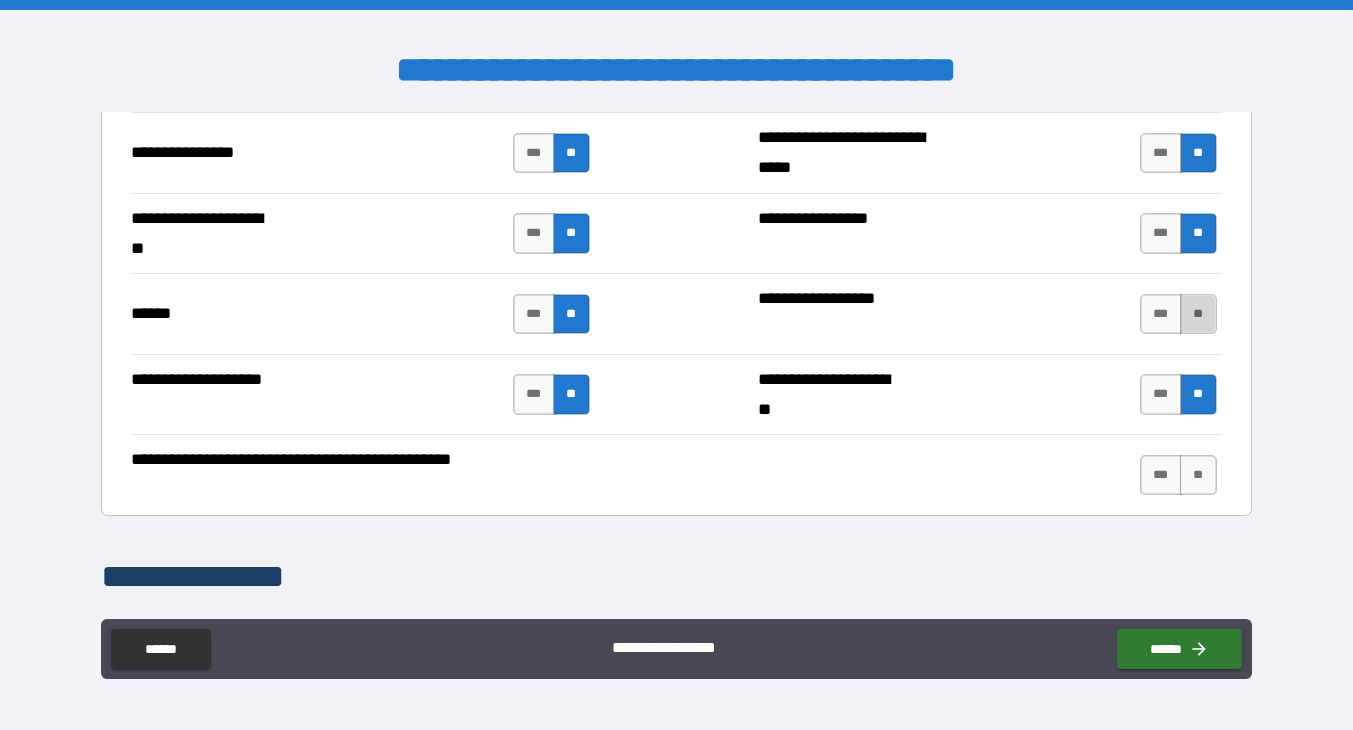 click on "**" at bounding box center (1198, 314) 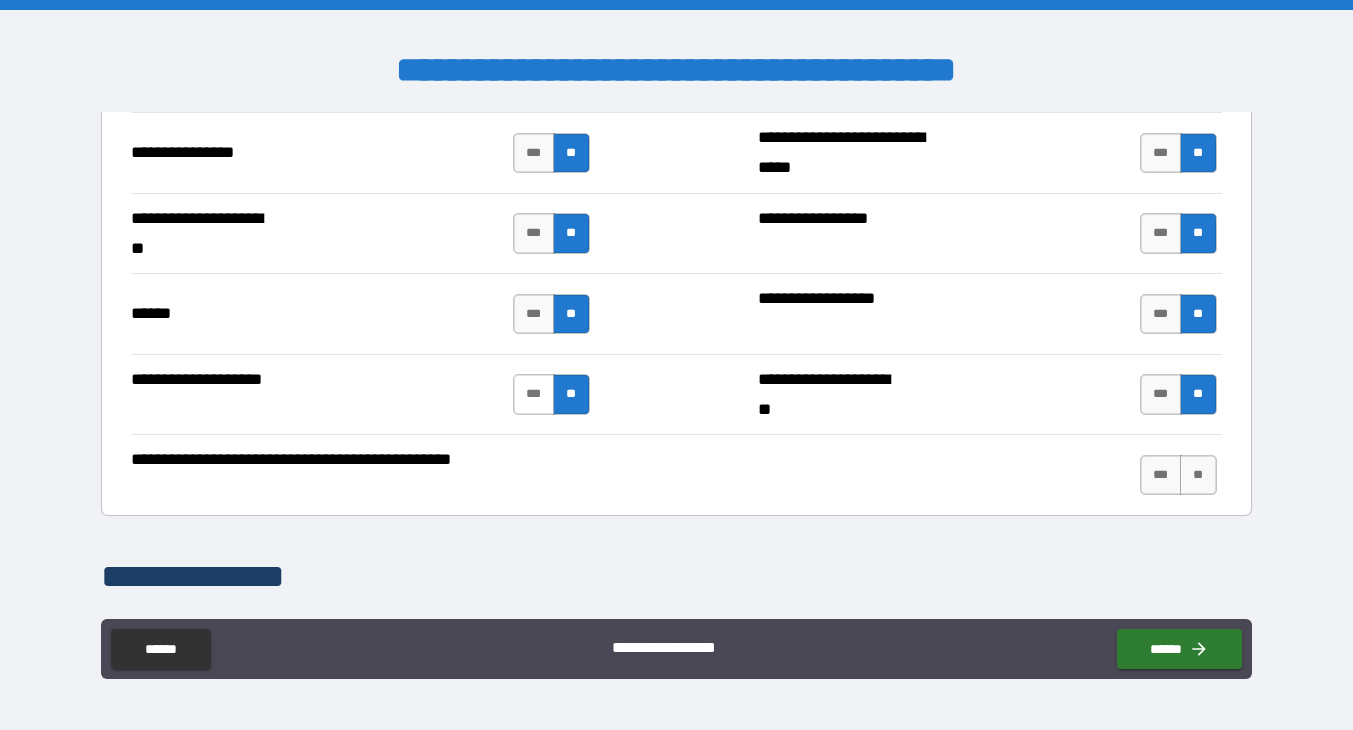 click on "***" at bounding box center [534, 394] 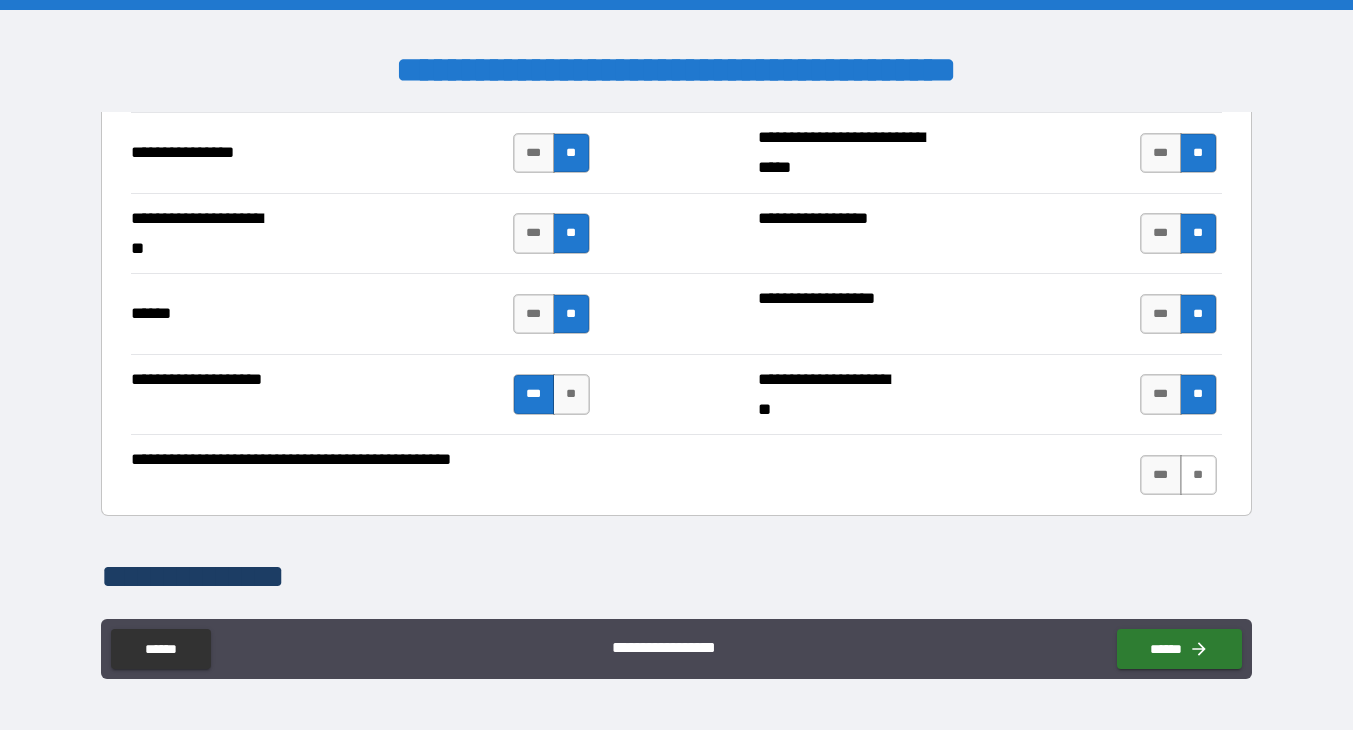 click on "**" at bounding box center (1198, 475) 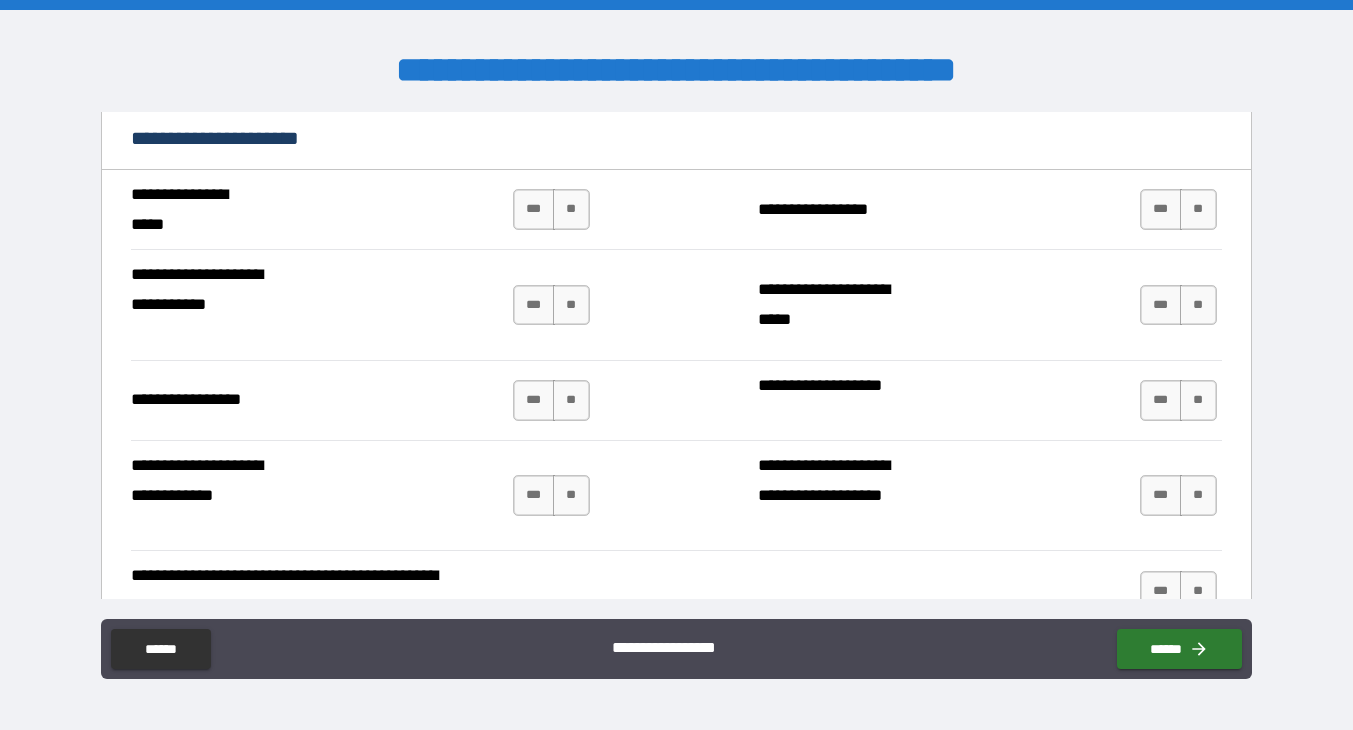 scroll, scrollTop: 4387, scrollLeft: 0, axis: vertical 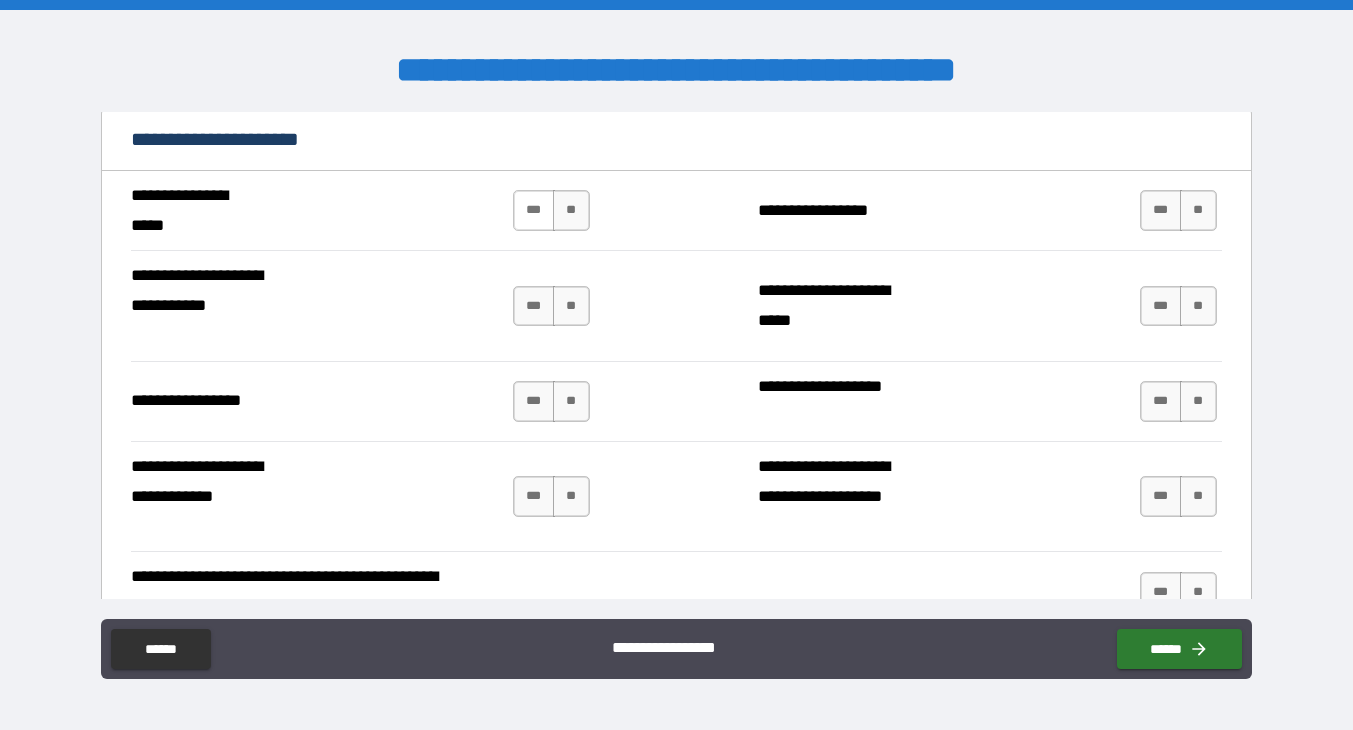 click on "***" at bounding box center [534, 210] 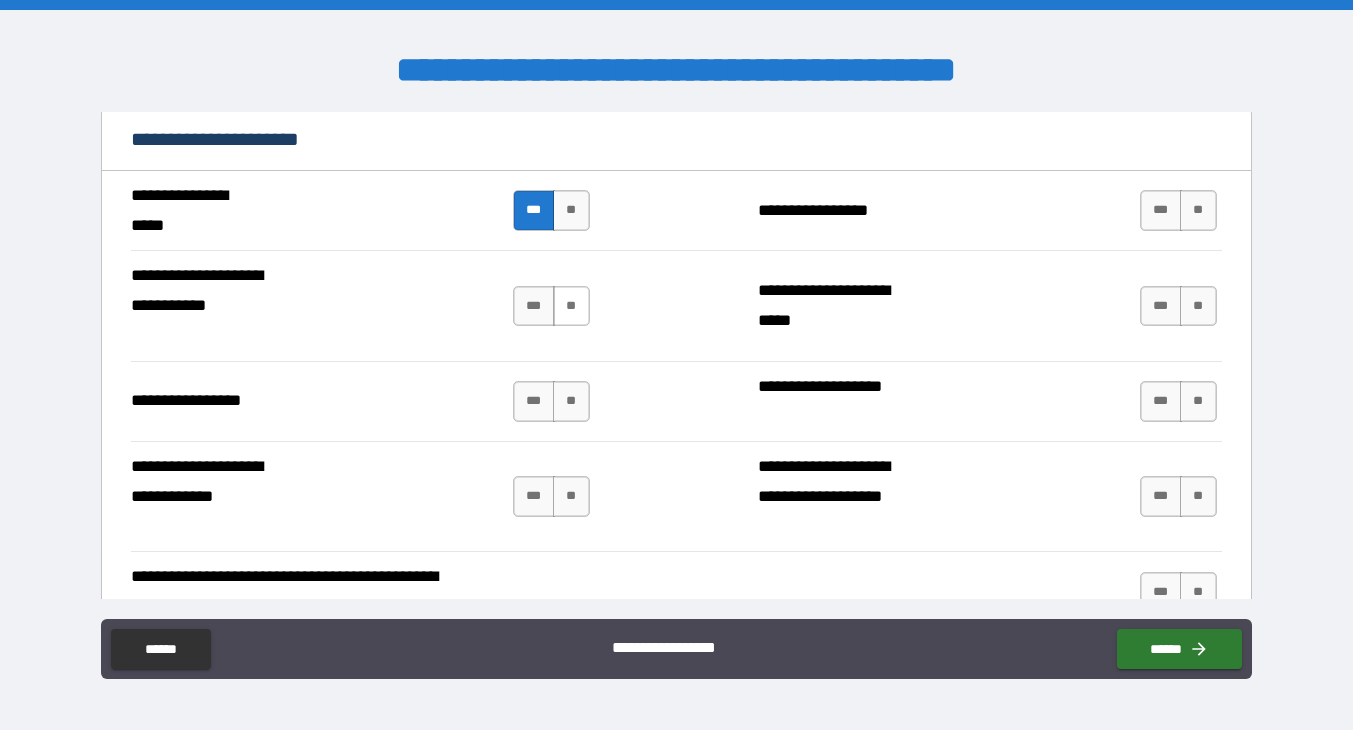 click on "**" at bounding box center [571, 306] 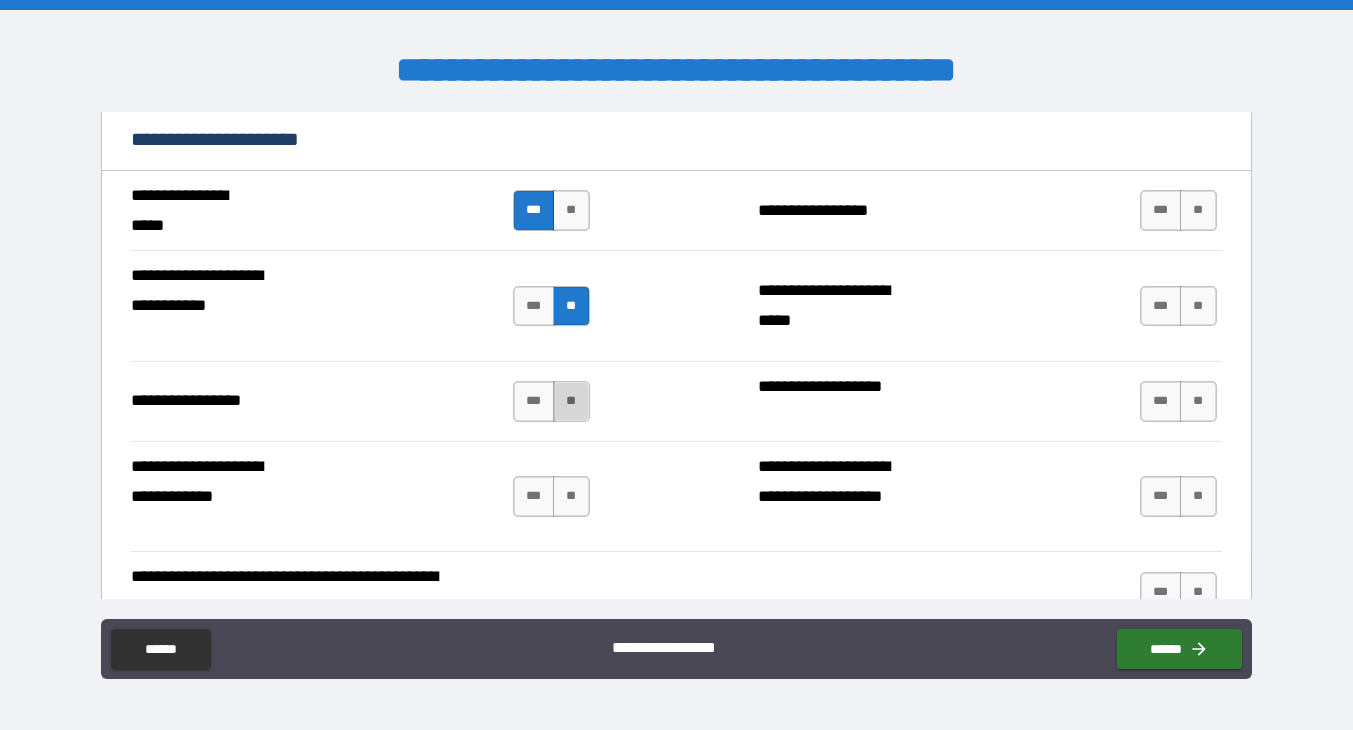 click on "**" at bounding box center [571, 401] 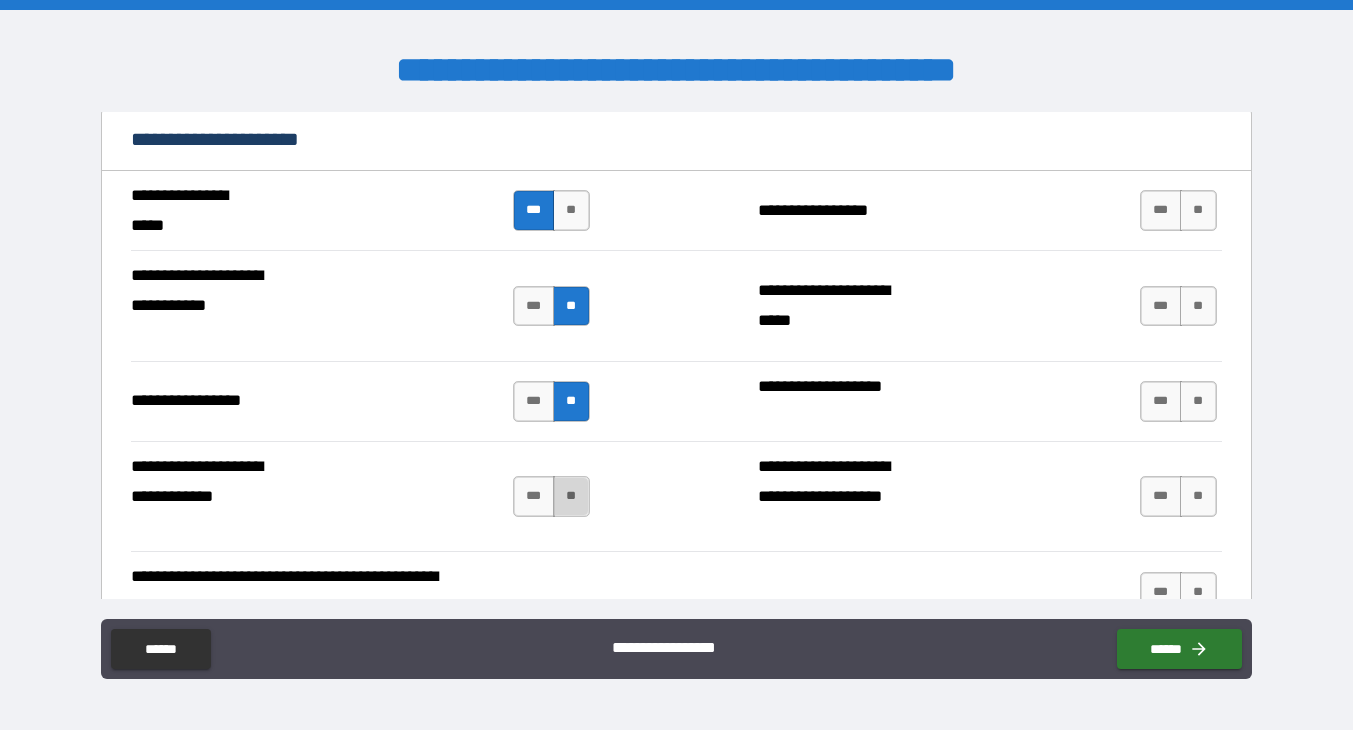 click on "**" at bounding box center (571, 496) 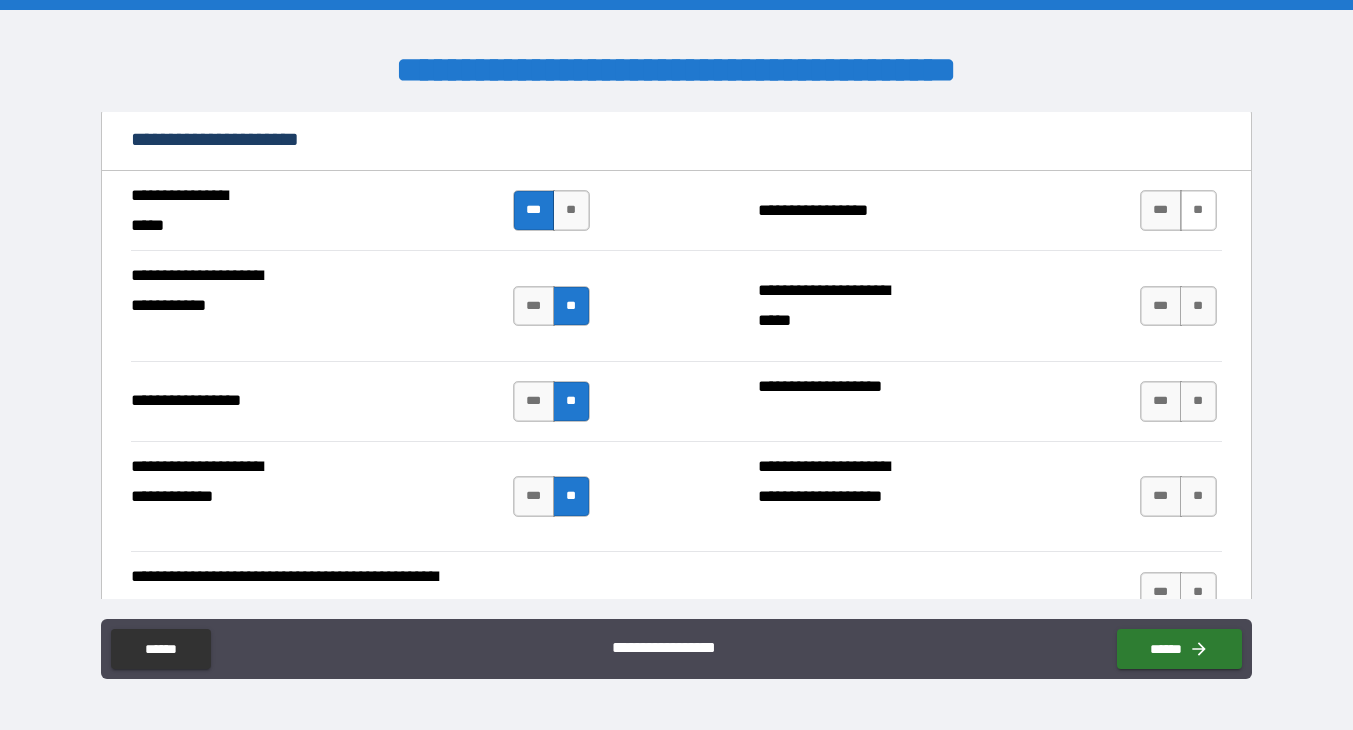 click on "**" at bounding box center [1198, 210] 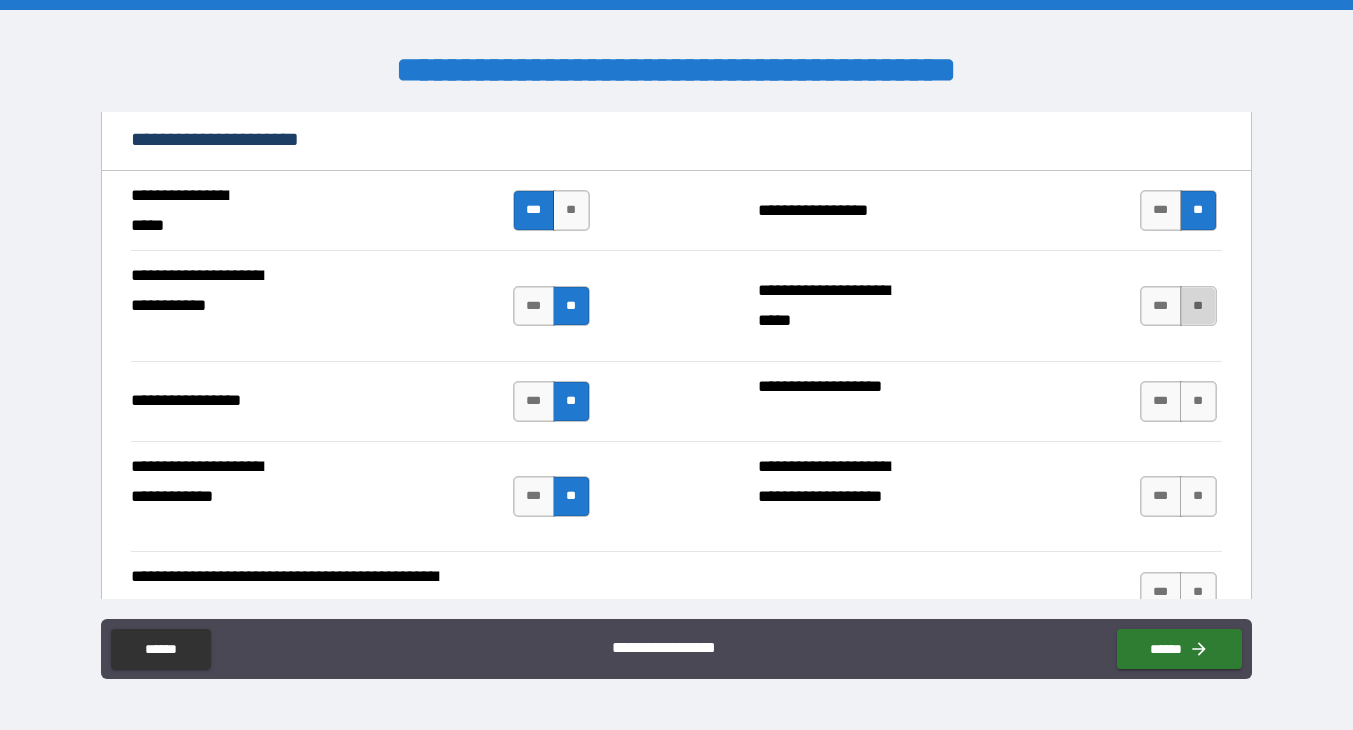 click on "**" at bounding box center [1198, 306] 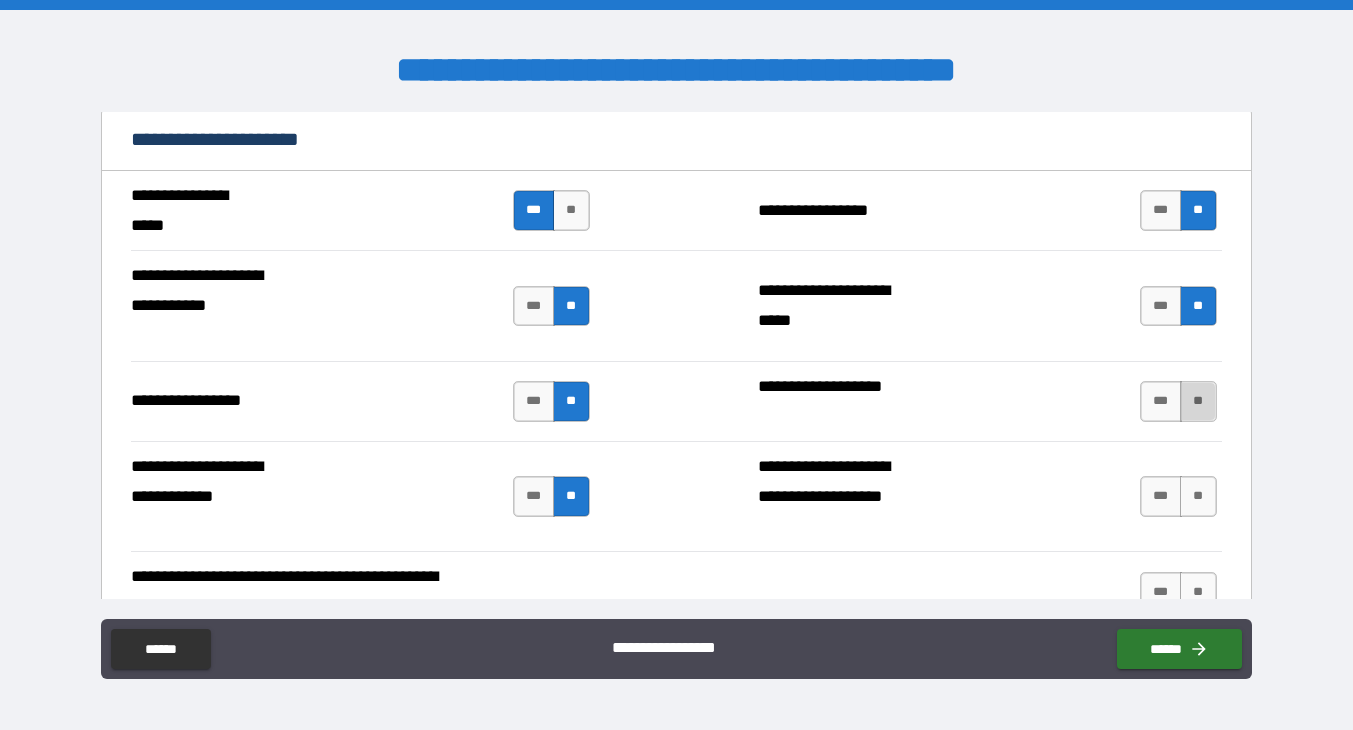 click on "**" at bounding box center (1198, 401) 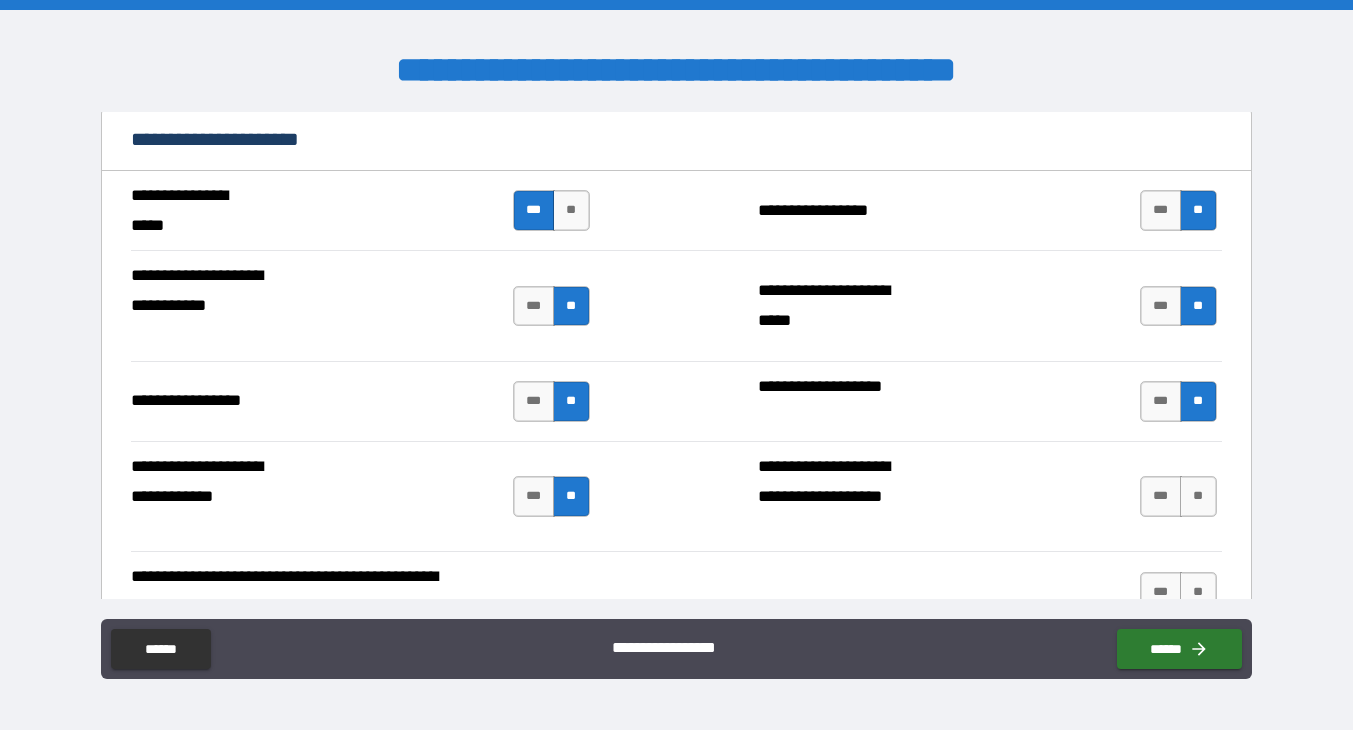 click on "*** **" at bounding box center (1178, 496) 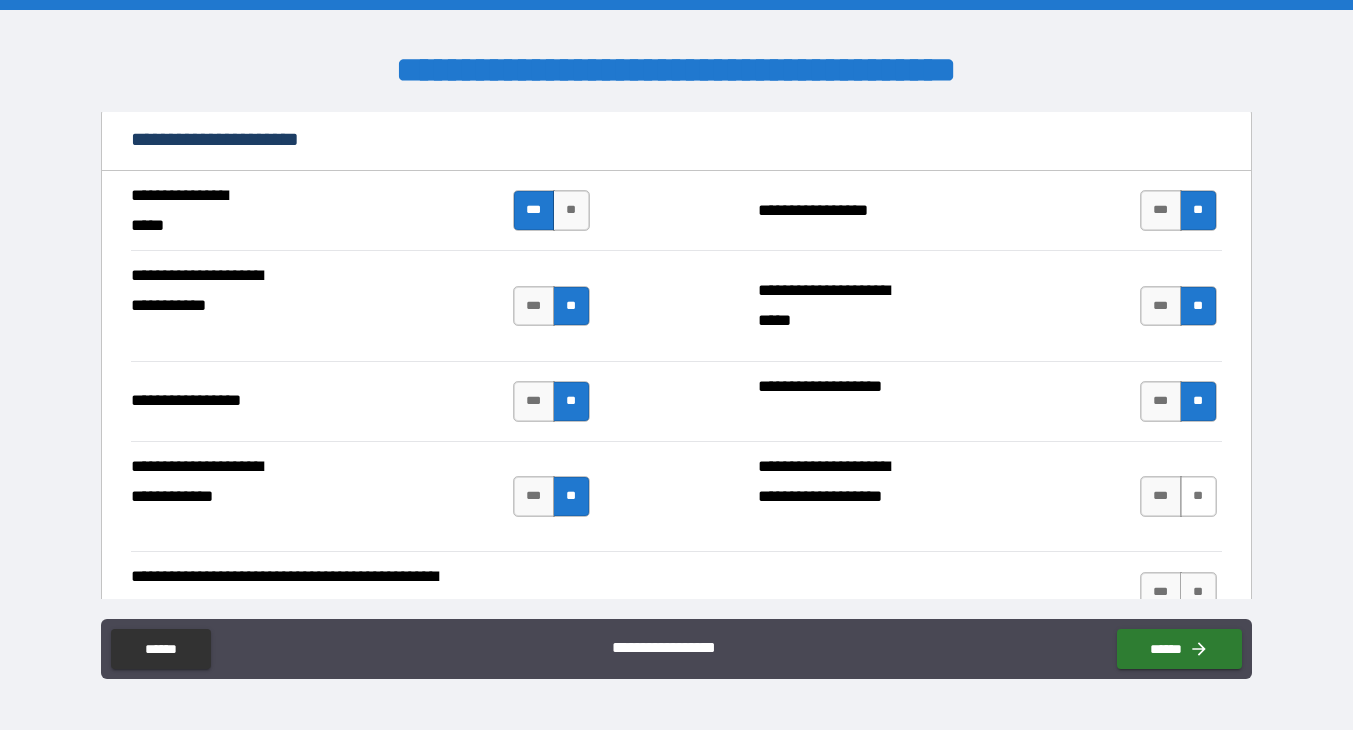 click on "**" at bounding box center [1198, 496] 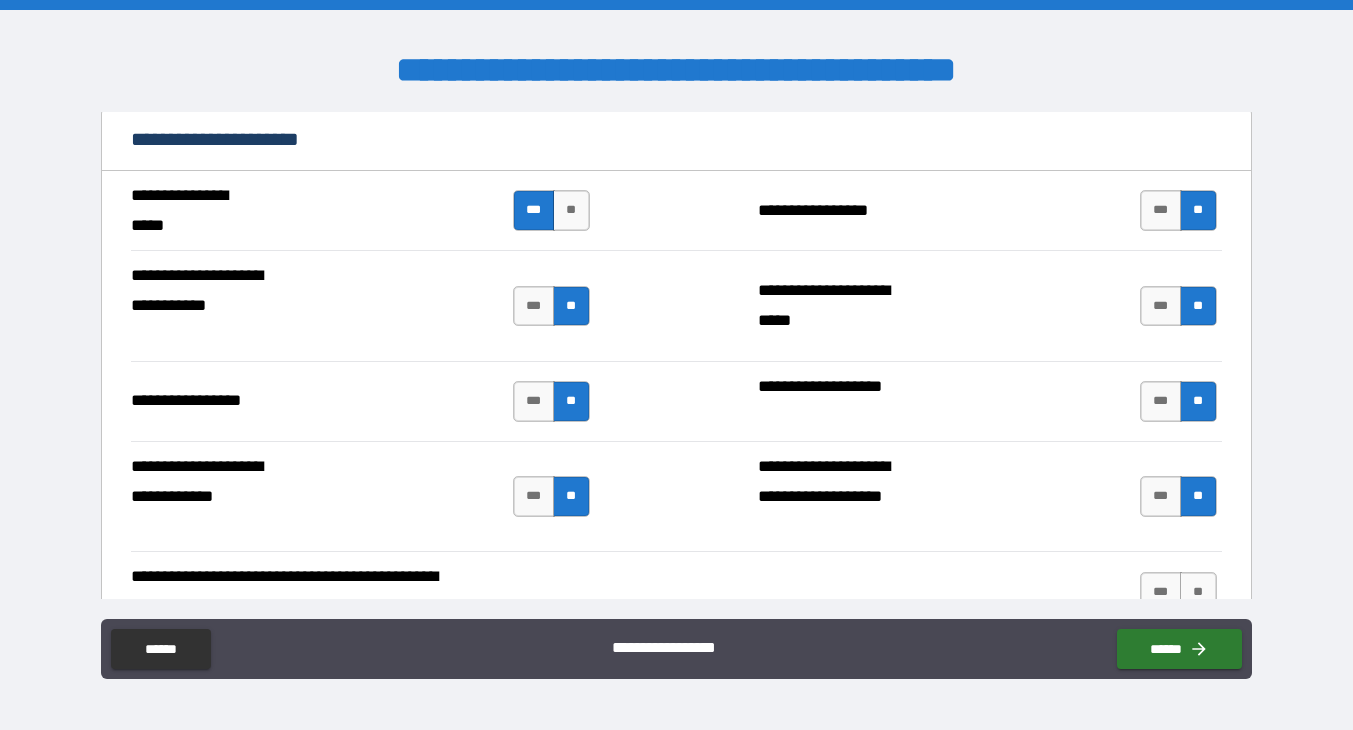 scroll, scrollTop: 4616, scrollLeft: 0, axis: vertical 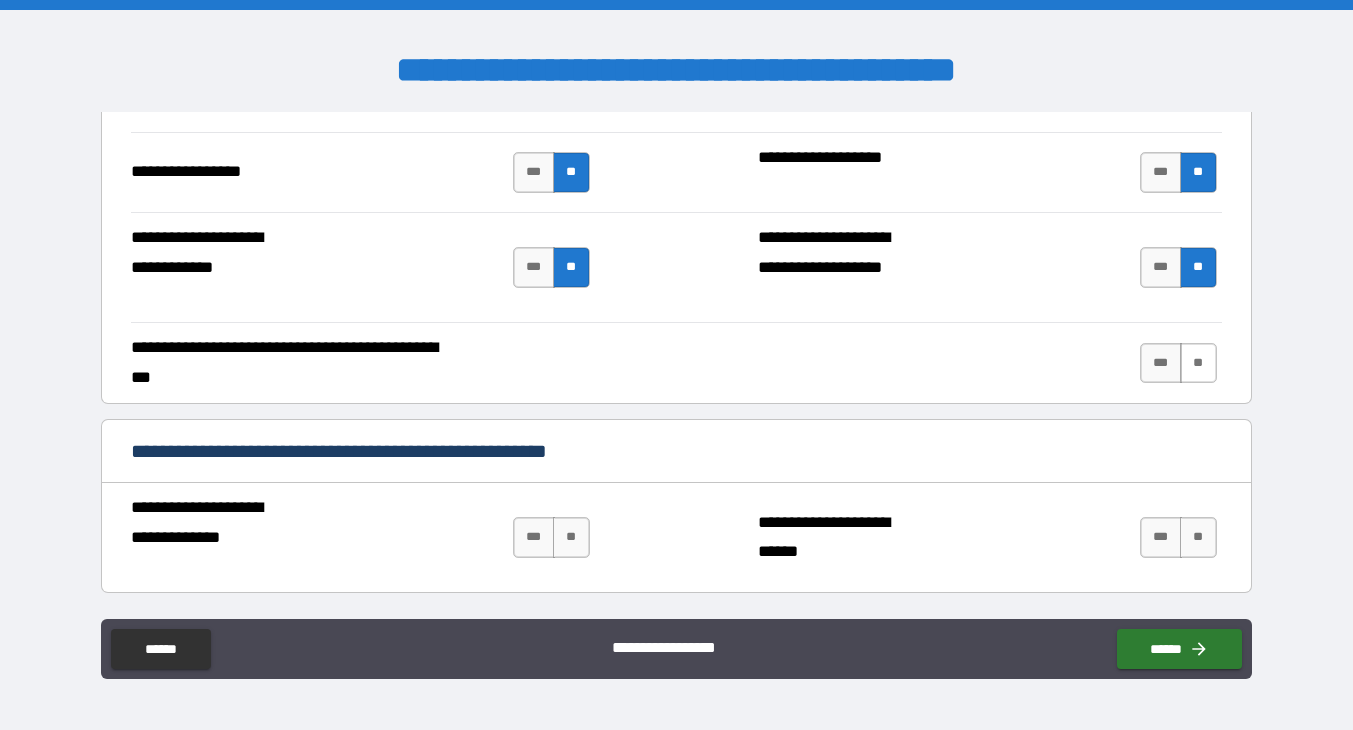 click on "**" at bounding box center [1198, 363] 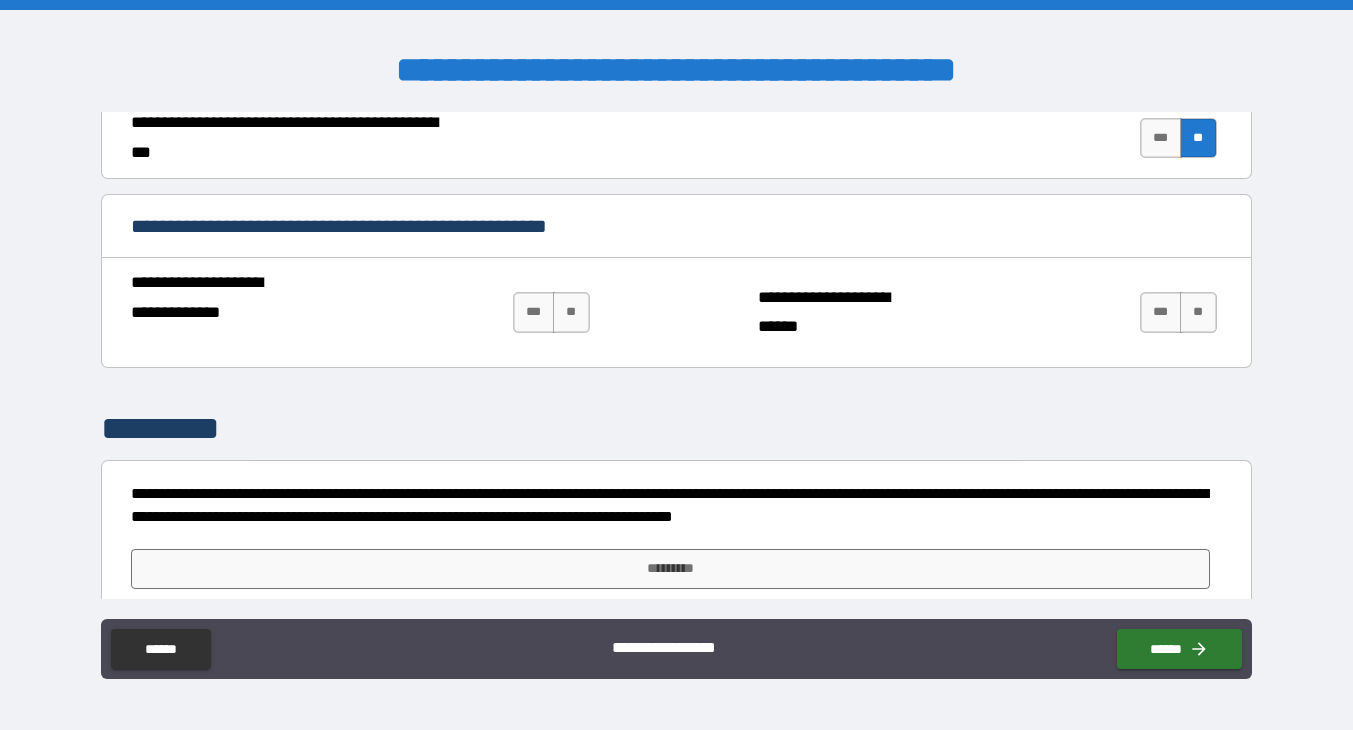 scroll, scrollTop: 4848, scrollLeft: 0, axis: vertical 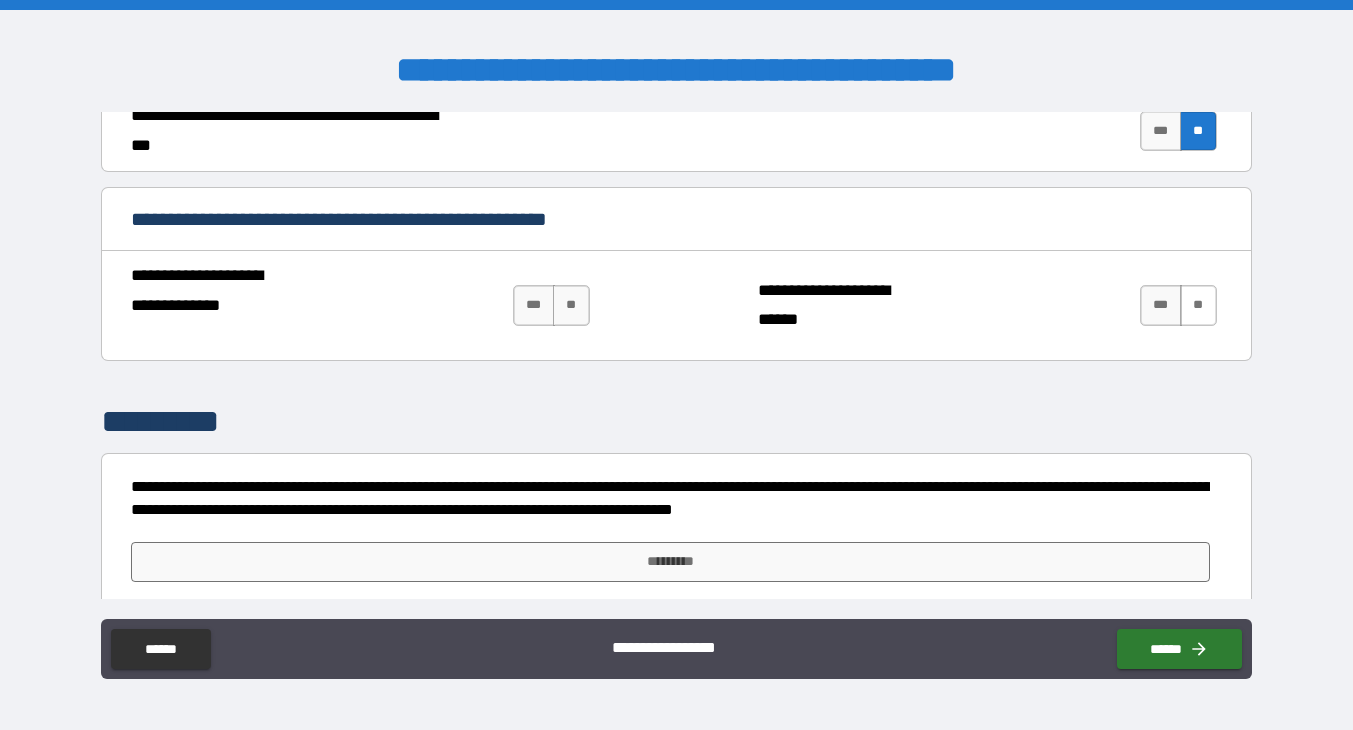 click on "**" at bounding box center [1198, 305] 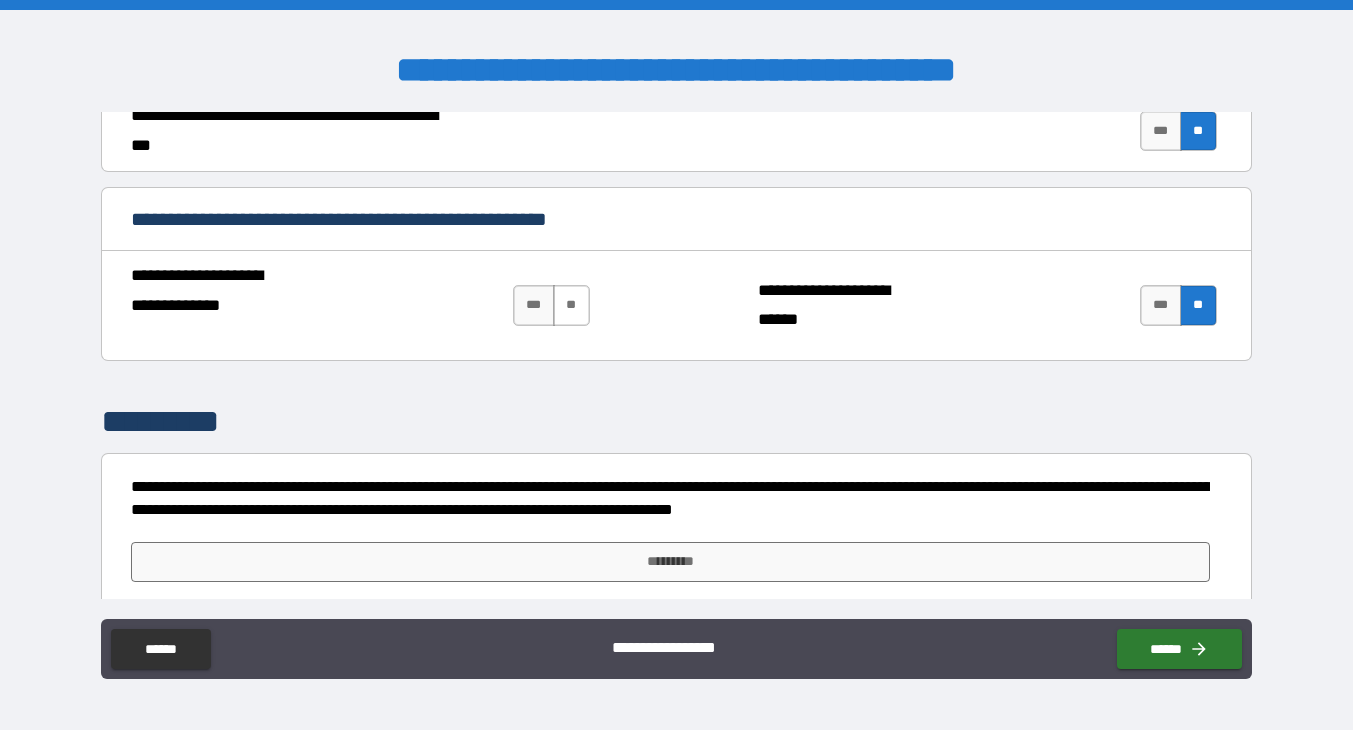 click on "**" at bounding box center [571, 305] 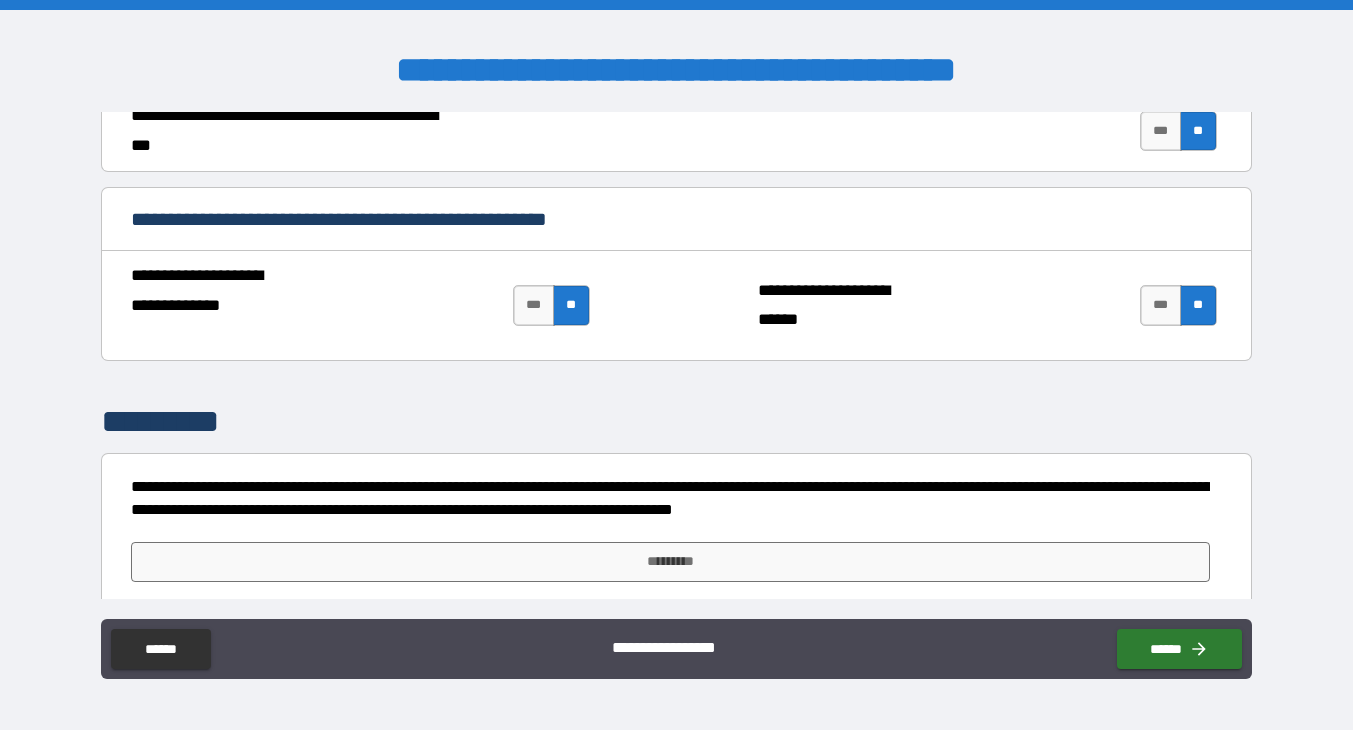 scroll, scrollTop: 4862, scrollLeft: 0, axis: vertical 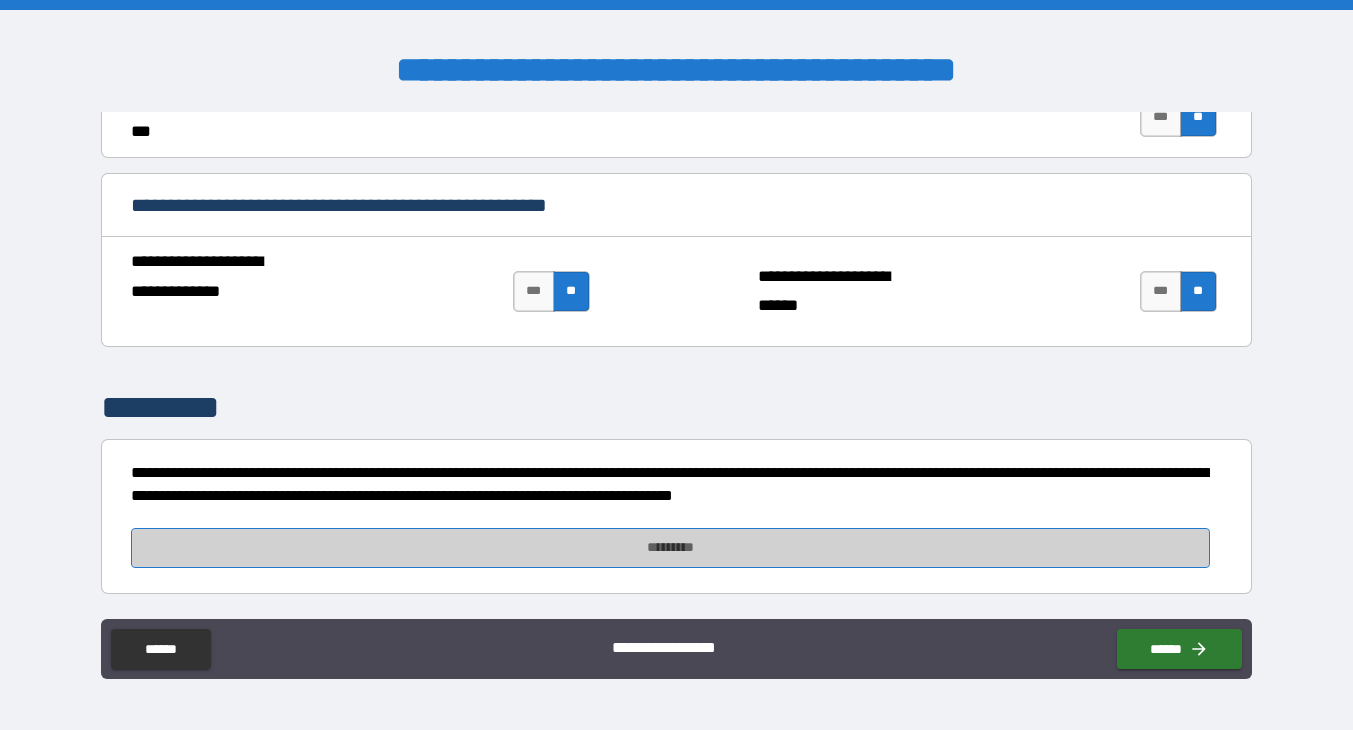 click on "*********" at bounding box center [670, 548] 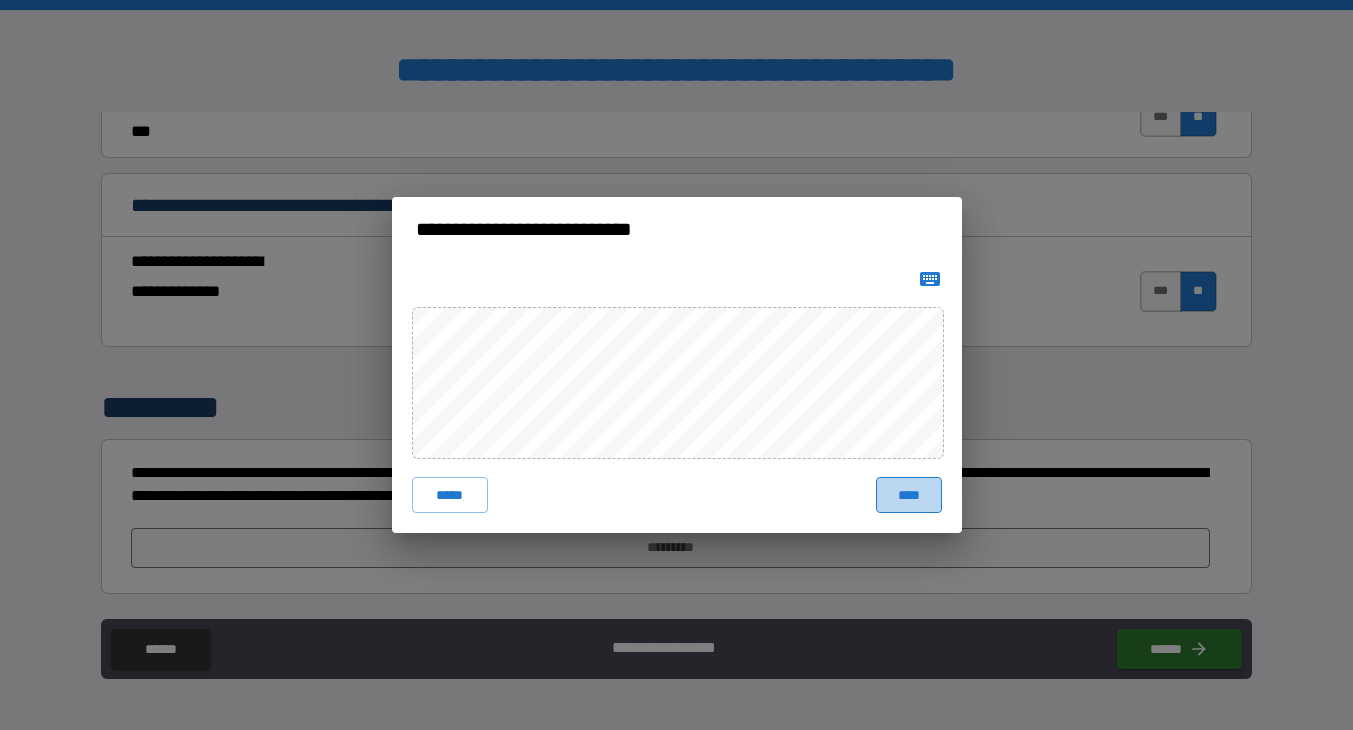 click on "****" at bounding box center (909, 495) 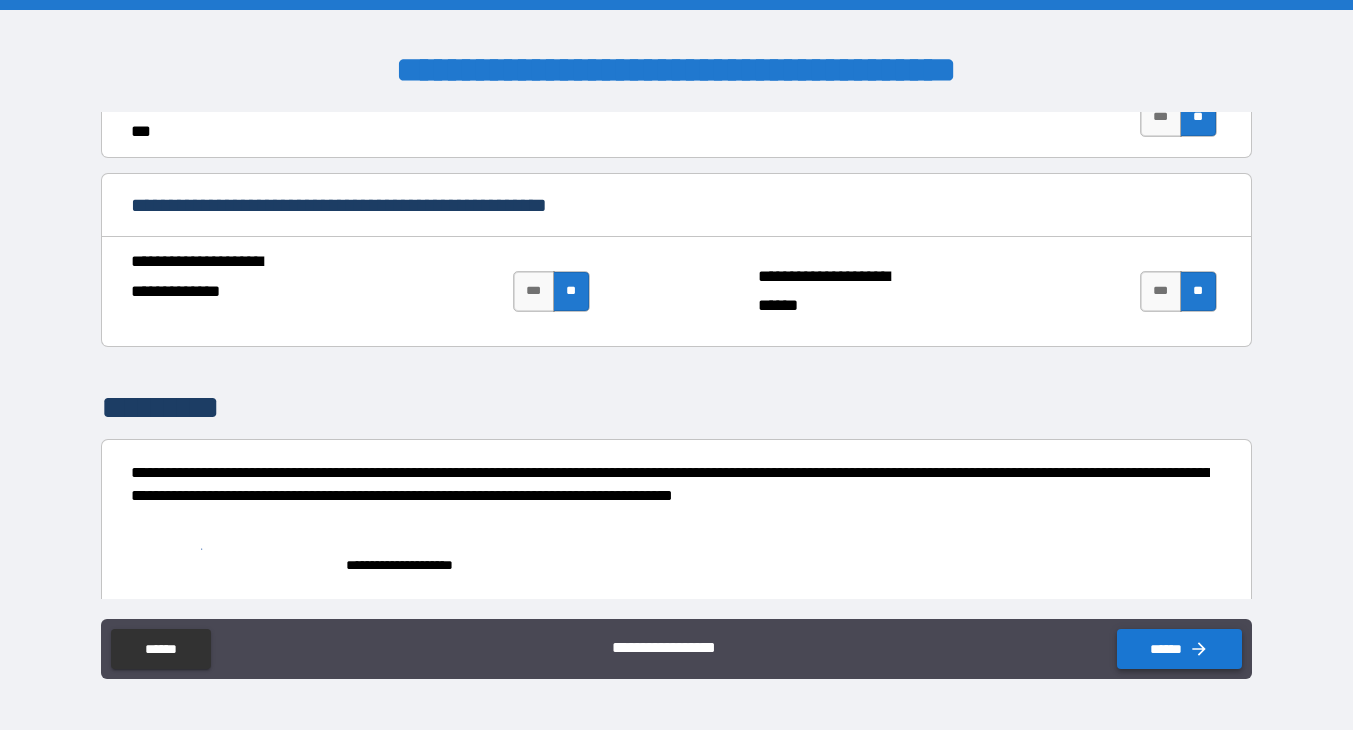 click on "******" at bounding box center [1179, 649] 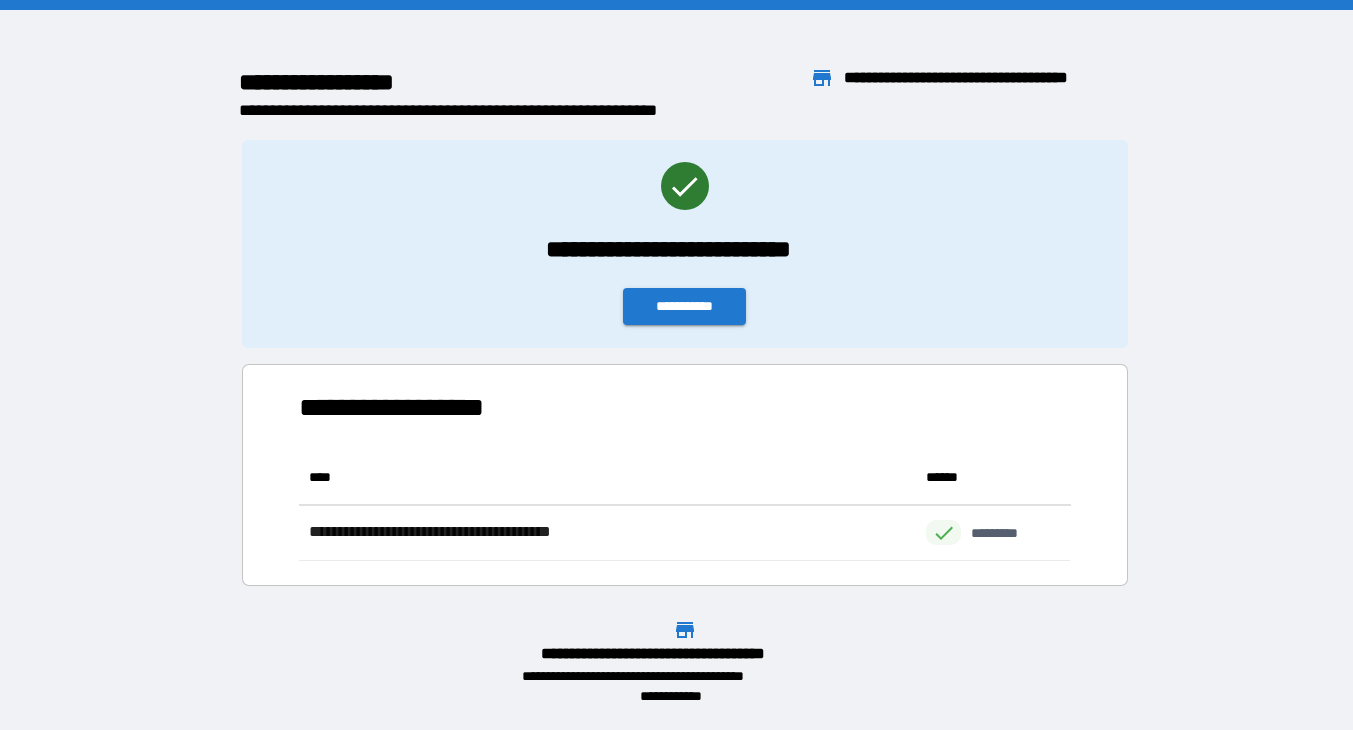 scroll, scrollTop: 1, scrollLeft: 1, axis: both 